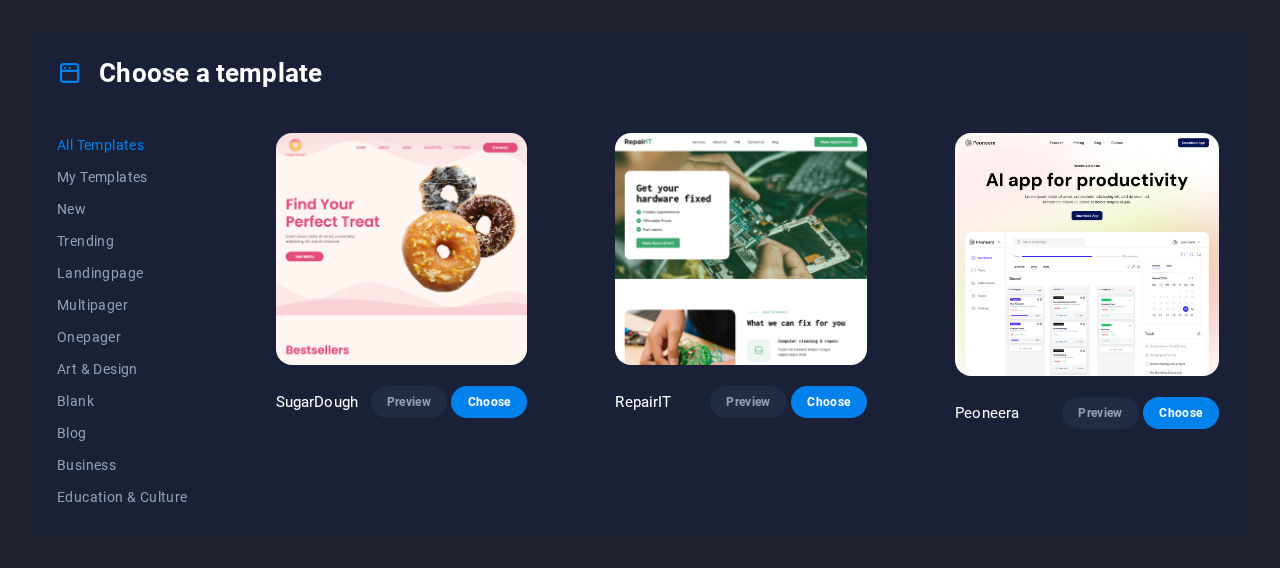 scroll, scrollTop: 0, scrollLeft: 0, axis: both 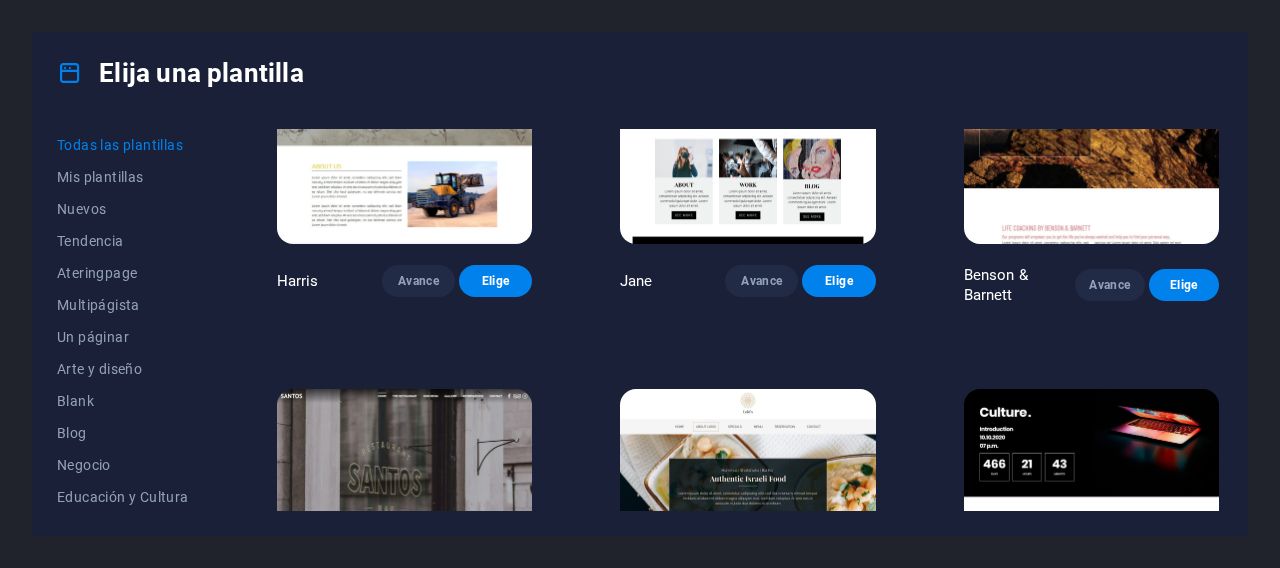 click at bounding box center [1091, 506] 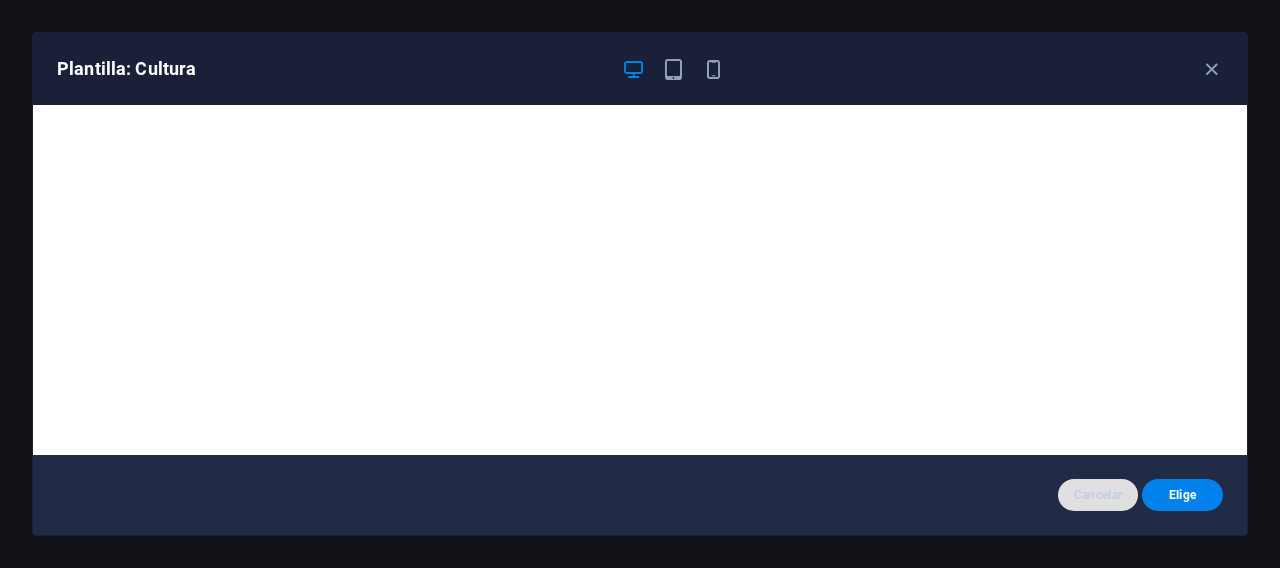 click on "Cancelar" at bounding box center (1098, 495) 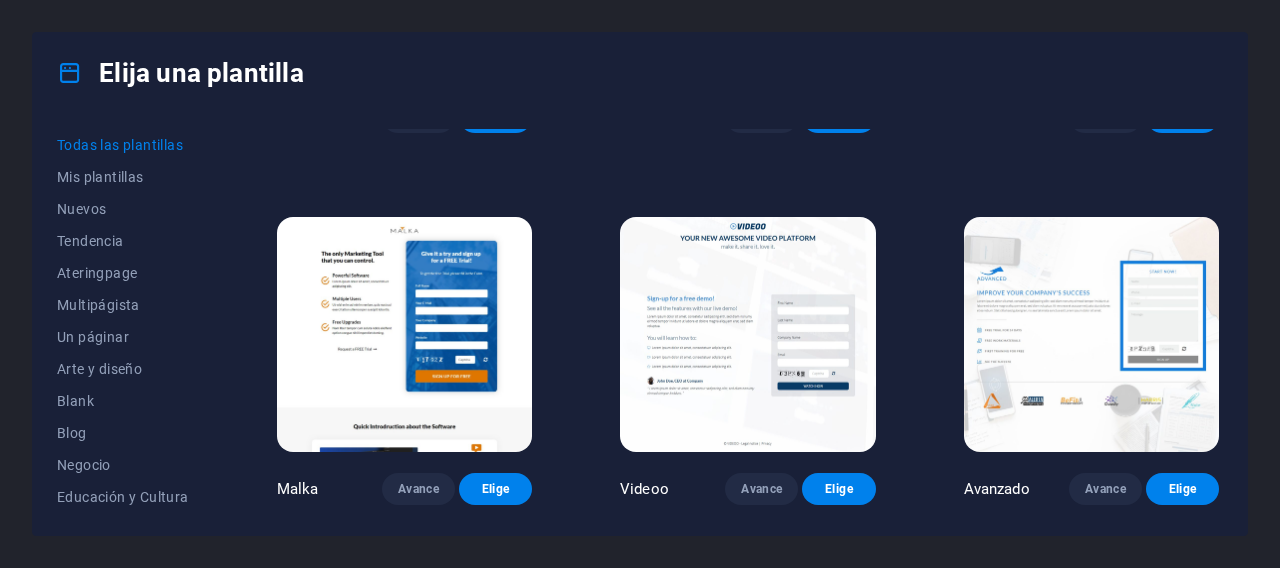 scroll, scrollTop: 17570, scrollLeft: 0, axis: vertical 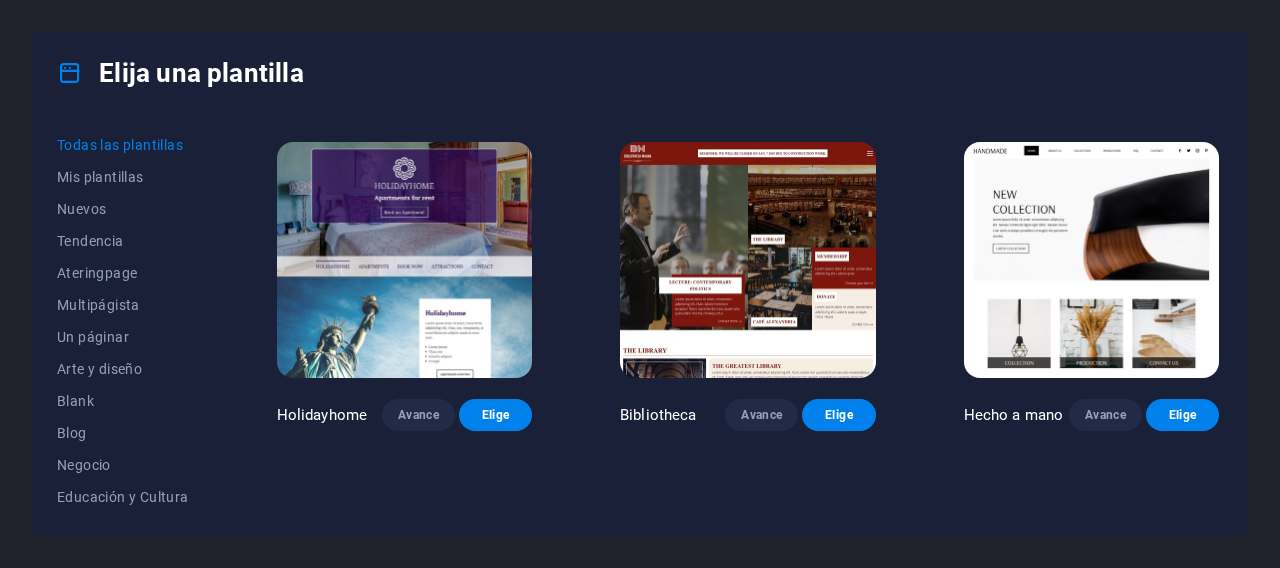 click on "SugarDough Avance Elige Reparación Avance Elige Peoneera Avance Elige Museo de Arte Avance Elige Maravilloso Planificador Avance Elige Transportable Avance Elige S&L Avance Elige WePaint Avance Elige Eco-Con Avance Elige ConoceUp Avance Elige Ayuda y atención Avance Elige Podcaster Avance Elige Academix Avance Elige BIG Barber Shop Avance Elige Salud y alimentos Avance Elige UrbanNest Interiores Avance Elige Cambio verde Avance Elige El Templo de Belleza Avance Elige WeTrain Avance Elige Limpiador Avance Elige Johanna James Avance Elige Delicioso Avance Elige Jardín de ensueño Avance Elige LumeDeAqua Avance Elige Cuidado de mascotas Avance Elige Espacio seguro Avance Elige Barra de lluvia de medianoche Avance Elige Conduce Avance Elige Estator Avance Elige Grupo de Salud Avance Elige Que haga una agencia Avance Elige Wanderlust Avance Elige WeSpa Avance Elige BERLIN Avance Elige Gadgets Avance Elige CaféSciencia Avance Elige CoachLife Avance Elige Cafe de Oceana Avance Elige Max Hatzy Avance Elige Avance" at bounding box center [748, 617] 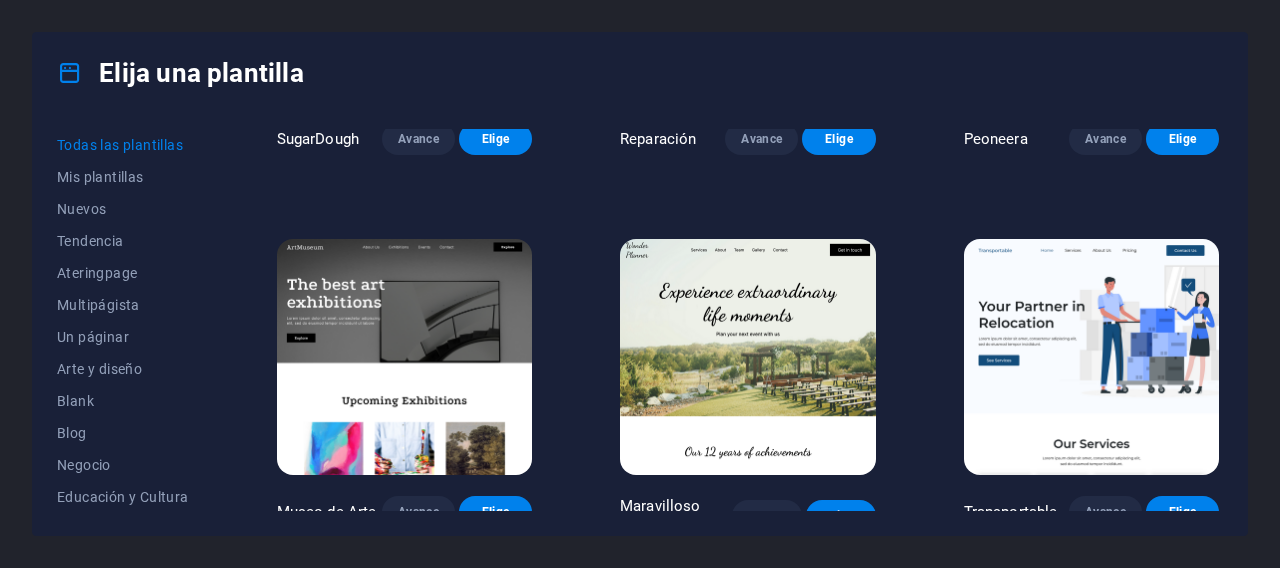 scroll, scrollTop: 4, scrollLeft: 0, axis: vertical 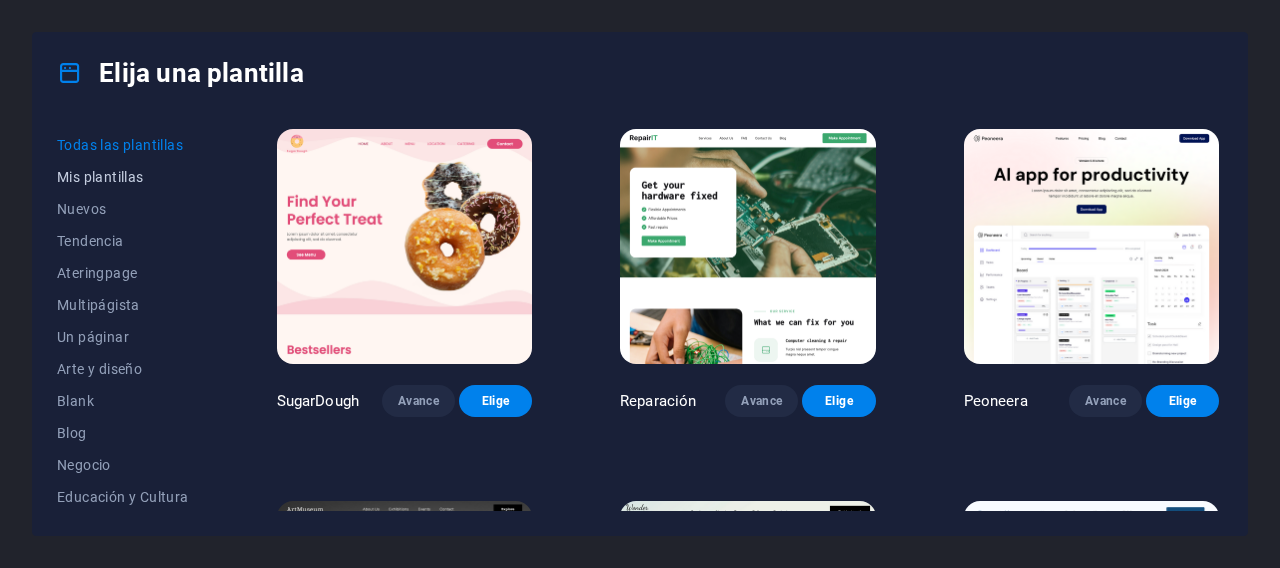 click on "Mis plantillas" at bounding box center [123, 177] 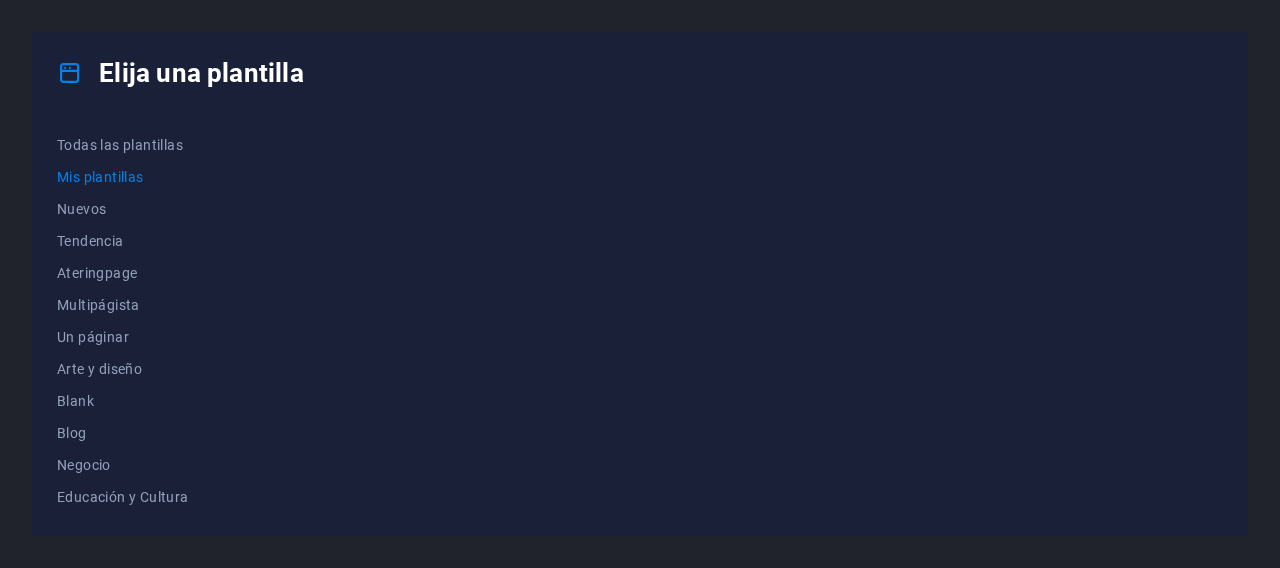 scroll, scrollTop: 0, scrollLeft: 0, axis: both 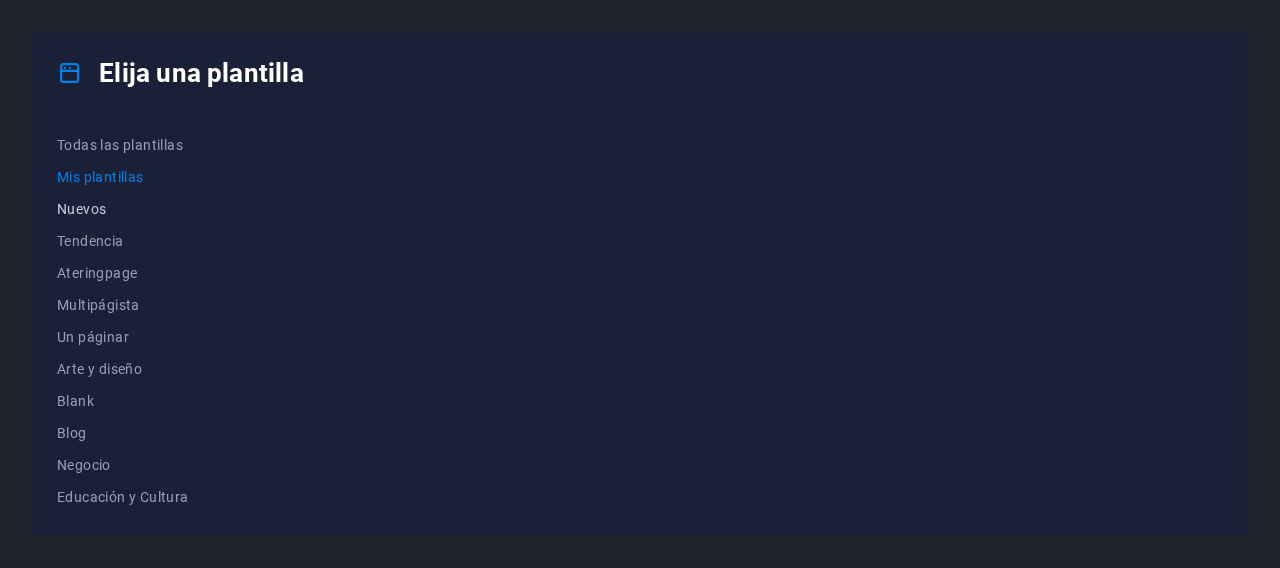click on "Nuevos" at bounding box center [123, 209] 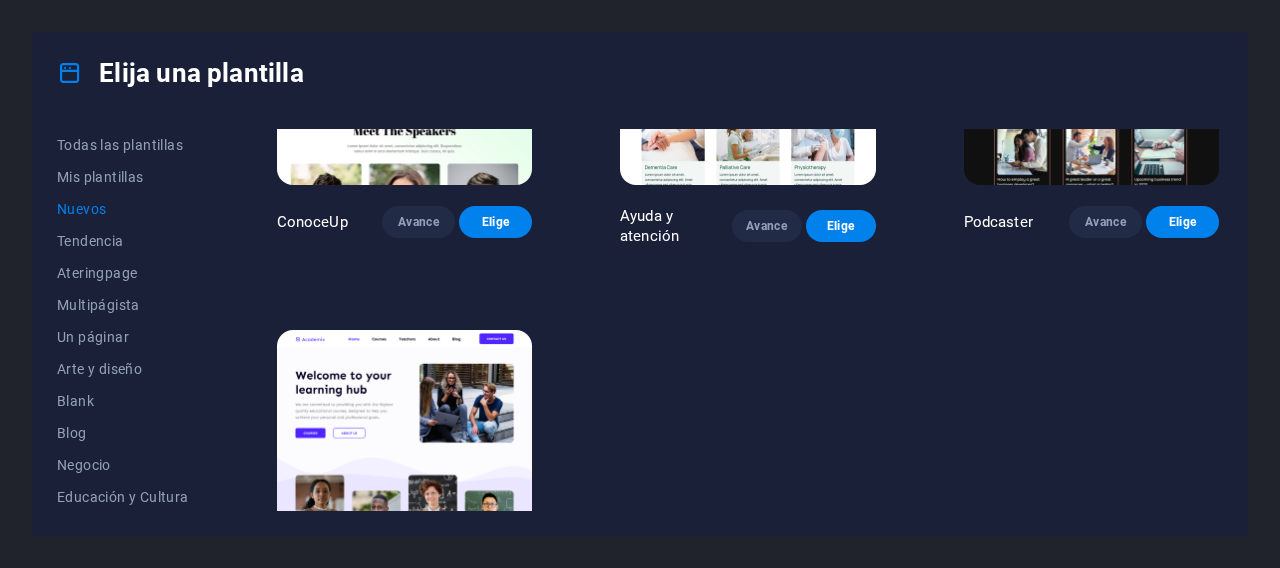 scroll, scrollTop: 1295, scrollLeft: 0, axis: vertical 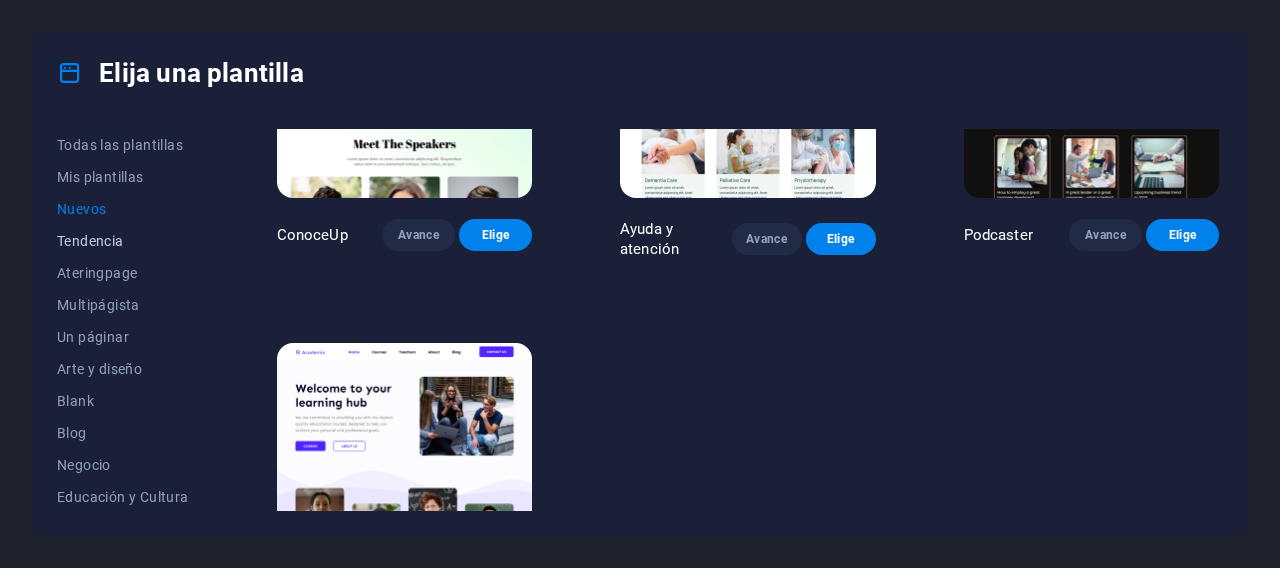 click on "Tendencia" at bounding box center [123, 241] 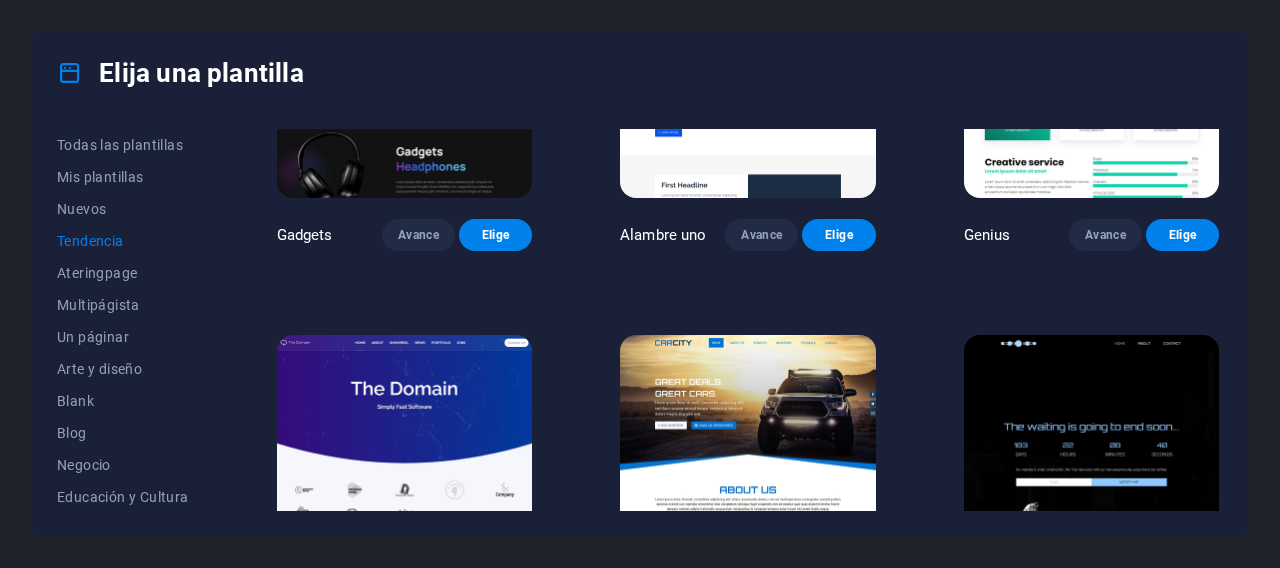 scroll, scrollTop: 556, scrollLeft: 0, axis: vertical 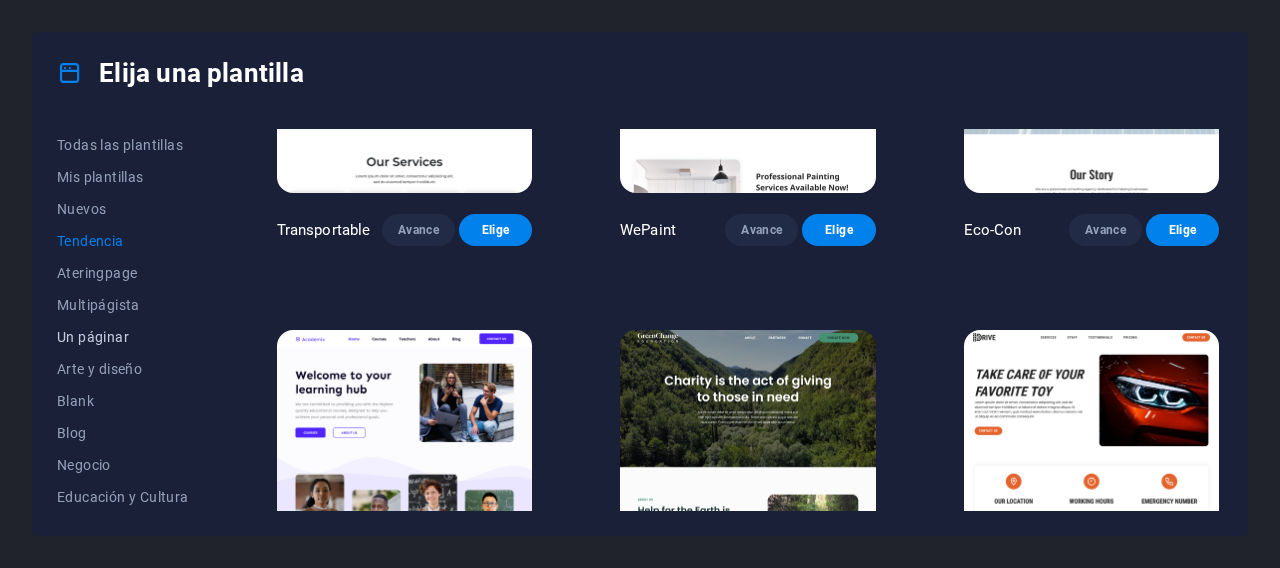 click on "Un páginar" at bounding box center [123, 337] 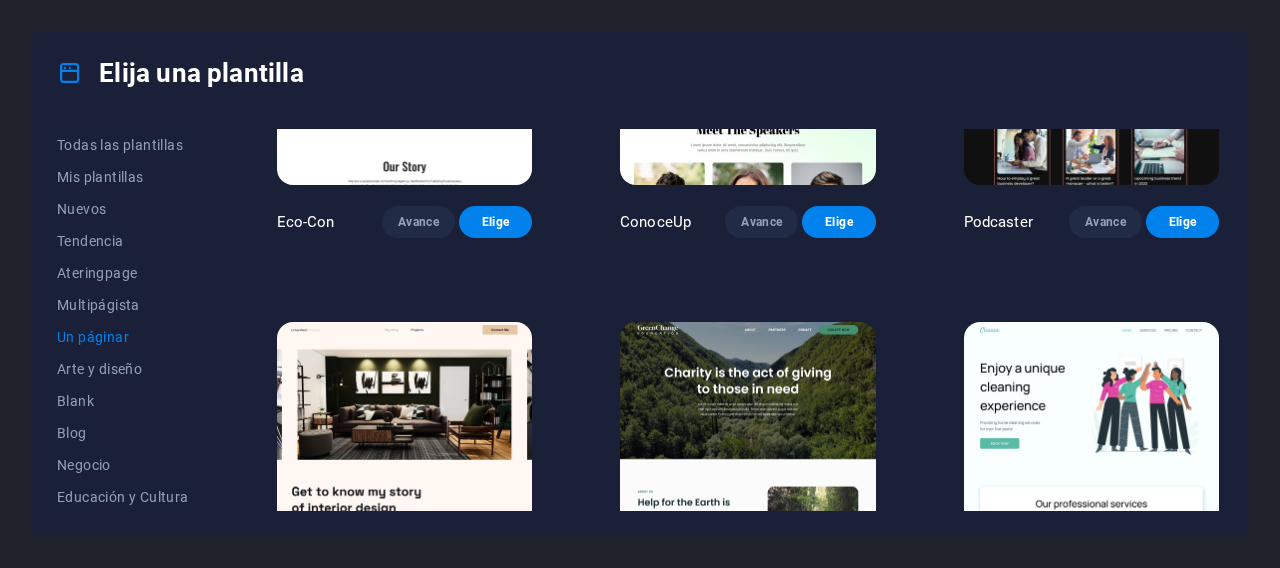 scroll, scrollTop: 183, scrollLeft: 0, axis: vertical 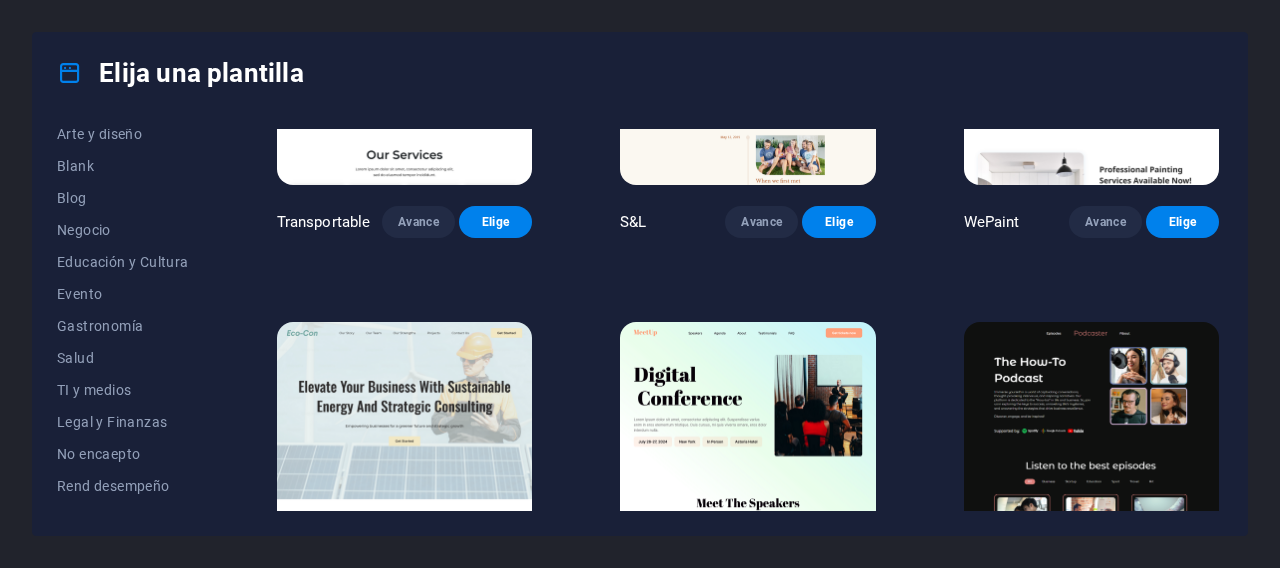 click on "Transportable Avance Elige S&L Avance Elige WePaint Avance Elige Eco-Con Avance Elige ConoceUp Avance Elige Podcaster Avance Elige UrbanNest Interiores Avance Elige Cambio verde Avance Elige Limpiador Avance Elige Johanna James Avance Elige Conduce Avance Elige Wanderlust Avance Elige BERLIN Avance Elige Gadgets Avance Elige Max Hatzy Avance Elige Handyman Avance Elige Blogger Avance Elige Créa Avance Elige Pekí y mez Avance Elige Priodas Avance Elige Alambre uno Avance Elige Evergreen Avance Elige Kids-Eventos Avance Elige Limpieza Avance Elige Protector Avance Elige Pizzería Di Dio Avance Elige Vinyasa Avance Elige Maki Avance Elige Woody Avance Elige BRGs Avance Elige Genius Avance Elige Volare Avance Elige Sr. LockSmith Avance Elige Huella completa Avance Elige Financia Avance Elige milla verde Avance Elige CarCity Avance Elige La galería Avance Elige Educar Avance Elige Smiile Avance Elige Mielo Avance Elige Sharky Fitness Avance Elige Dormido Avance Elige MediCura Avance Elige Mousiq Avance Elige" at bounding box center [748, 4390] 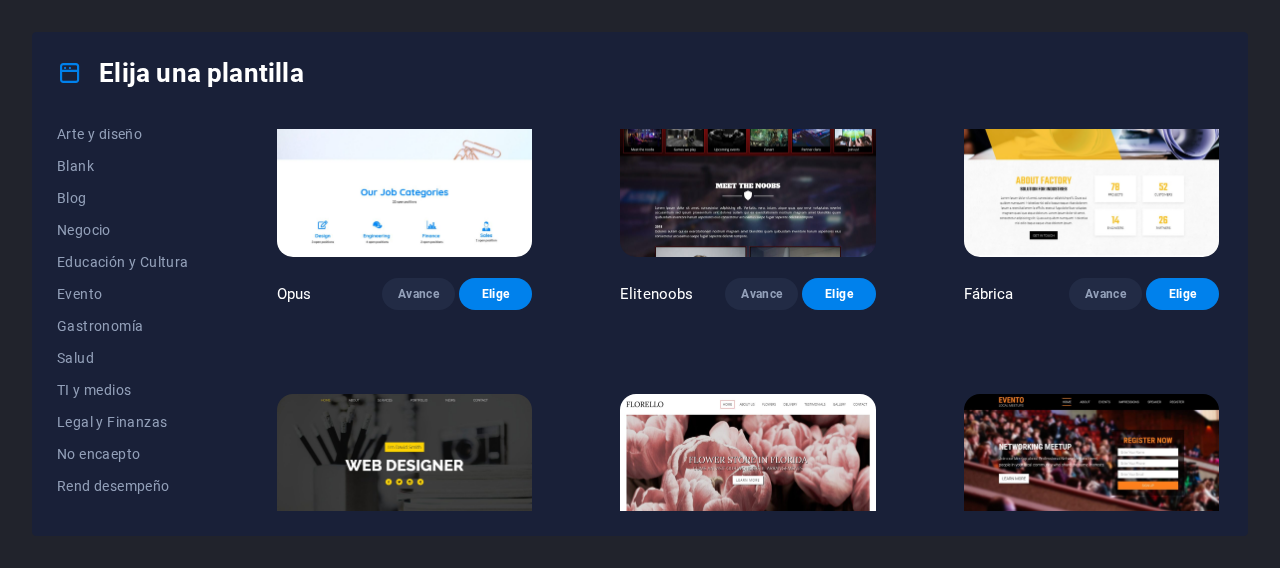 scroll, scrollTop: 6510, scrollLeft: 0, axis: vertical 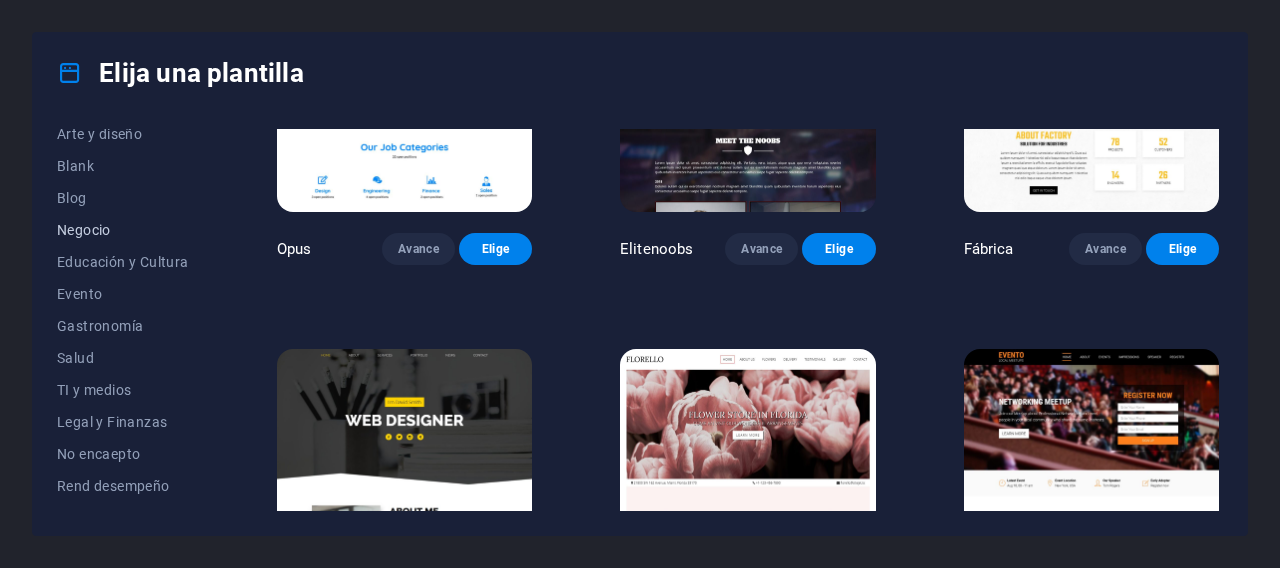 click on "Negocio" at bounding box center (123, 230) 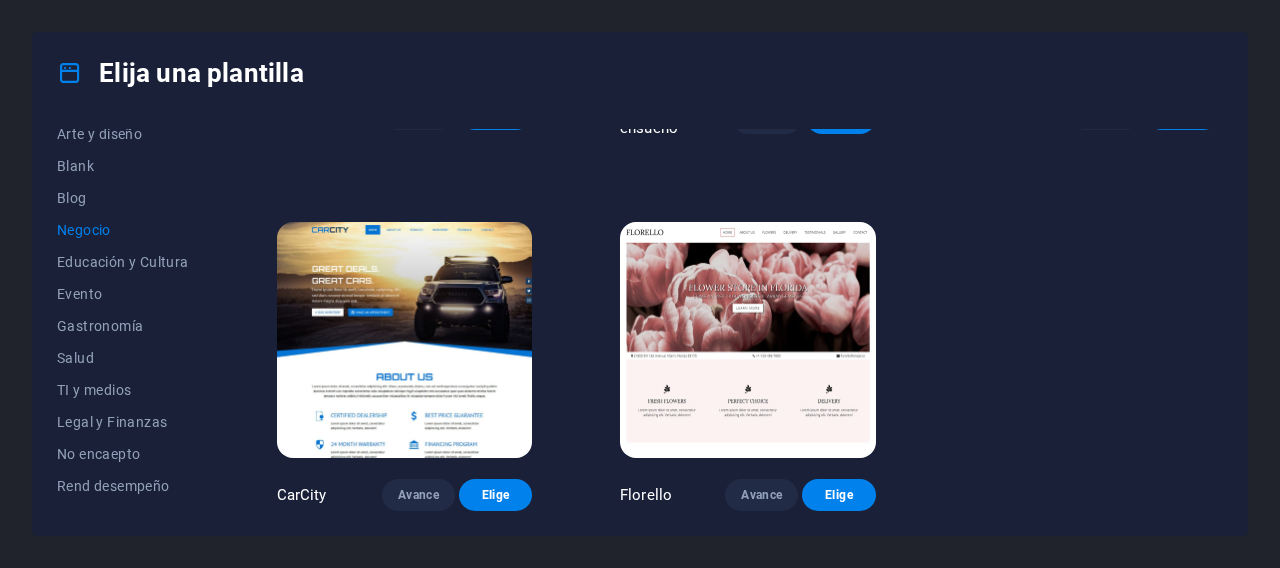 scroll, scrollTop: 270, scrollLeft: 0, axis: vertical 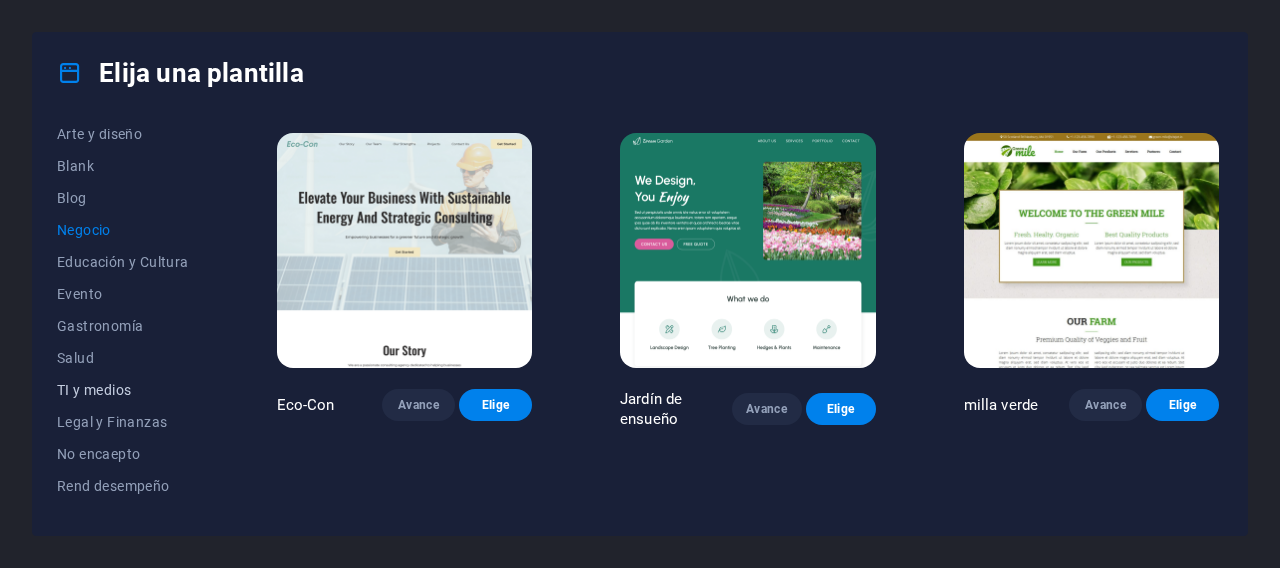 click on "TI y medios" at bounding box center (123, 390) 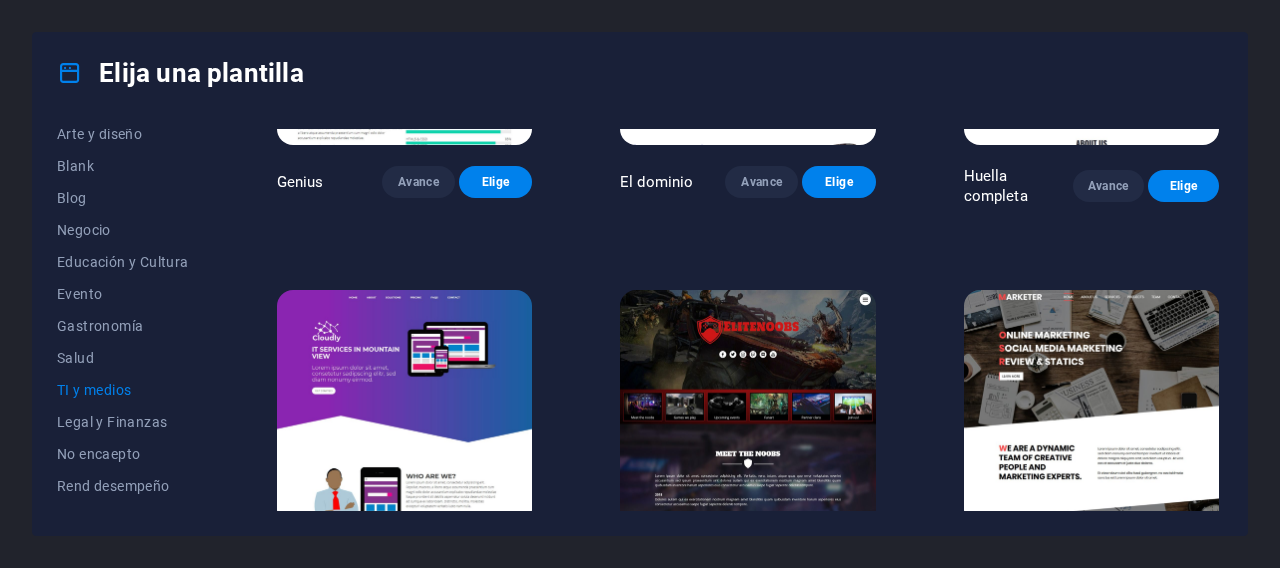 scroll, scrollTop: 1023, scrollLeft: 0, axis: vertical 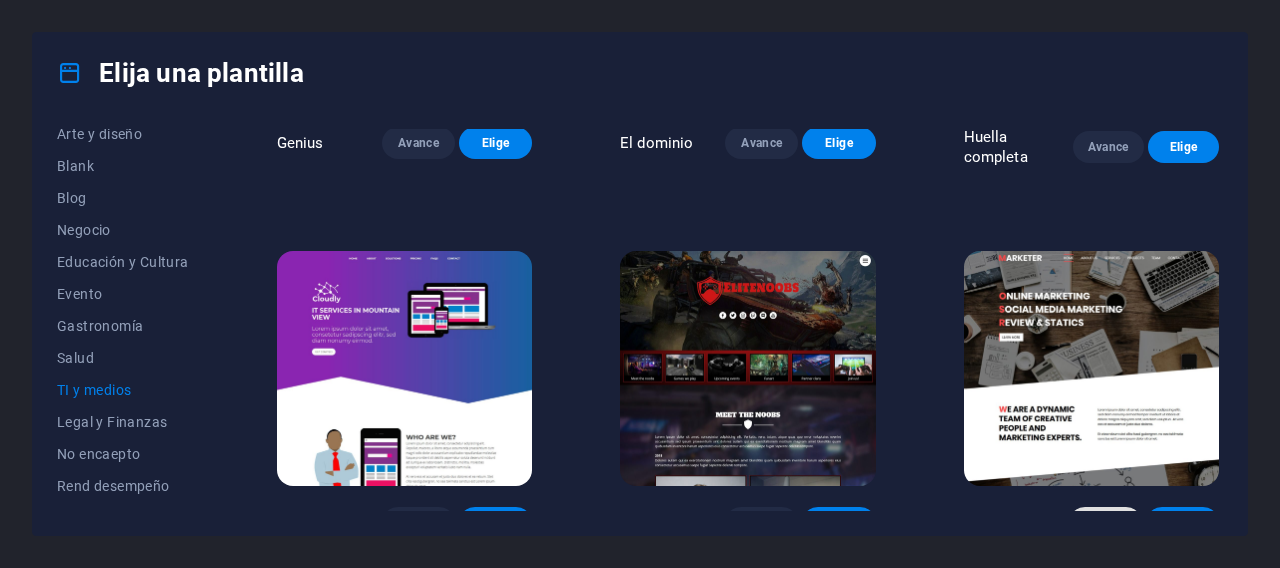 click on "Avance" at bounding box center [1105, 523] 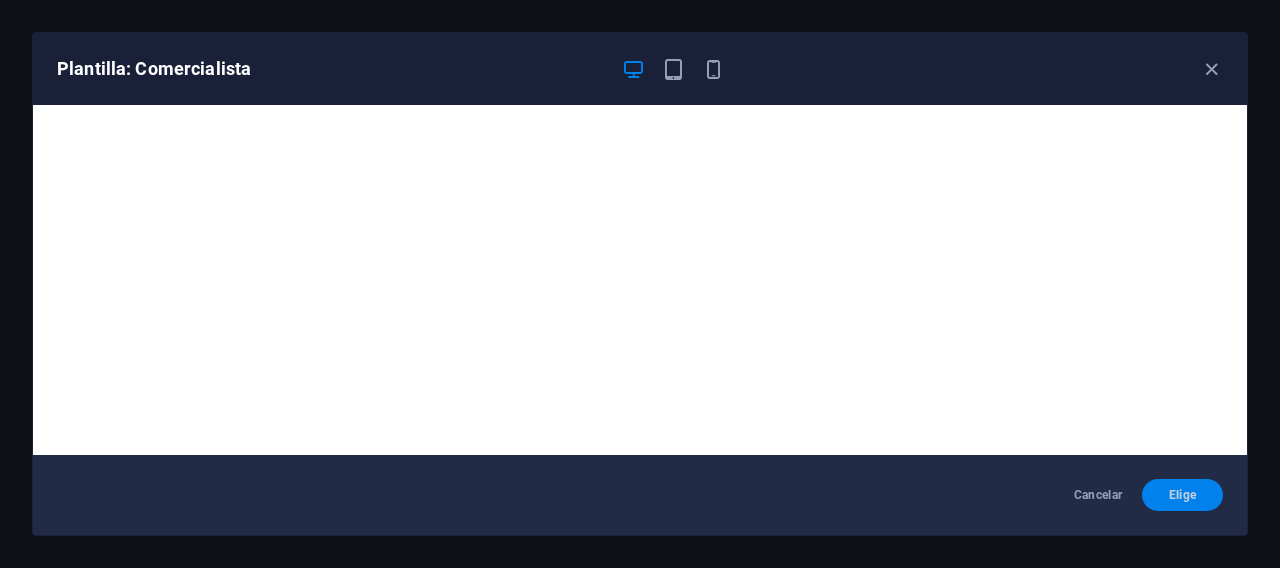 click on "Elige" at bounding box center (1182, 495) 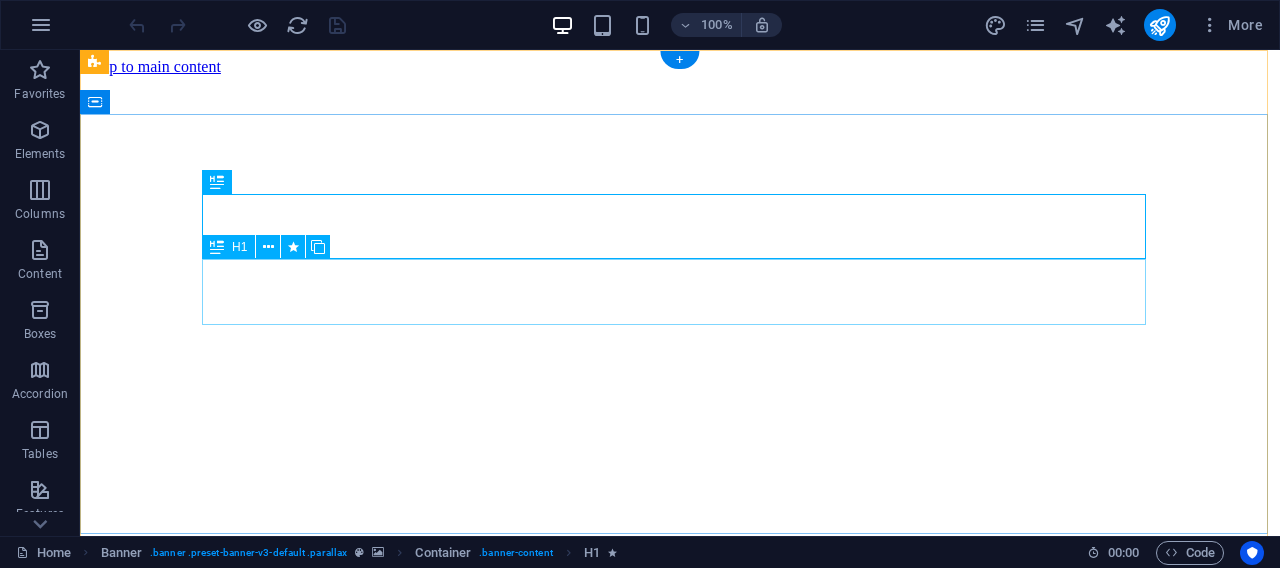 scroll, scrollTop: 0, scrollLeft: 0, axis: both 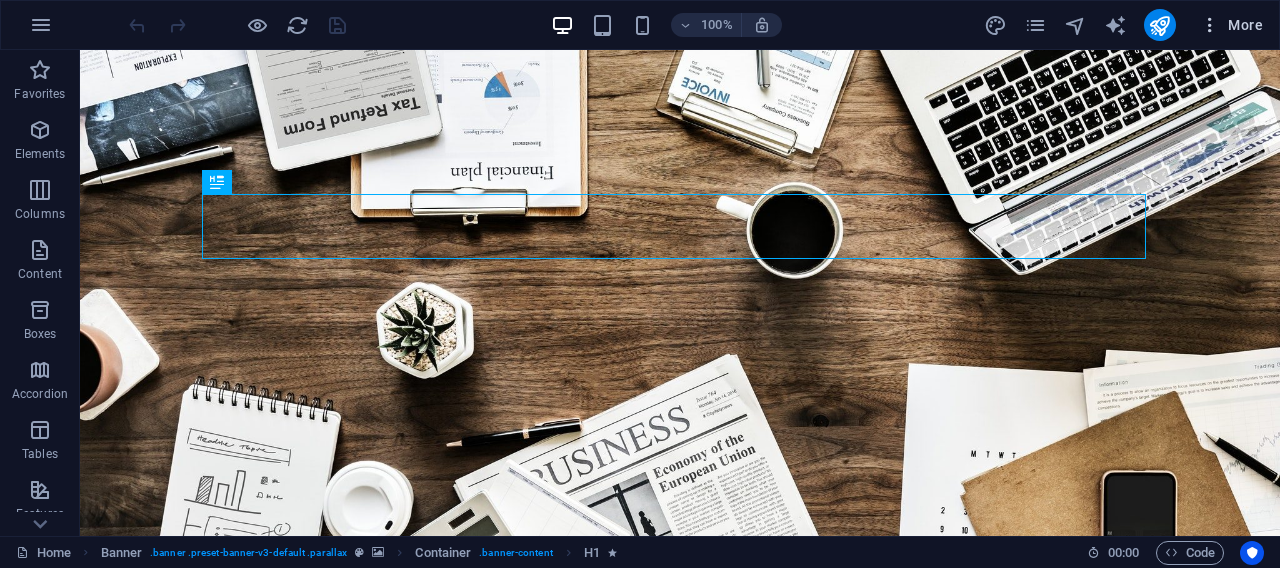 click on "More" at bounding box center [1231, 25] 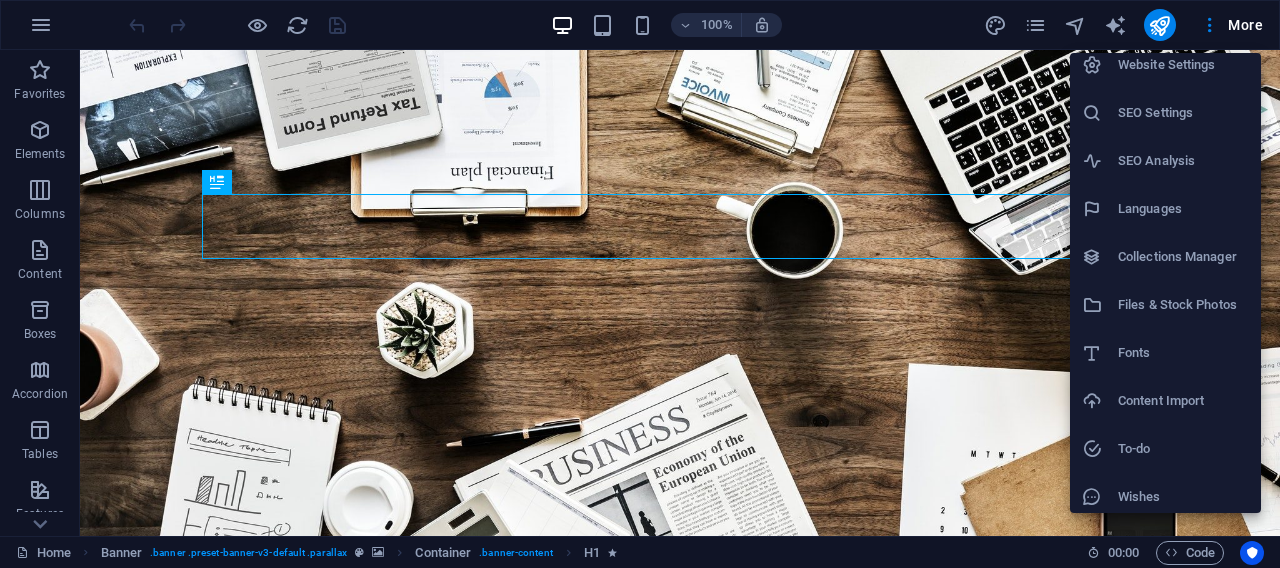 scroll, scrollTop: 0, scrollLeft: 0, axis: both 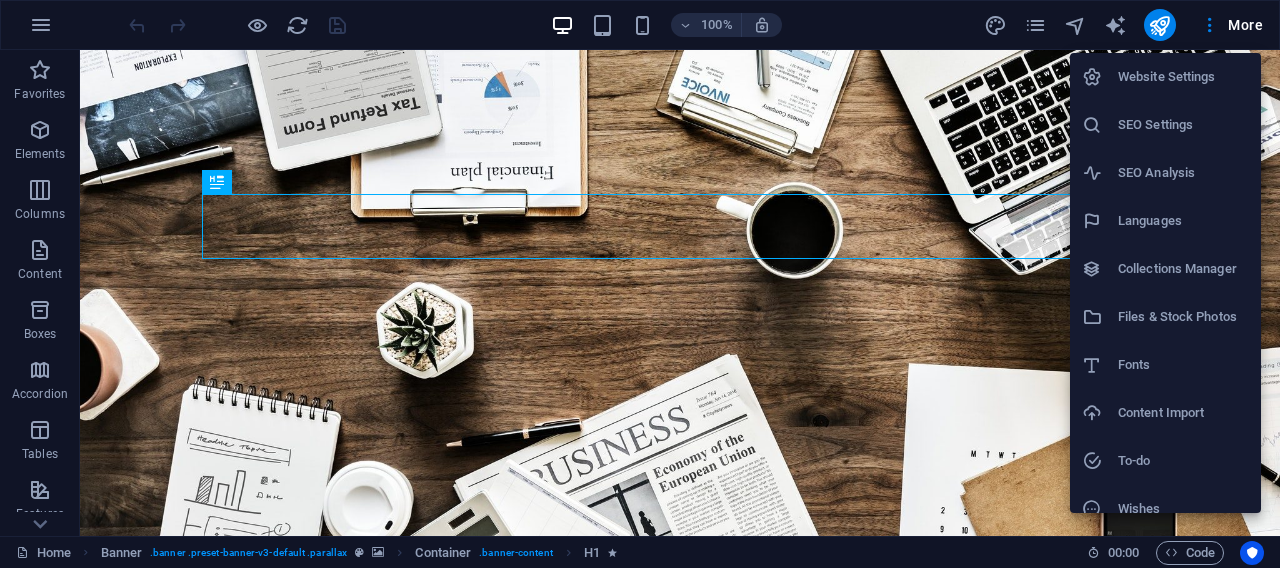 click on "Website Settings" at bounding box center [1183, 77] 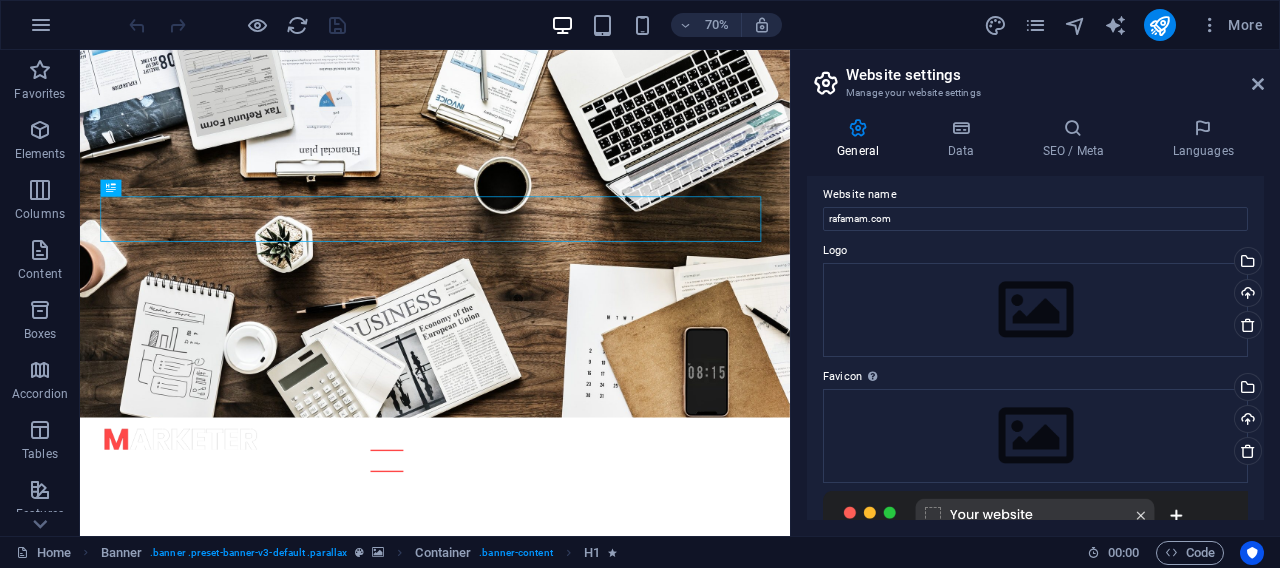 scroll, scrollTop: 0, scrollLeft: 0, axis: both 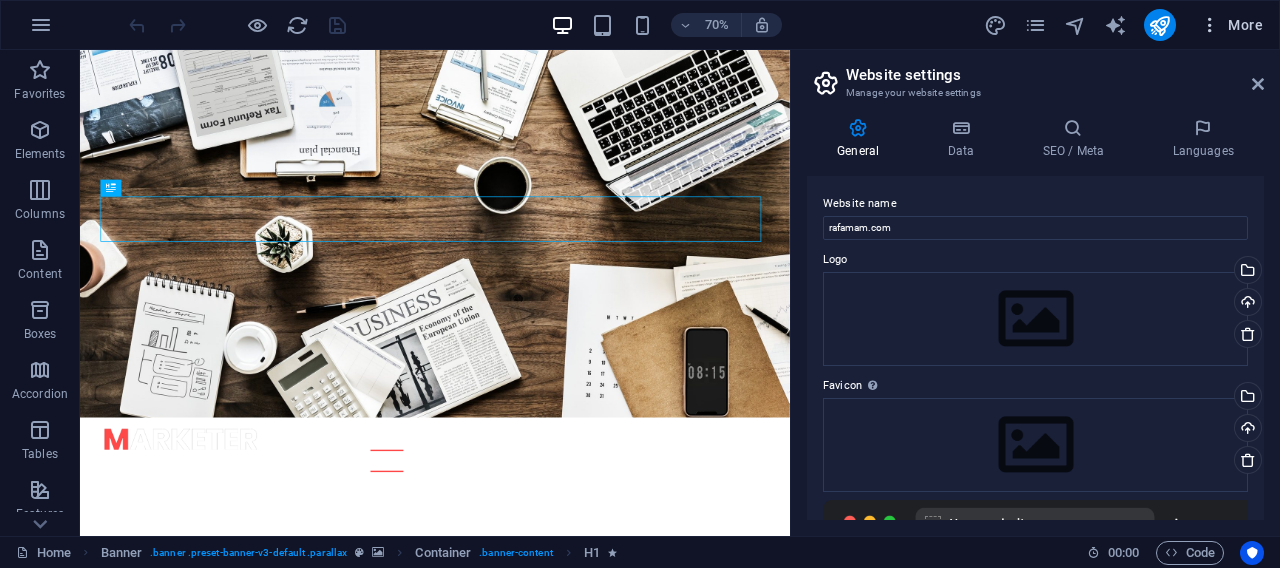 click at bounding box center [1210, 25] 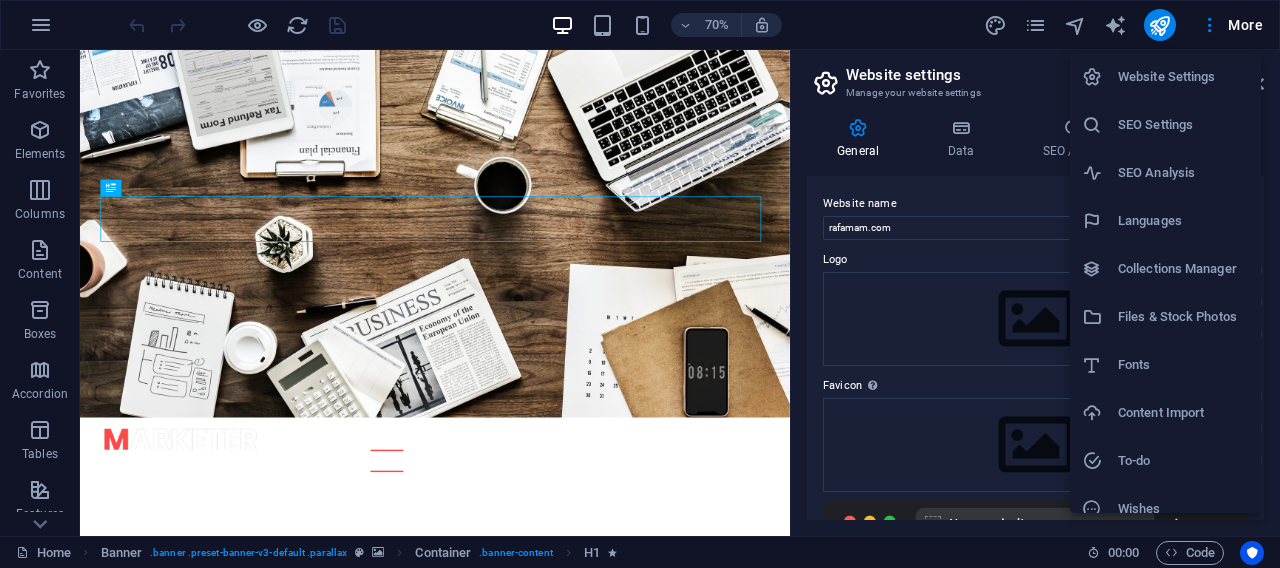 click on "Languages" at bounding box center [1183, 221] 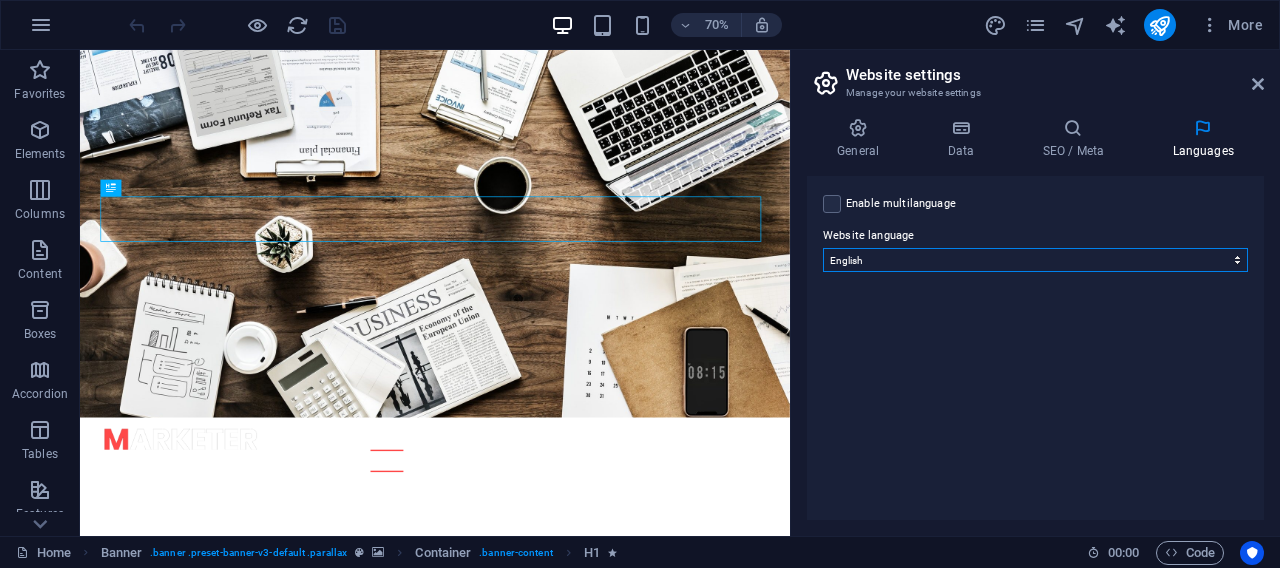 click on "Abkhazian Afar Afrikaans Akan Albanian Amharic Arabic Aragonese Armenian Assamese Avaric Avestan Aymara Azerbaijani Bambara Bashkir Basque Belarusian Bengali Bihari languages Bislama Bokmål Bosnian Breton Bulgarian Burmese Catalan Central Khmer Chamorro Chechen Chinese Church Slavic Chuvash Cornish Corsican Cree Croatian Czech Danish Dutch Dzongkha English Esperanto Estonian Ewe Faroese Farsi (Persian) Fijian Finnish French Fulah Gaelic Galician Ganda Georgian German Greek Greenlandic Guaraní Gujarati Haitian Creole Hausa Hebrew Herero Hindi Hiri Motu Hungarian Icelandic Ido Igbo Indonesian Interlingua Interlingue Inuktitut Inupiaq Irish Italian Japanese Javanese Kannada Kanuri Kashmiri Kazakh Kikuyu Kinyarwanda Komi Kongo Korean Kurdish Kwanyama Kyrgyz Lao Latin Latvian Limburgish Lingala Lithuanian Luba-Katanga Luxembourgish Macedonian Malagasy Malay Malayalam Maldivian Maltese Manx Maori Marathi Marshallese Mongolian Nauru Navajo Ndonga Nepali North Ndebele Northern Sami Norwegian Norwegian Nynorsk Nuosu" at bounding box center (1035, 260) 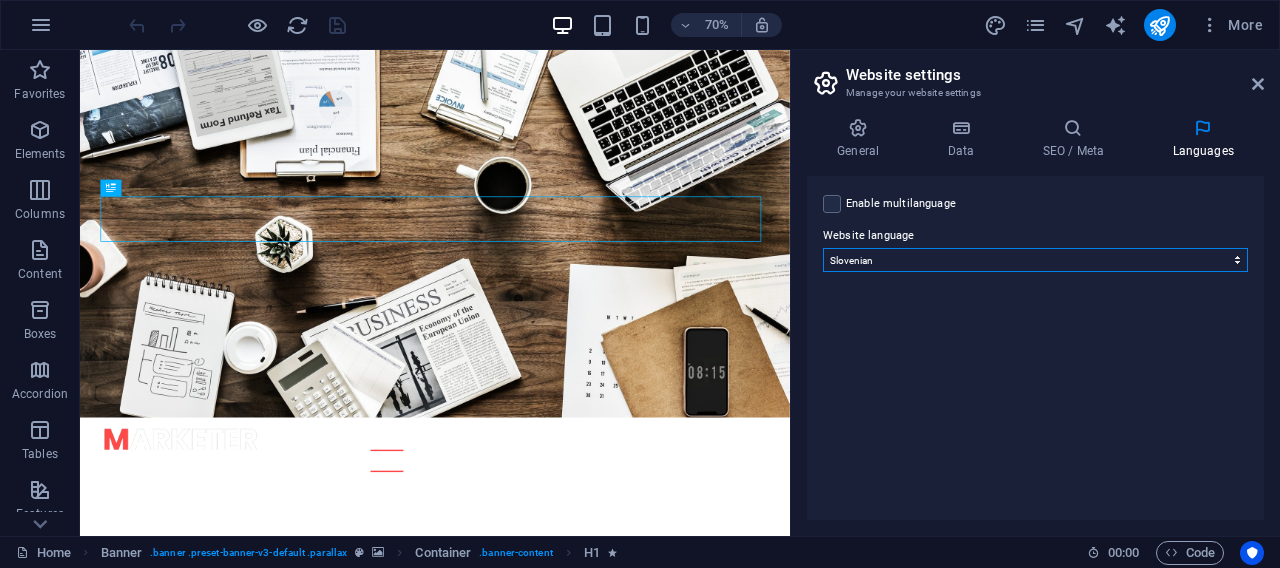 click on "Slovenian" at bounding box center (0, 0) 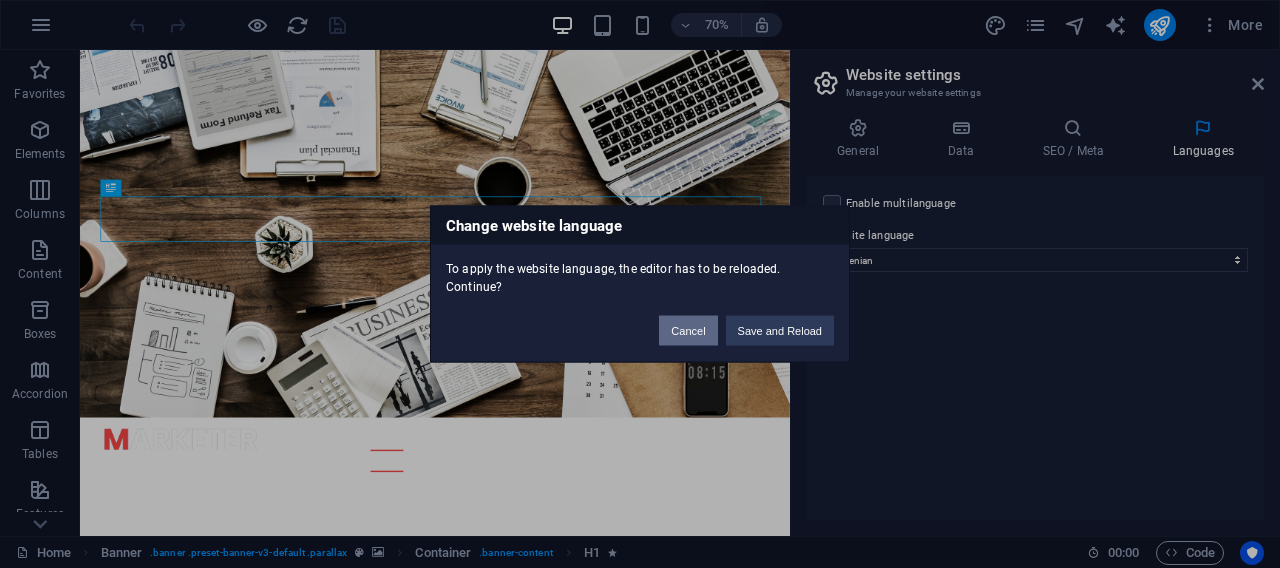 click on "Cancel" at bounding box center [688, 331] 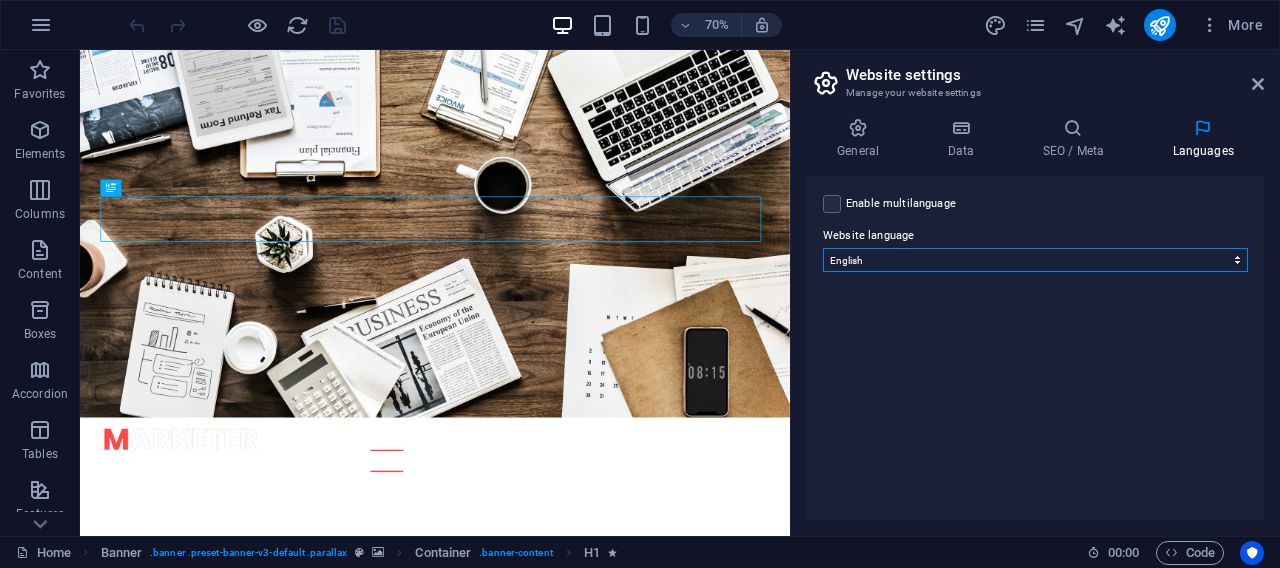 select on "148" 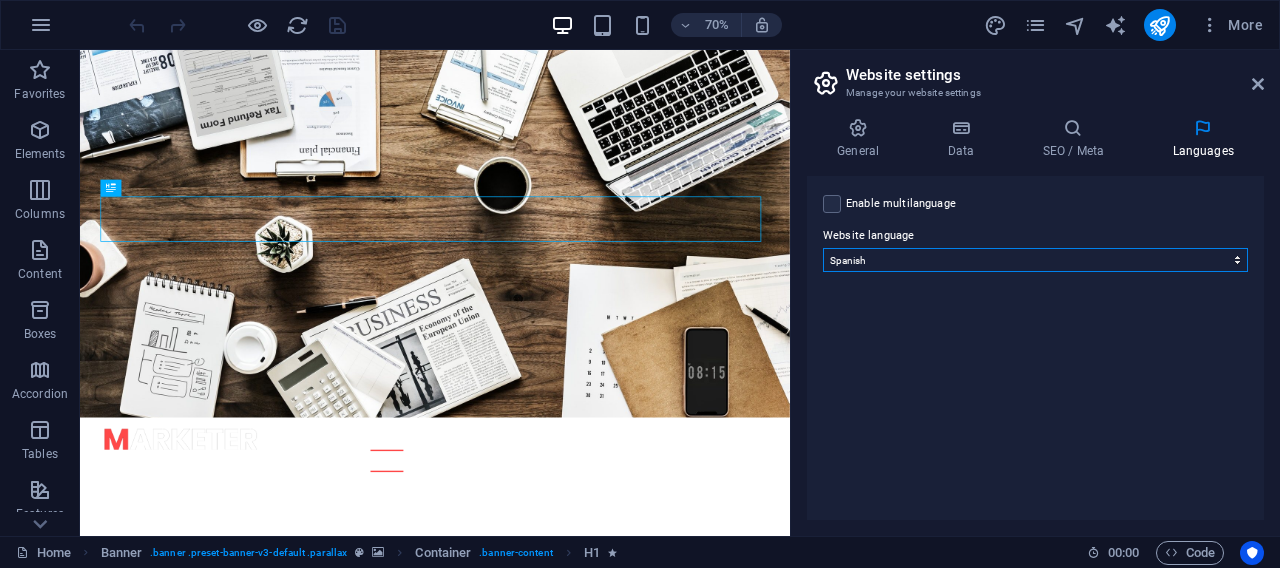 click on "Spanish" at bounding box center (0, 0) 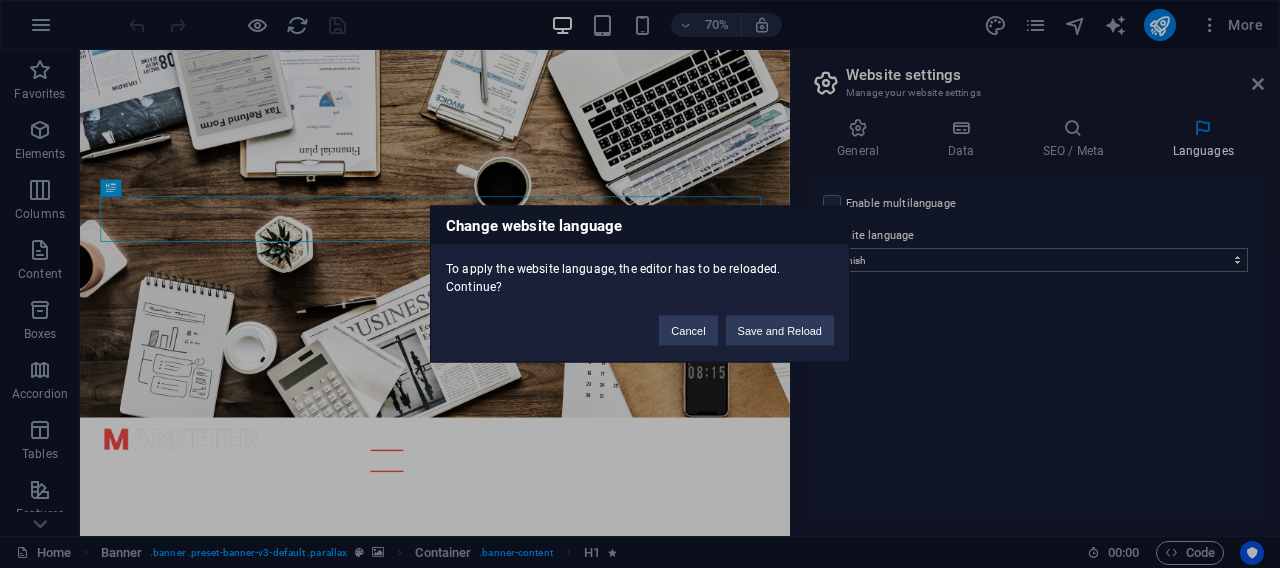 click on "Change website language To apply the website language, the editor has to be reloaded. Continue? Cancel Save and Reload" at bounding box center (640, 284) 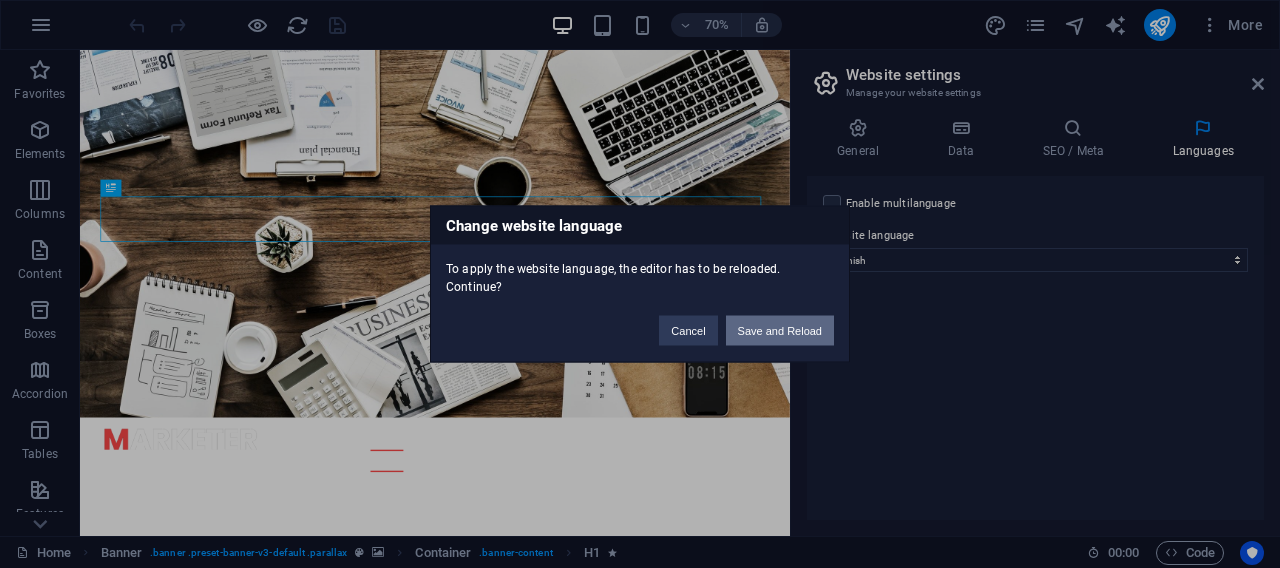 click on "Save and Reload" at bounding box center [780, 331] 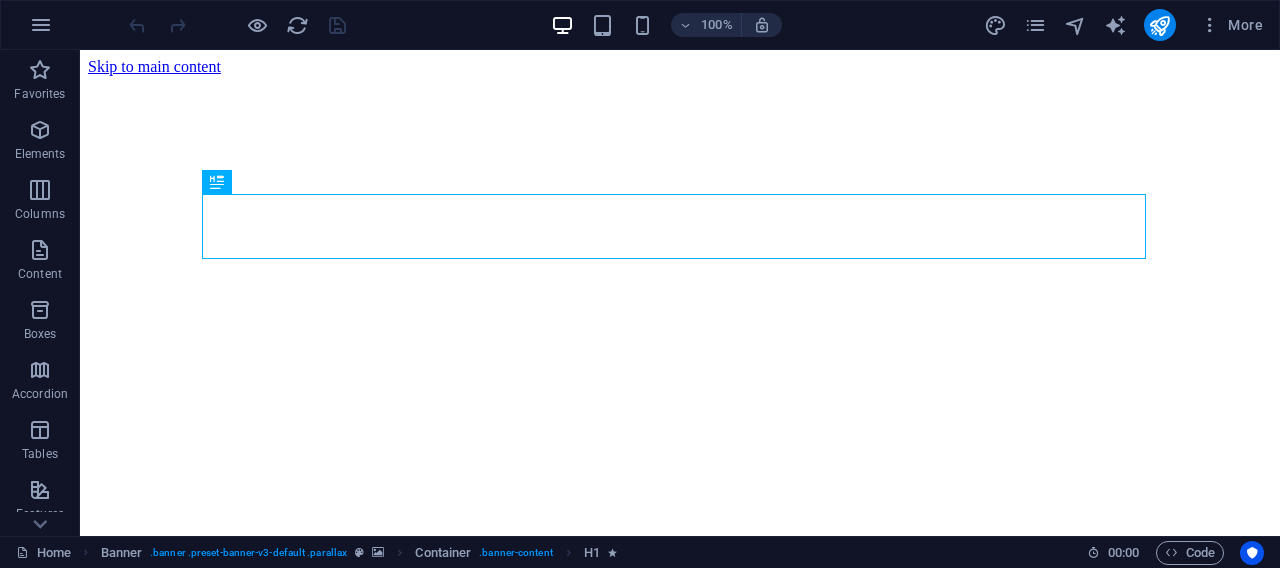 scroll, scrollTop: 0, scrollLeft: 0, axis: both 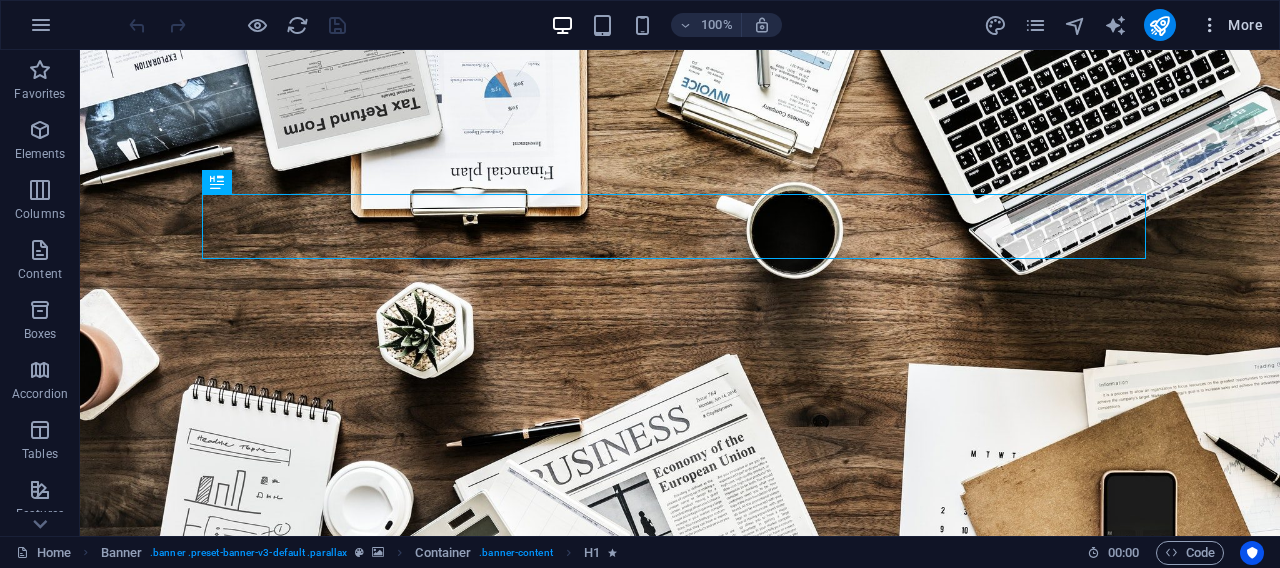 click on "More" at bounding box center [1231, 25] 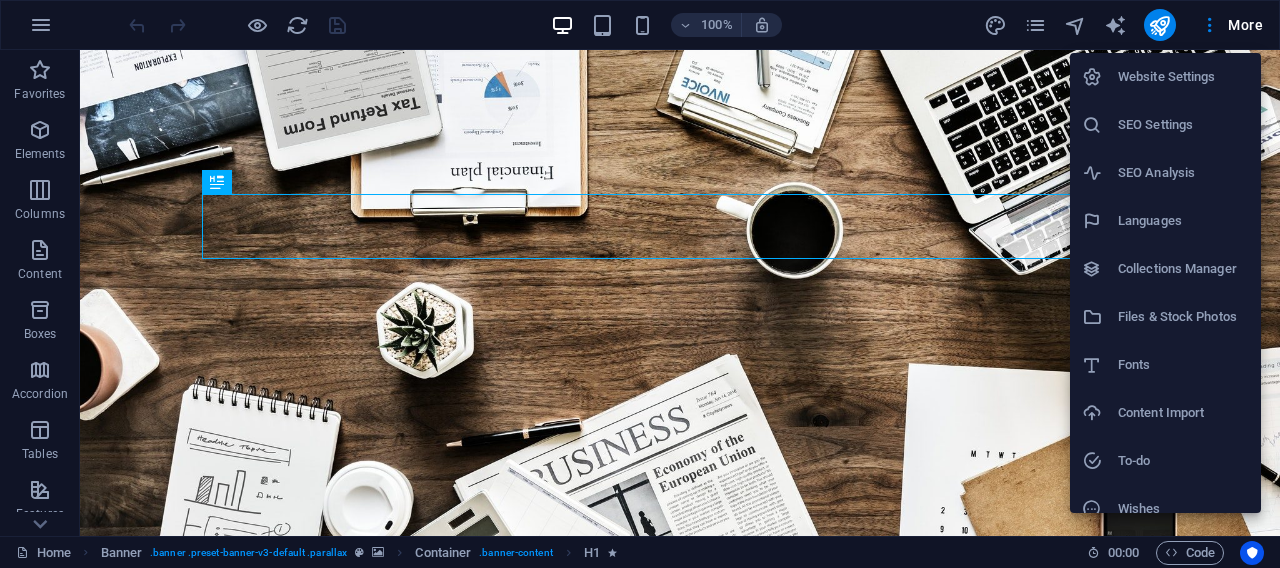 click on "Languages" at bounding box center (1183, 221) 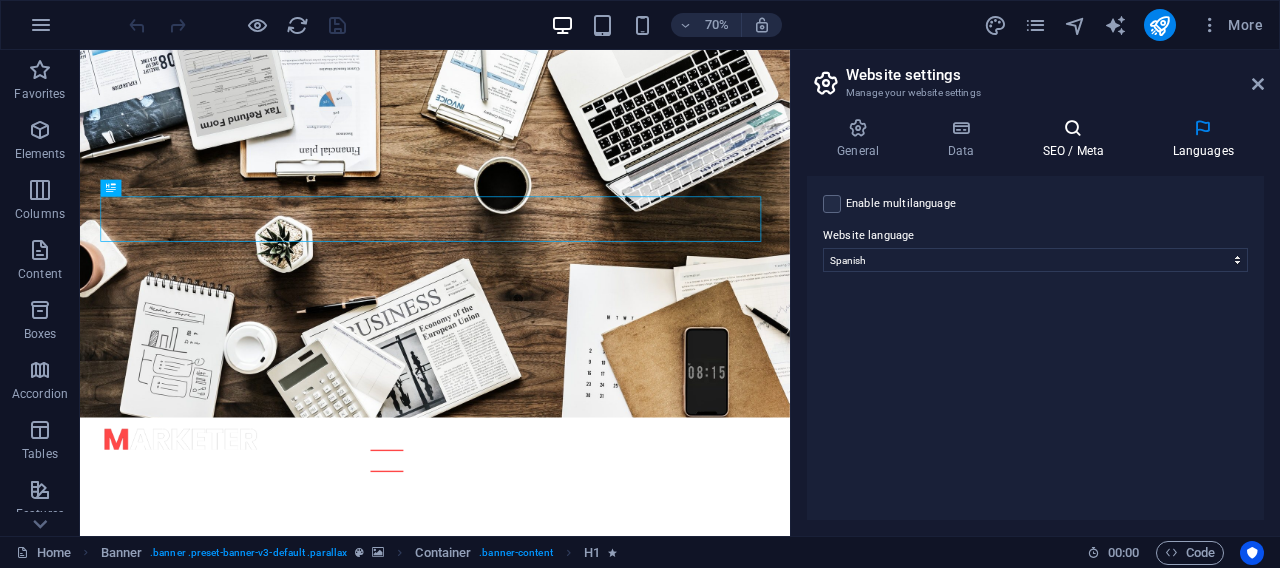 click at bounding box center [1073, 128] 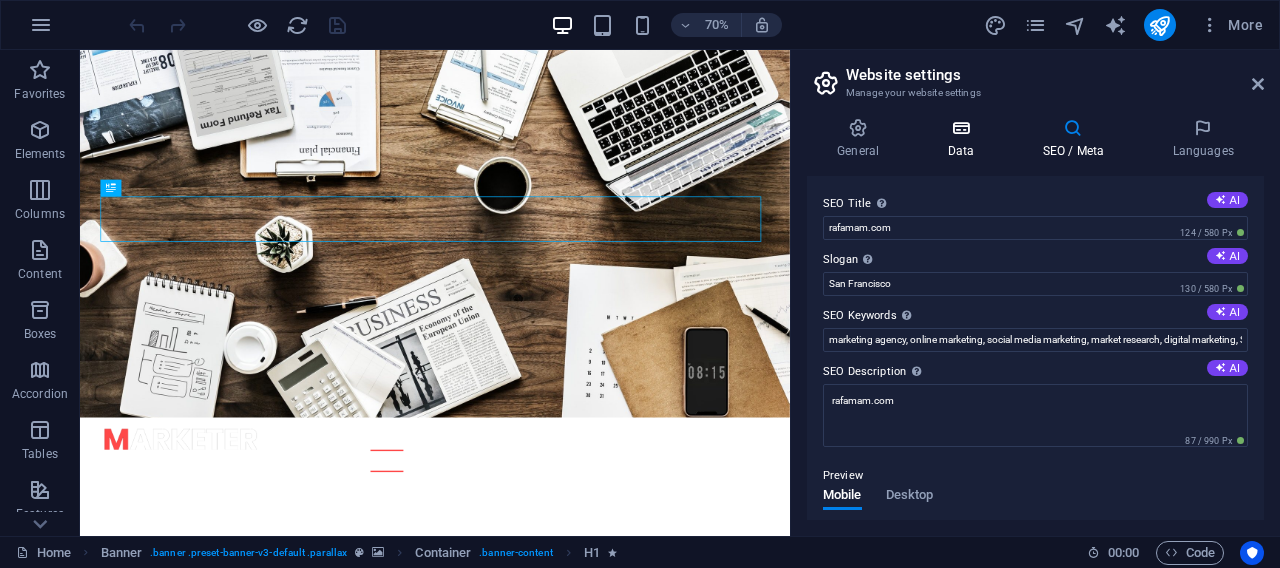 click on "Data" at bounding box center [964, 139] 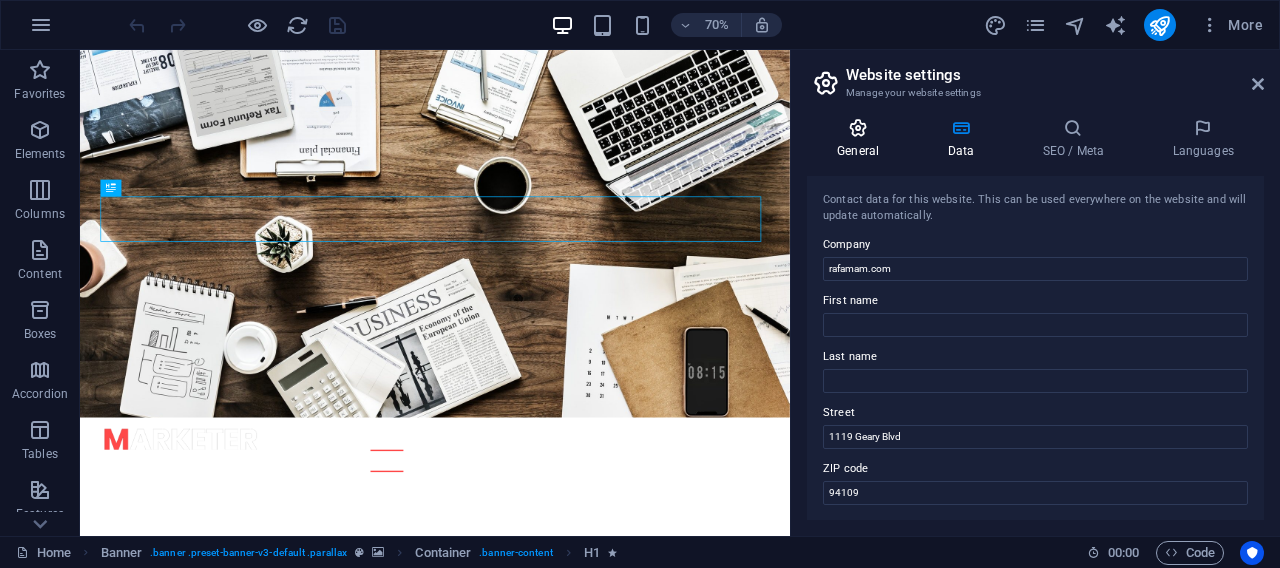 click at bounding box center [858, 128] 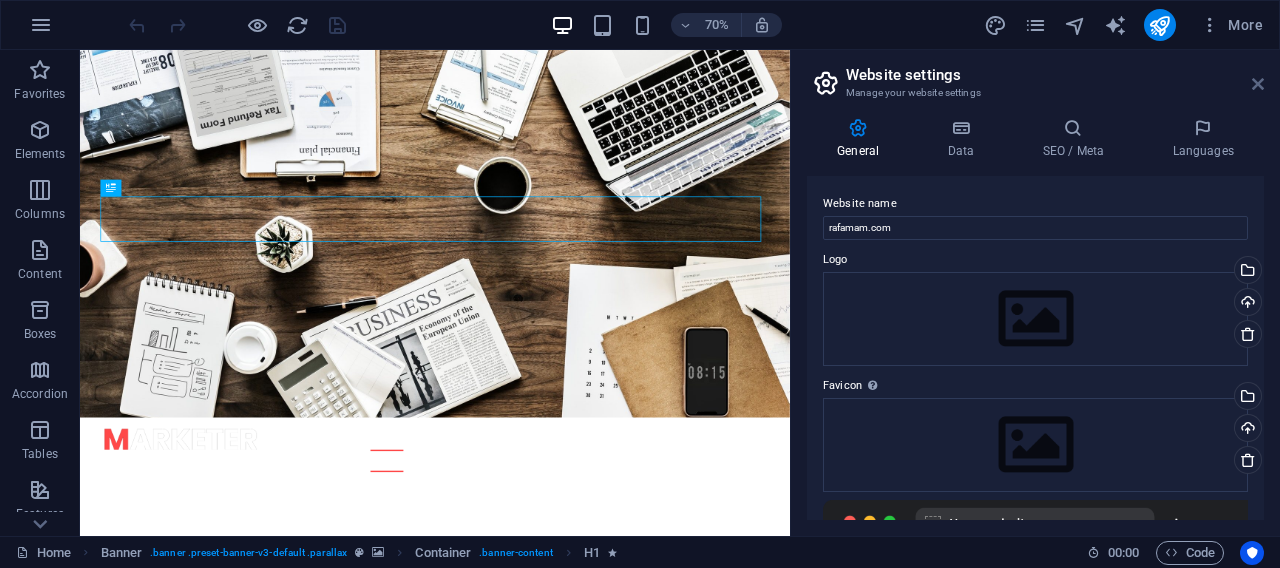 click at bounding box center [1258, 84] 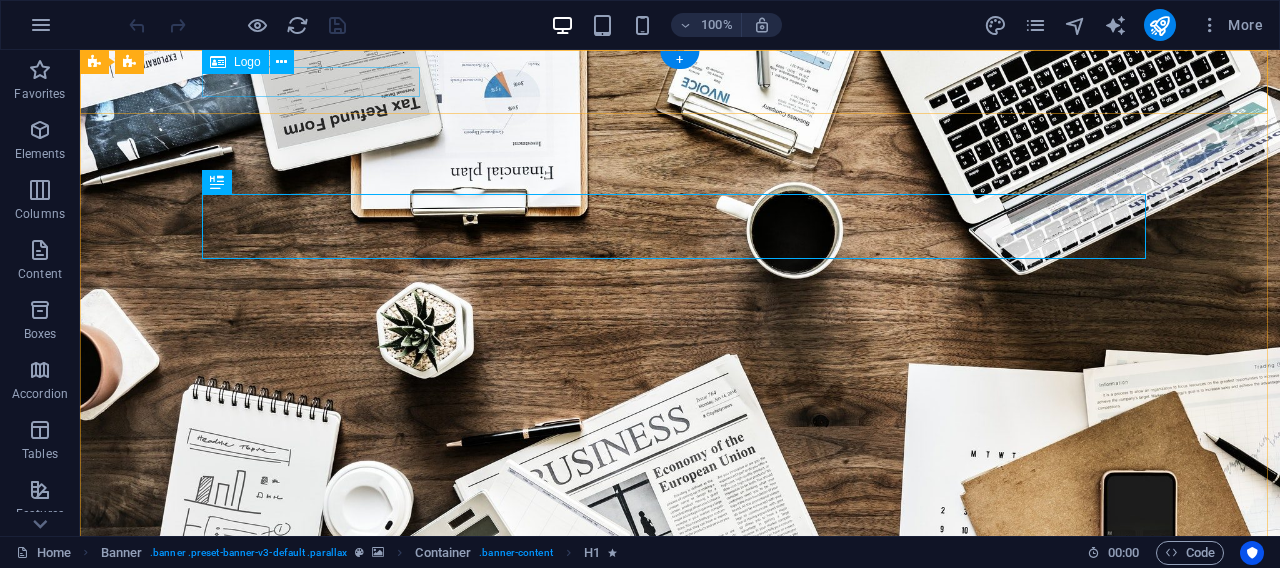 click at bounding box center [680, 606] 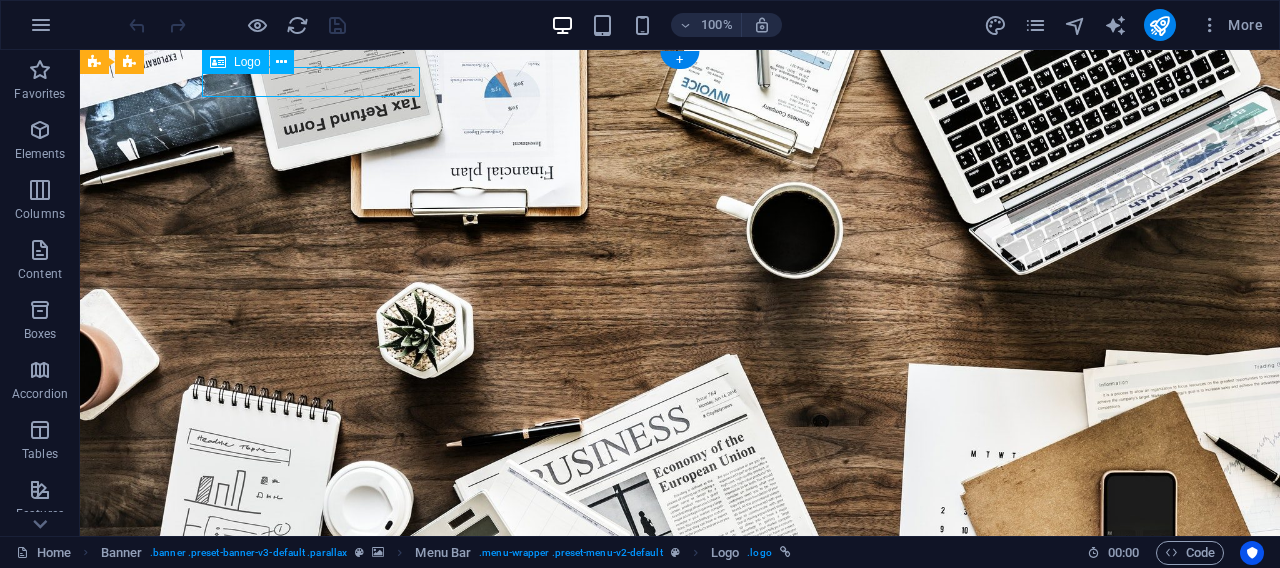click at bounding box center [680, 606] 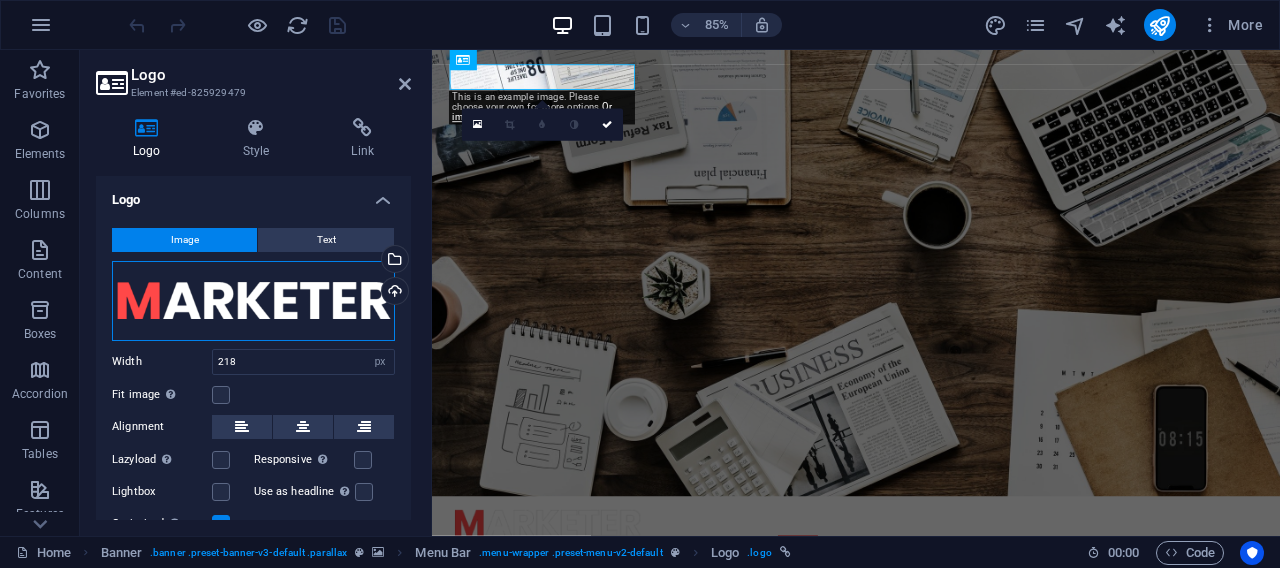 click on "Drag files here, click to choose files or select files from Files or our free stock photos & videos" at bounding box center [253, 301] 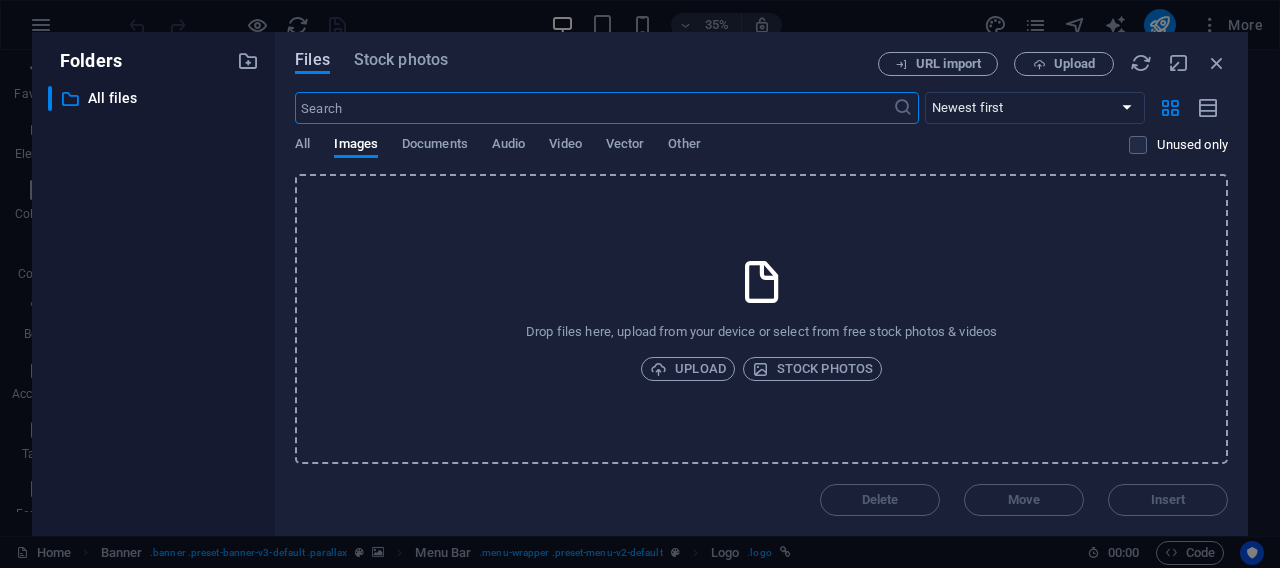 click on "Files" at bounding box center [312, 60] 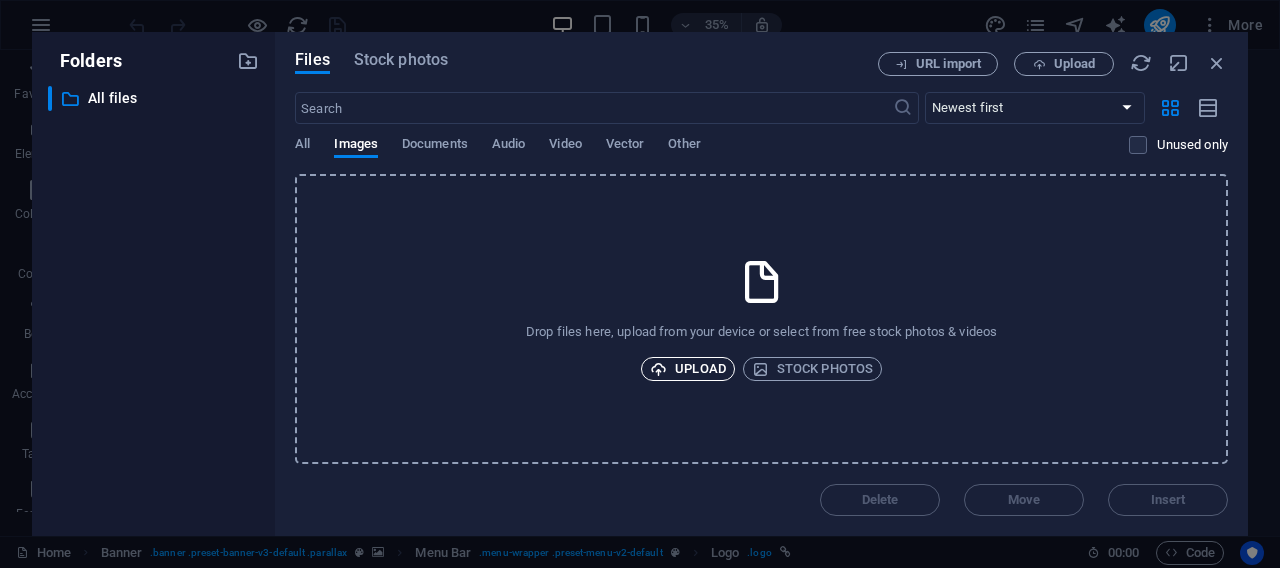 click on "Upload" at bounding box center [688, 369] 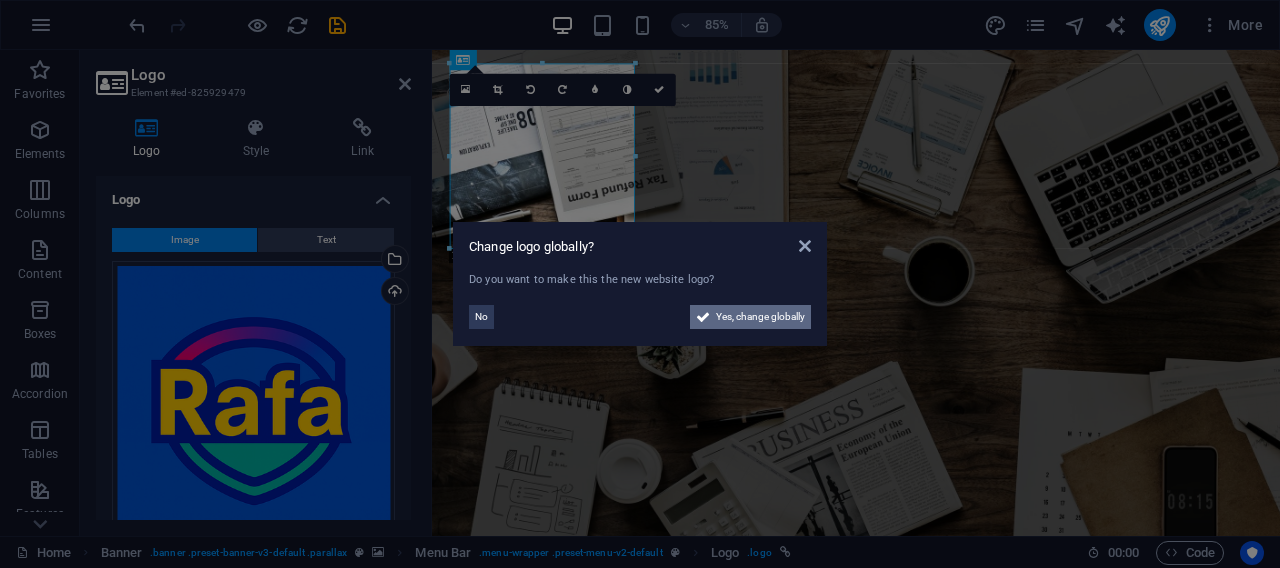 click on "Yes, change globally" at bounding box center [760, 317] 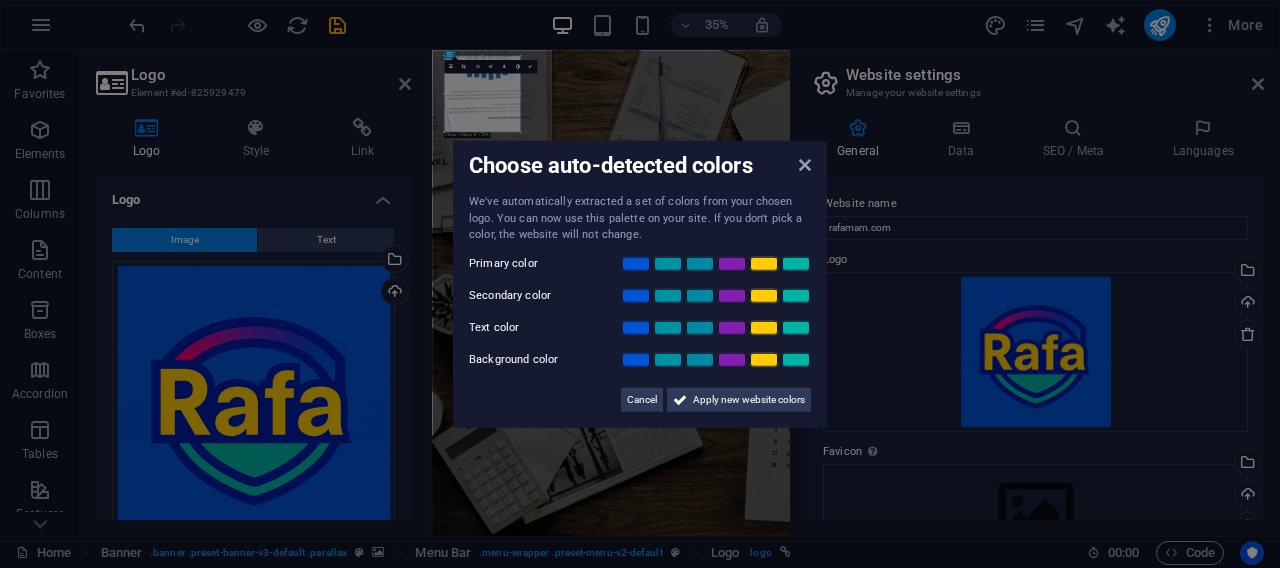 click on "Choose auto-detected colors We've automatically extracted a set of colors from your chosen logo. You can now use this palette on your site. If you don't pick a color, the website will not change.  Primary color Secondary color Text color Background color Cancel Apply new website colors" at bounding box center (640, 284) 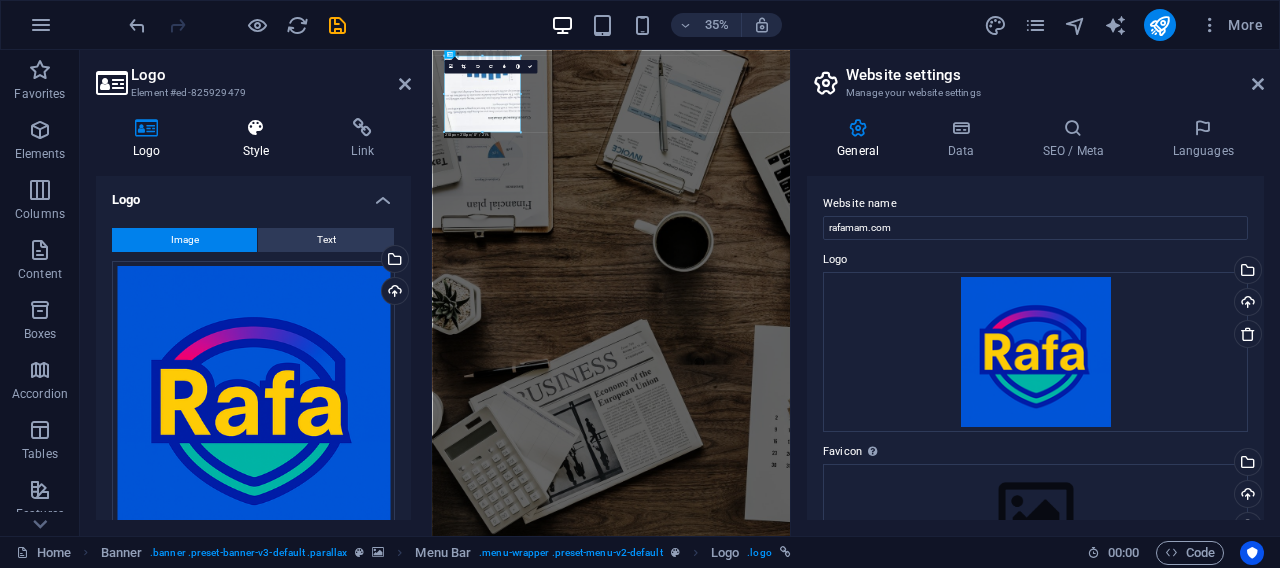click on "Style" at bounding box center [260, 139] 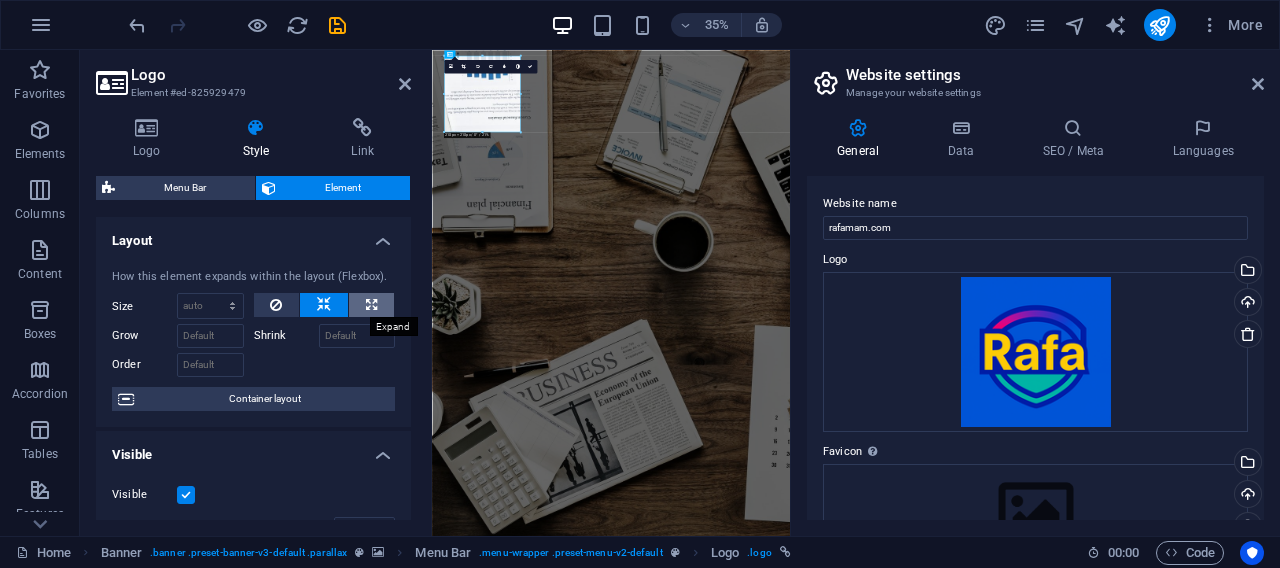 click at bounding box center (371, 305) 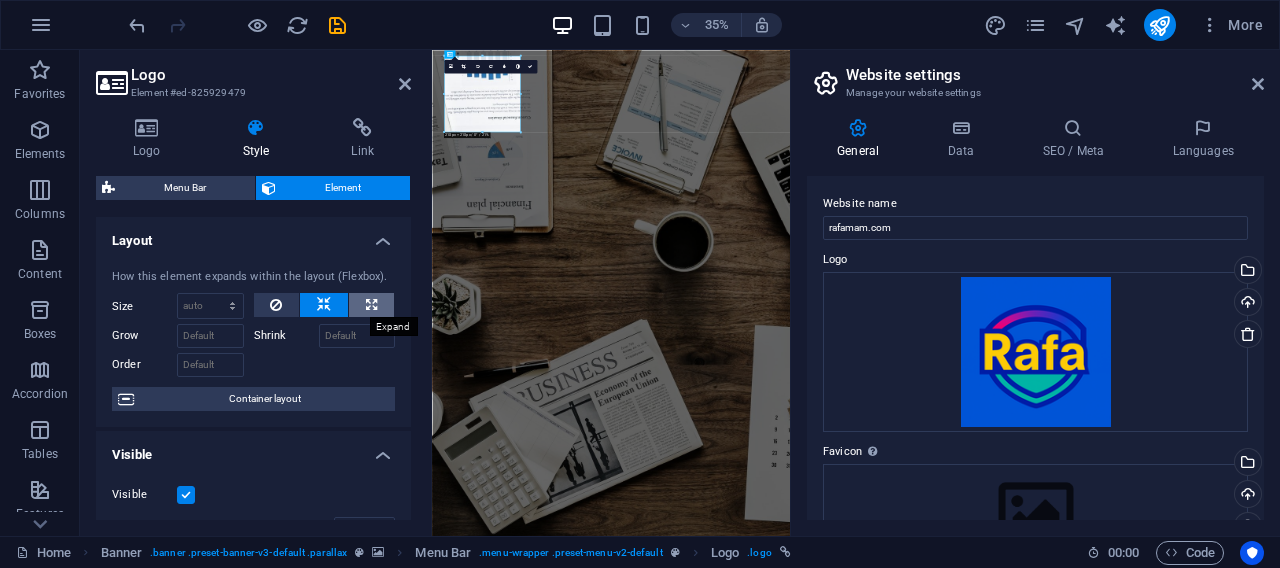 type on "100" 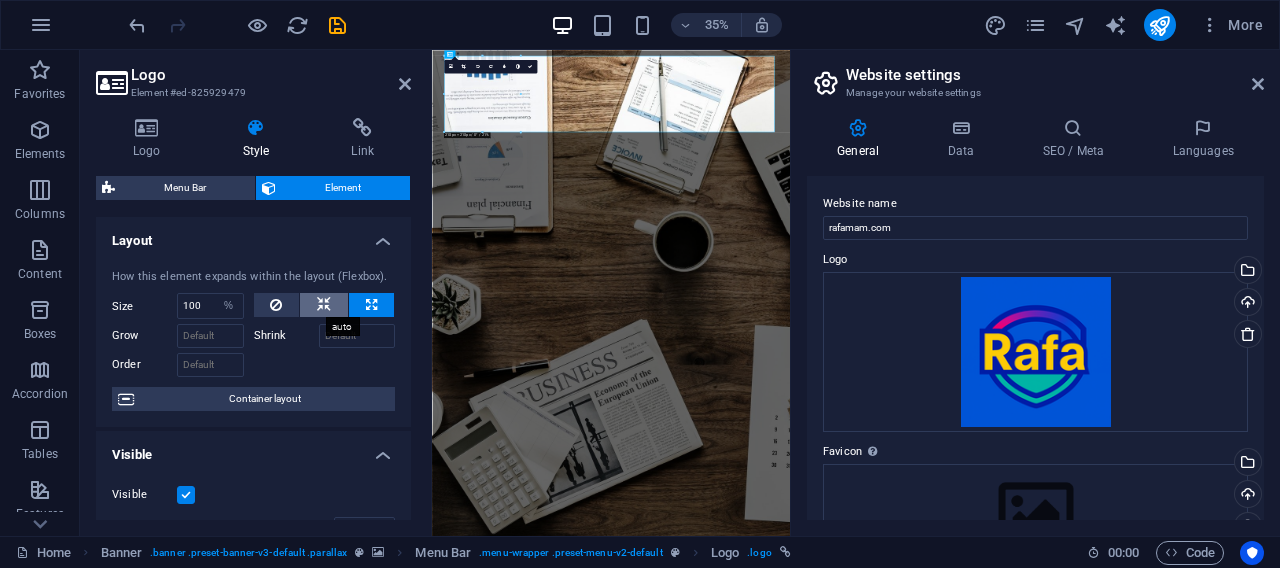 click at bounding box center (324, 305) 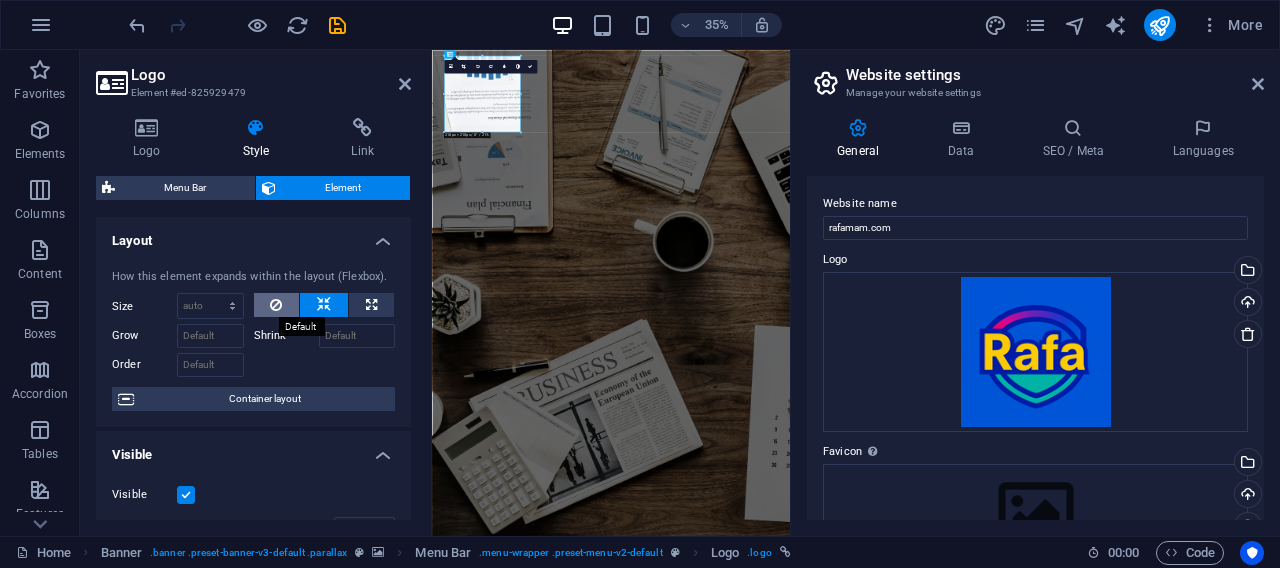 click at bounding box center [277, 305] 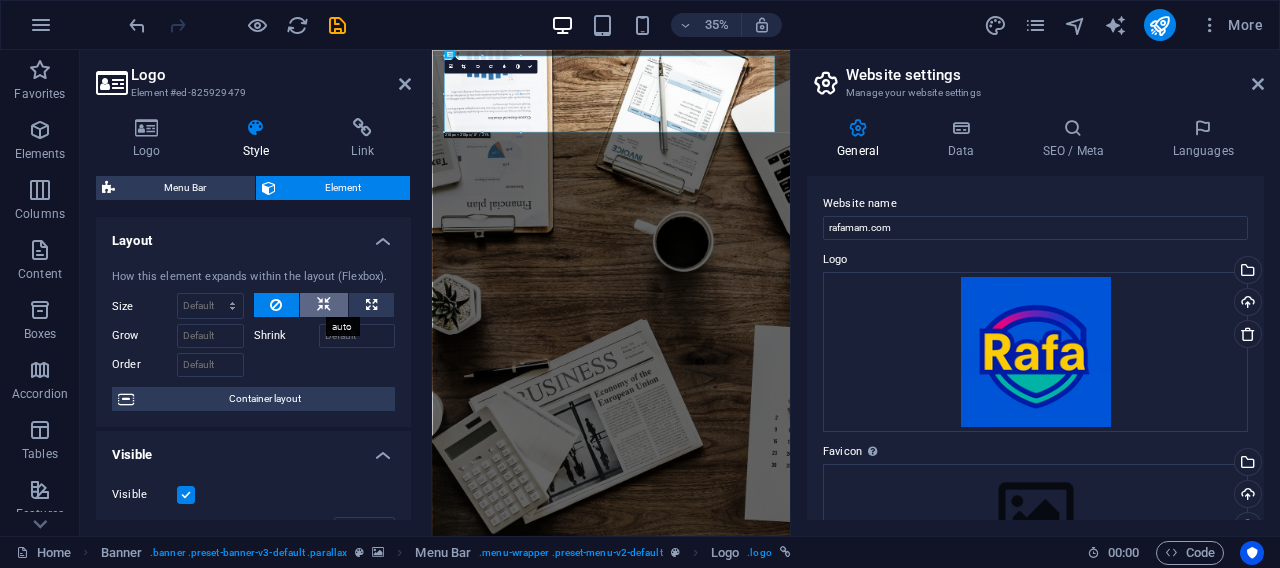 click at bounding box center (324, 305) 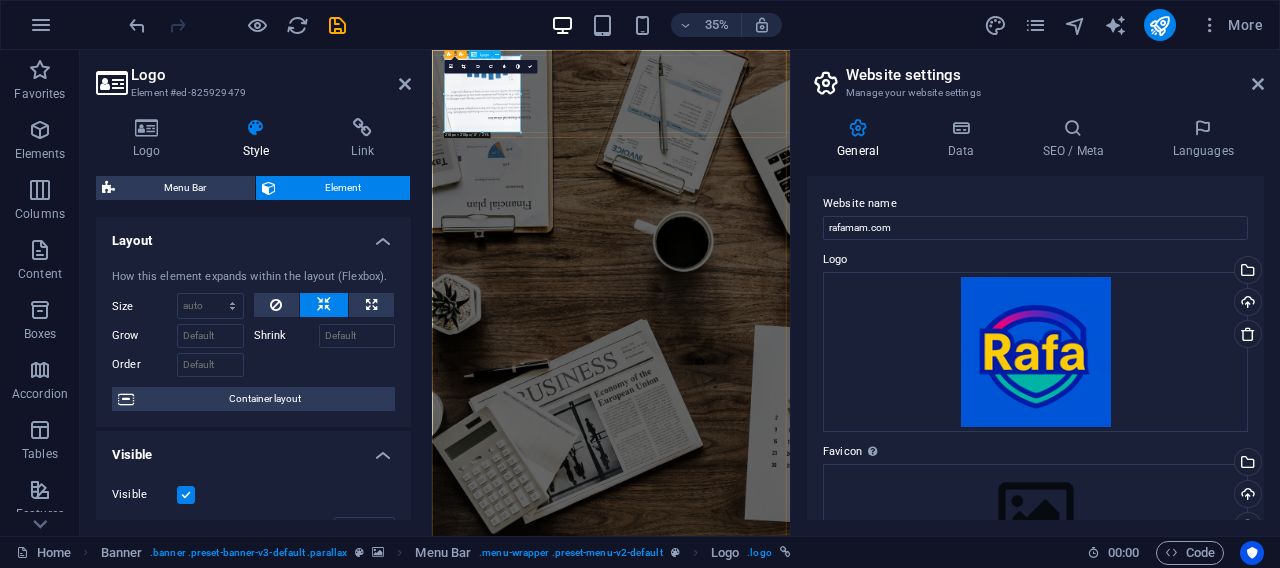click at bounding box center (944, 1564) 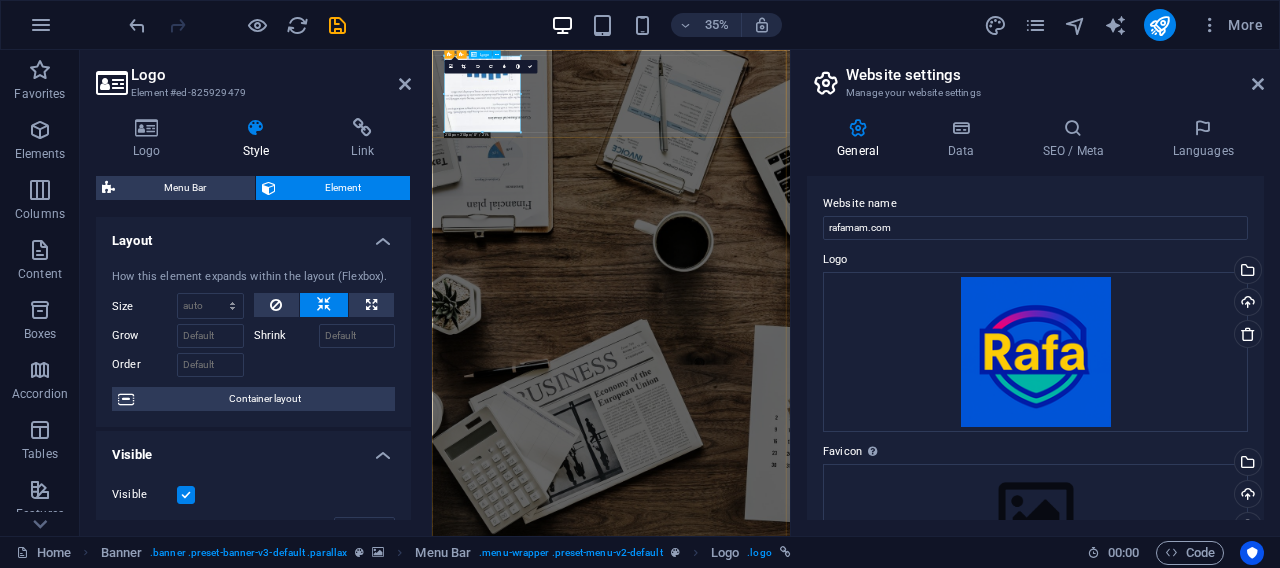 drag, startPoint x: 913, startPoint y: 183, endPoint x: 569, endPoint y: 193, distance: 344.14532 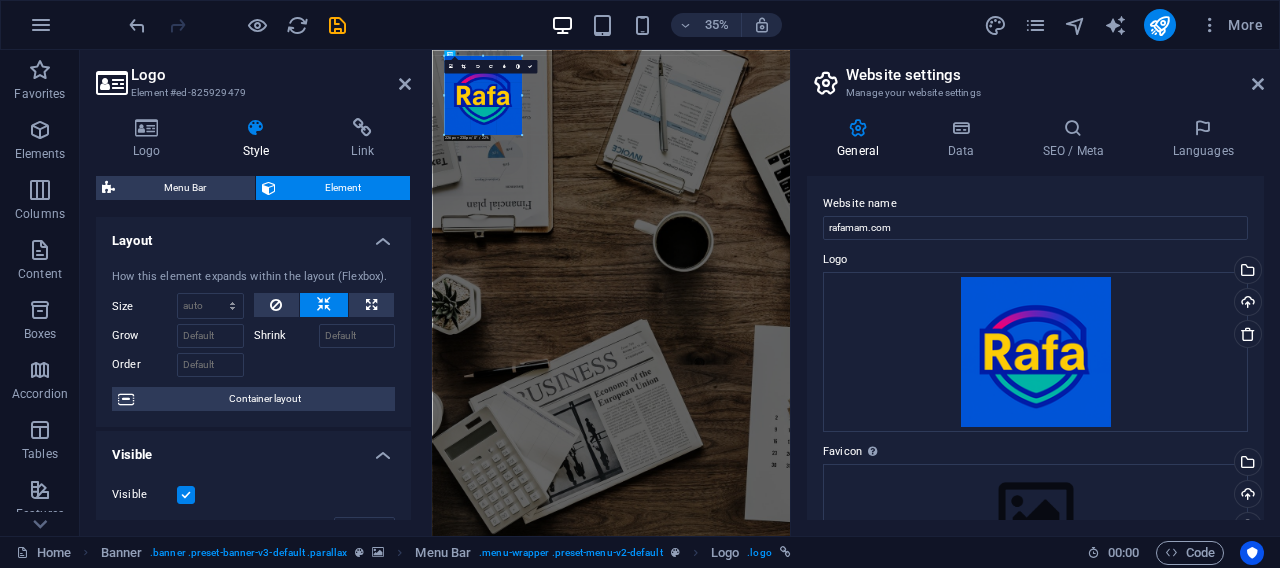 drag, startPoint x: 484, startPoint y: 133, endPoint x: 524, endPoint y: 147, distance: 42.379242 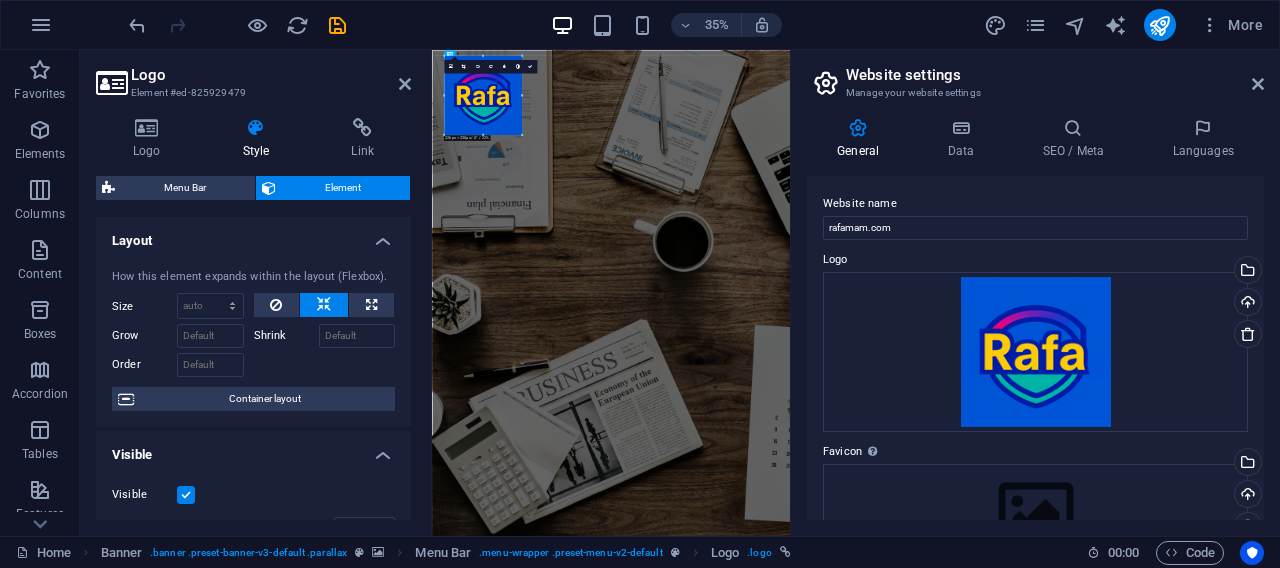 click on "H1   Banner   Container   H1   H1   Banner   Menu Bar   Menu   Menu Bar   Banner   Logo 180 170 160 150 140 130 120 110 100 90 80 70 60 50 40 30 20 10 0 -10 -20 -30 -40 -50 -60 -70 -80 -90 -100 -110 -120 -130 -140 -150 -160 -170 226px × 230px / 0° / 22% 16:10 16:9 4:3 1:1 1:2 0" at bounding box center [611, 293] 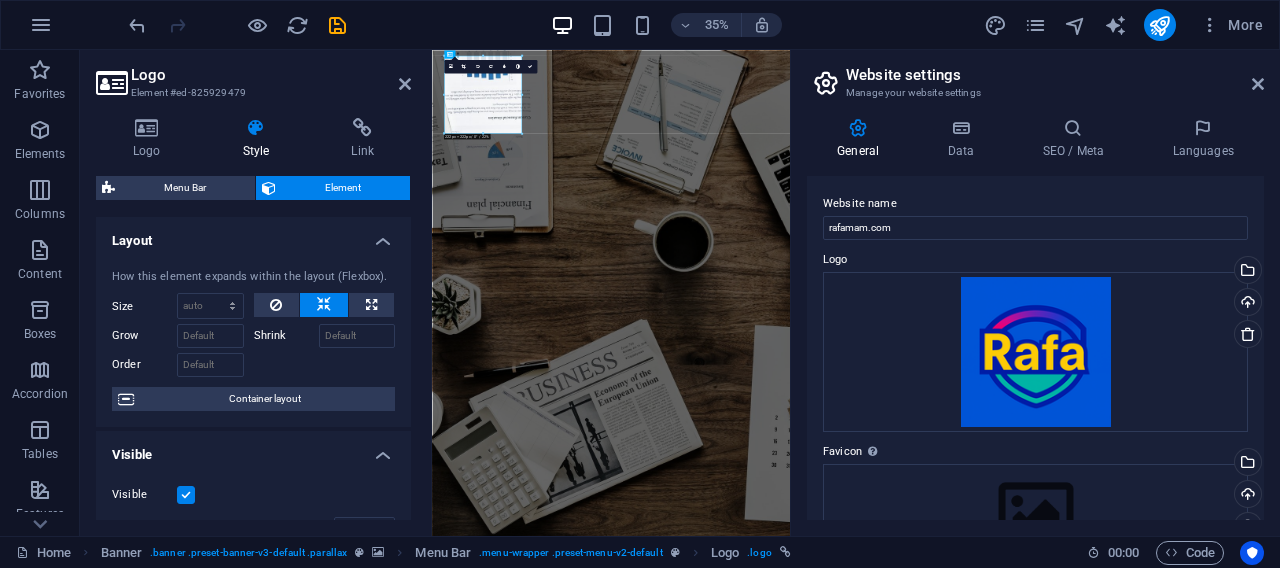 click on "Layout How this element expands within the layout (Flexbox). Size Default auto px % 1/1 1/2 1/3 1/4 1/5 1/6 1/7 1/8 1/9 1/10 Grow Shrink Order Container layout Visible Visible Opacity 100 % Overflow Spacing Margin Default auto px % rem vw vh Custom Custom auto px % rem vw vh auto px % rem vw vh auto px % rem vw vh auto px % rem vw vh Padding Default px rem % vh vw Custom Custom px rem % vh vw px rem % vh vw px rem % vh vw px rem % vh vw Border Style              - Width 1 auto px rem % vh vw Custom Custom 1 auto px rem % vh vw 1 auto px rem % vh vw 1 auto px rem % vh vw 1 auto px rem % vh vw  - Color Round corners Default px rem % vh vw Custom Custom px rem % vh vw px rem % vh vw px rem % vh vw px rem % vh vw Shadow Default None Outside Inside Color X offset 0 px rem vh vw Y offset 0 px rem vh vw Blur 0 px rem % vh vw Spread 0 px rem vh vw Text Shadow Default None Outside Color X offset 0 px rem vh vw Y offset 0 px rem vh vw Blur 0 px rem % vh vw Positioning Default Static Relative Absolute Fixed px" at bounding box center (253, 368) 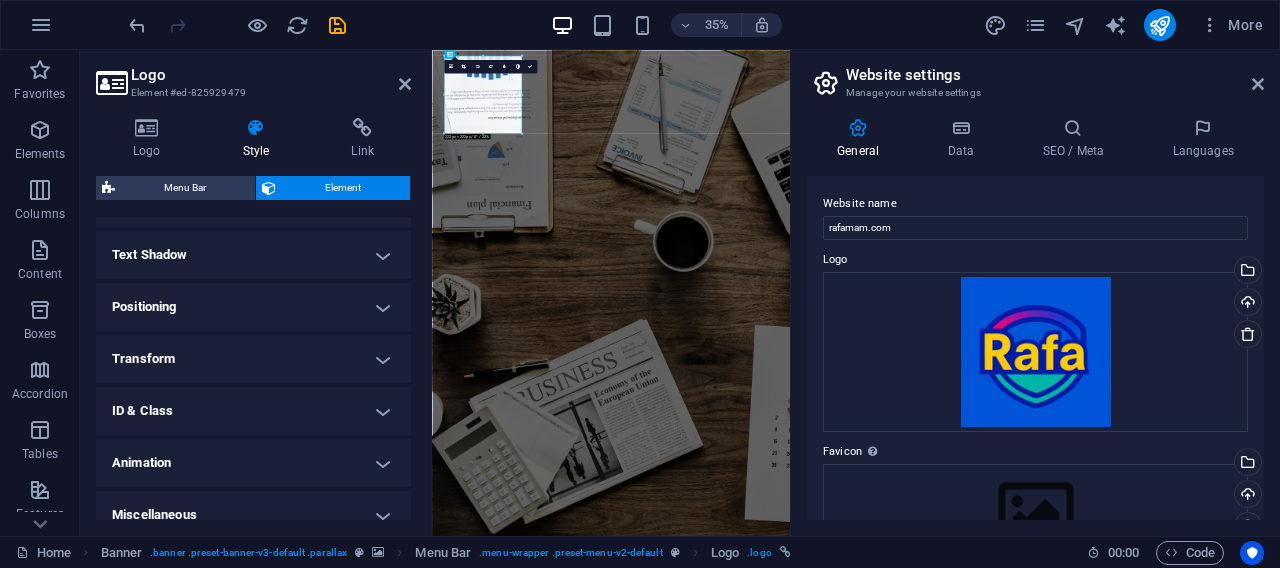 scroll, scrollTop: 525, scrollLeft: 0, axis: vertical 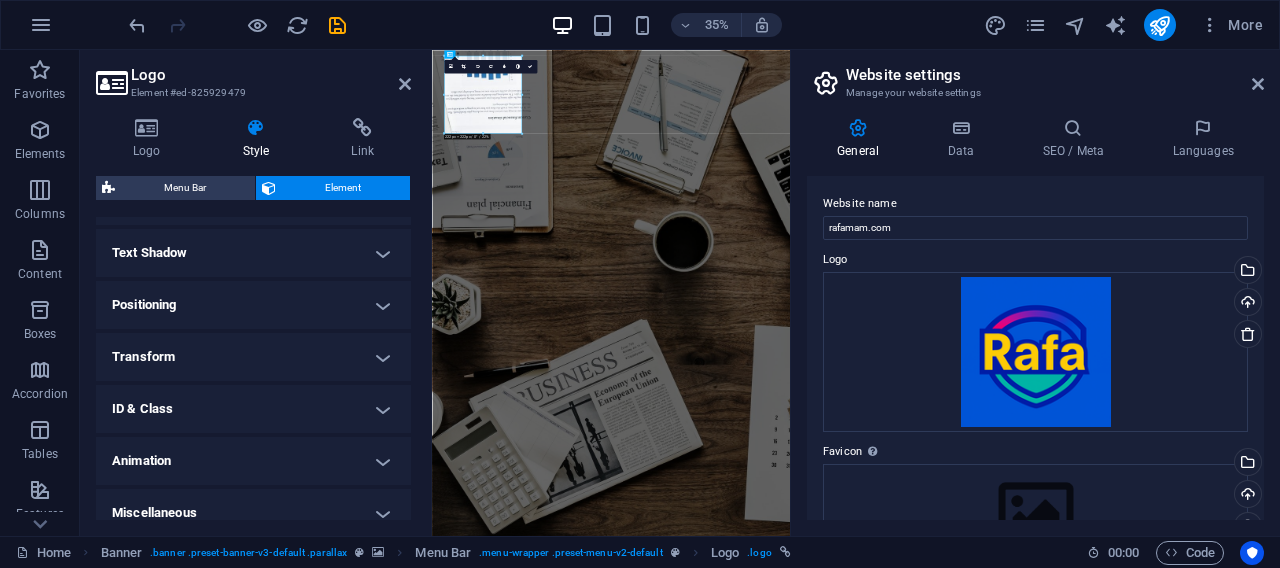 click on "Transform" at bounding box center [253, 357] 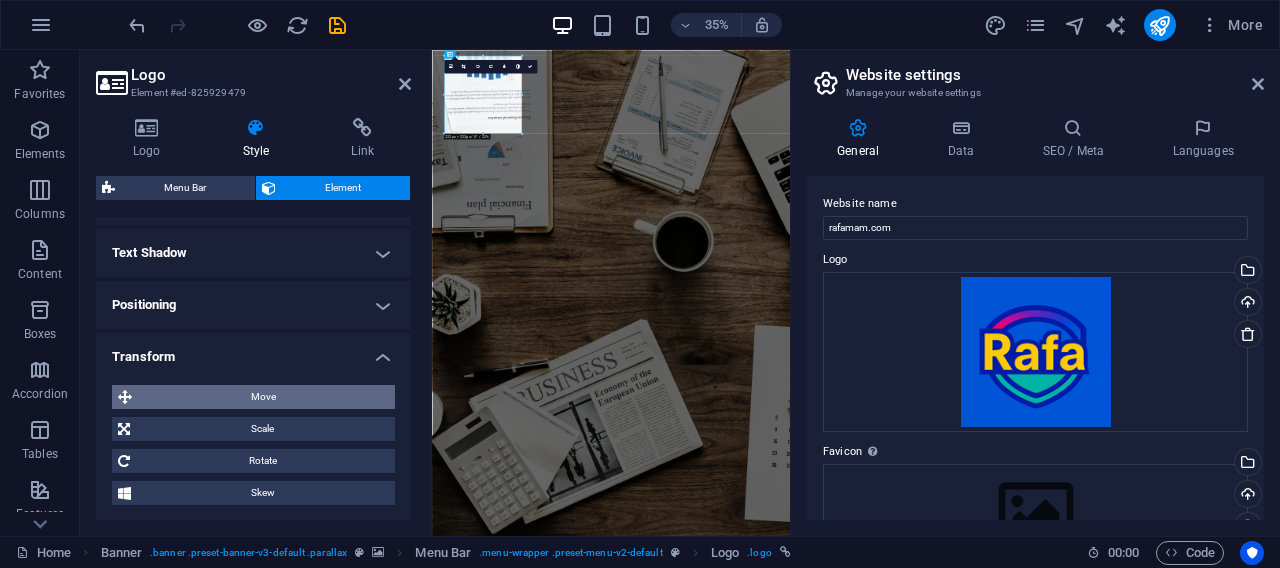 click on "Move" at bounding box center (263, 397) 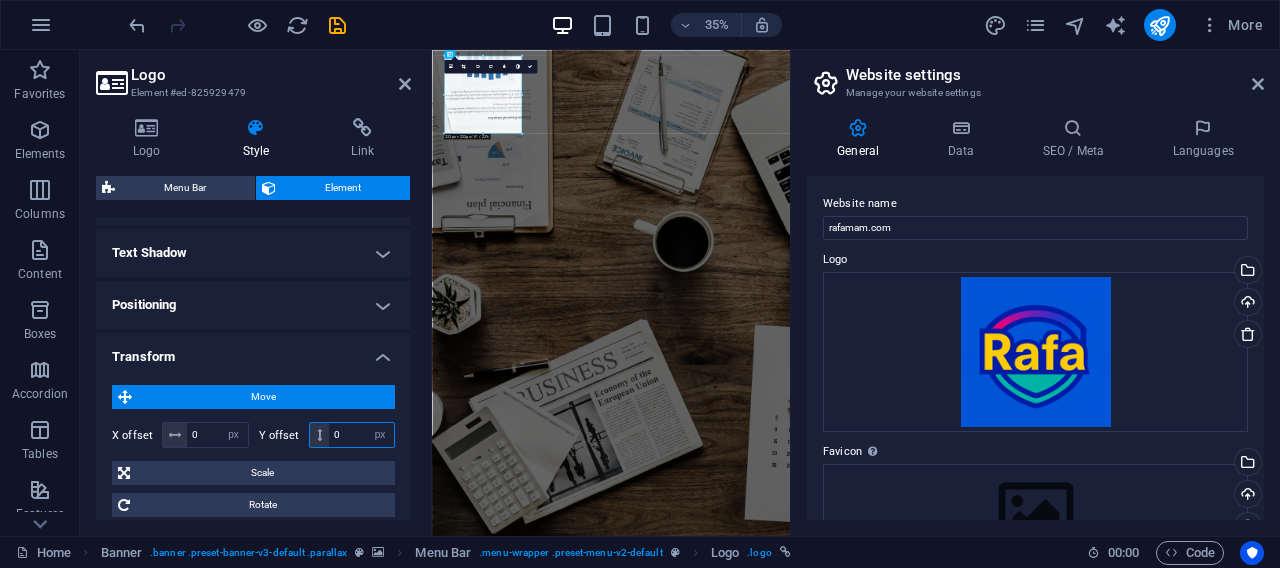 click on "0" at bounding box center (361, 435) 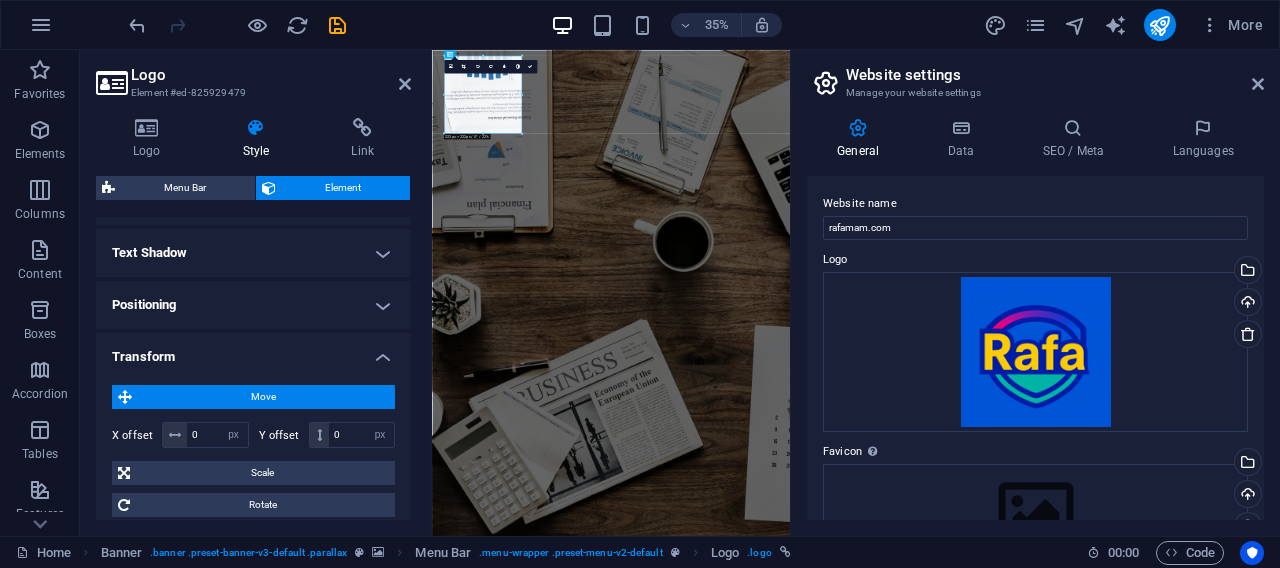 click on "Transform" at bounding box center [253, 351] 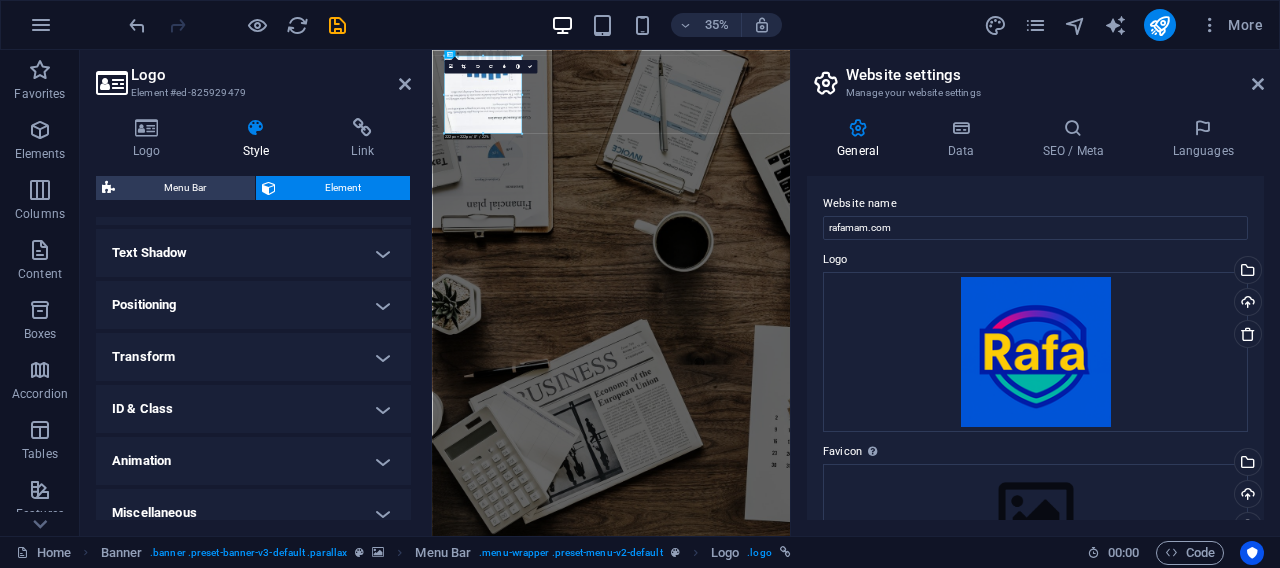 click on "Animation" at bounding box center (253, 461) 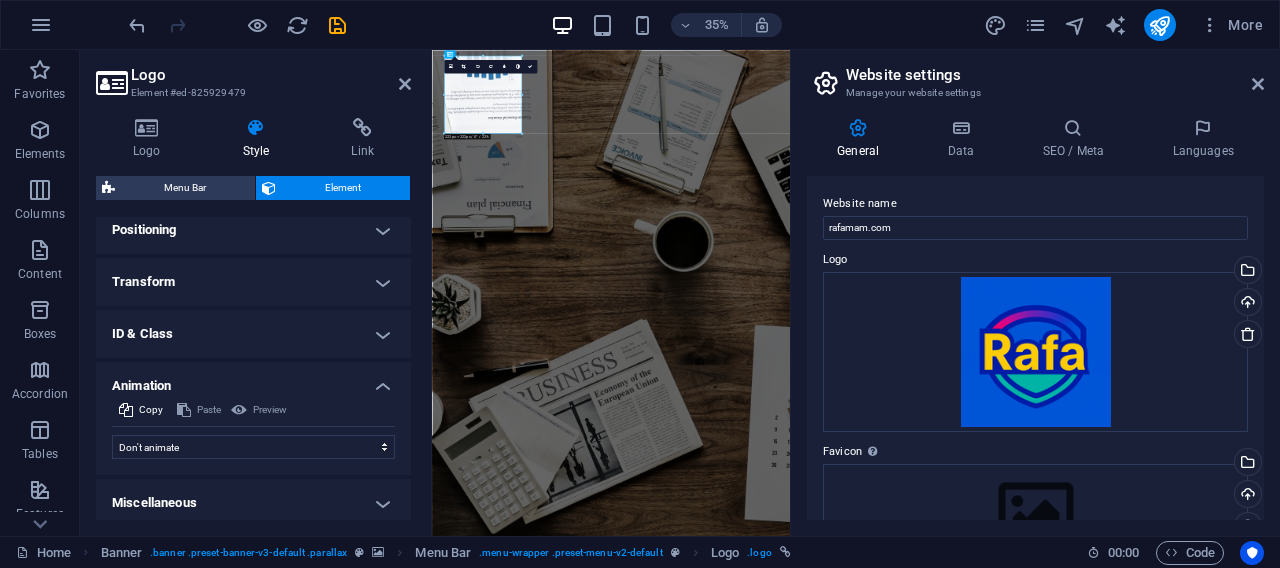 scroll, scrollTop: 607, scrollLeft: 0, axis: vertical 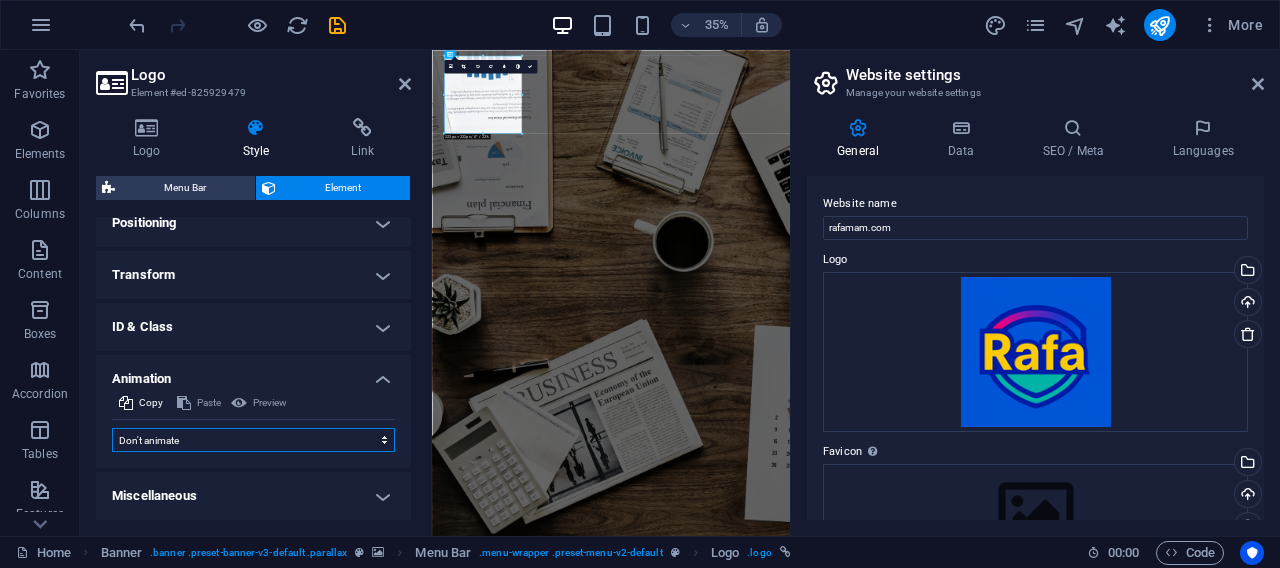 click on "Don't animate Show / Hide Slide up/down Zoom in/out Slide left to right Slide right to left Slide top to bottom Slide bottom to top Pulse Blink Open as overlay" at bounding box center [253, 440] 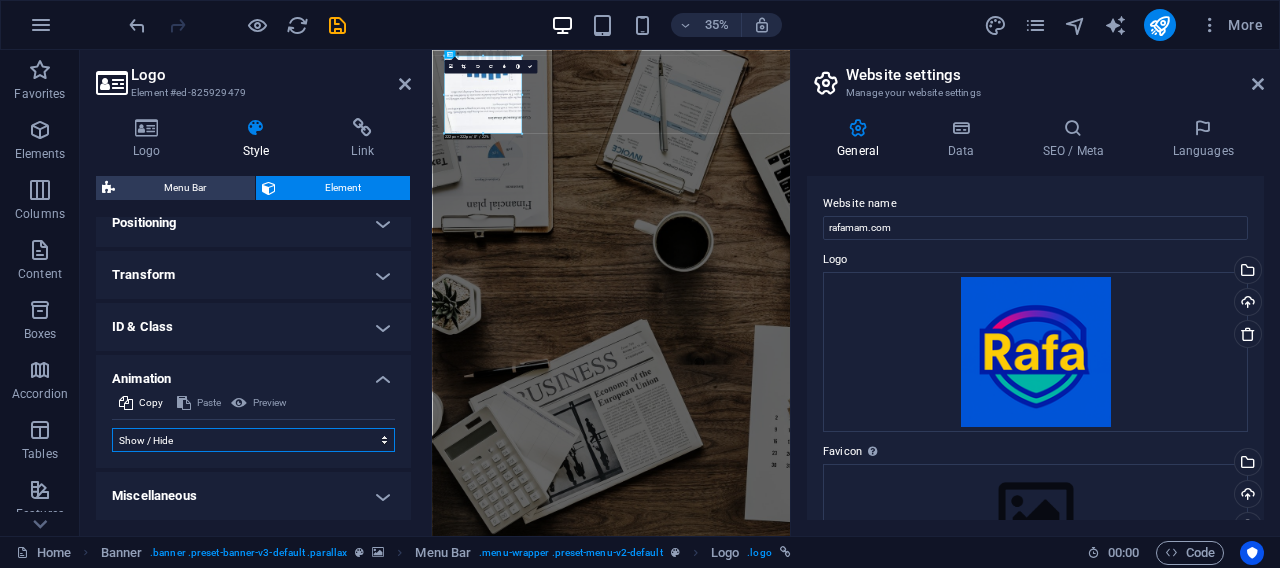 click on "Show / Hide" at bounding box center (0, 0) 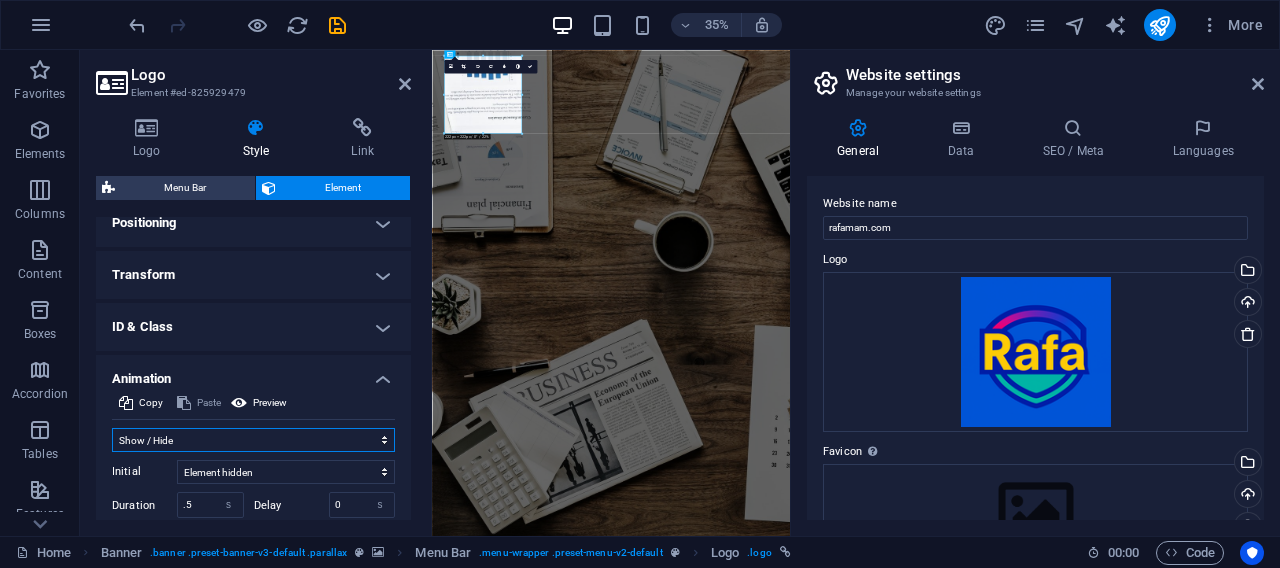 click on "Don't animate Show / Hide Slide up/down Zoom in/out Slide left to right Slide right to left Slide top to bottom Slide bottom to top Pulse Blink Open as overlay" at bounding box center (253, 440) 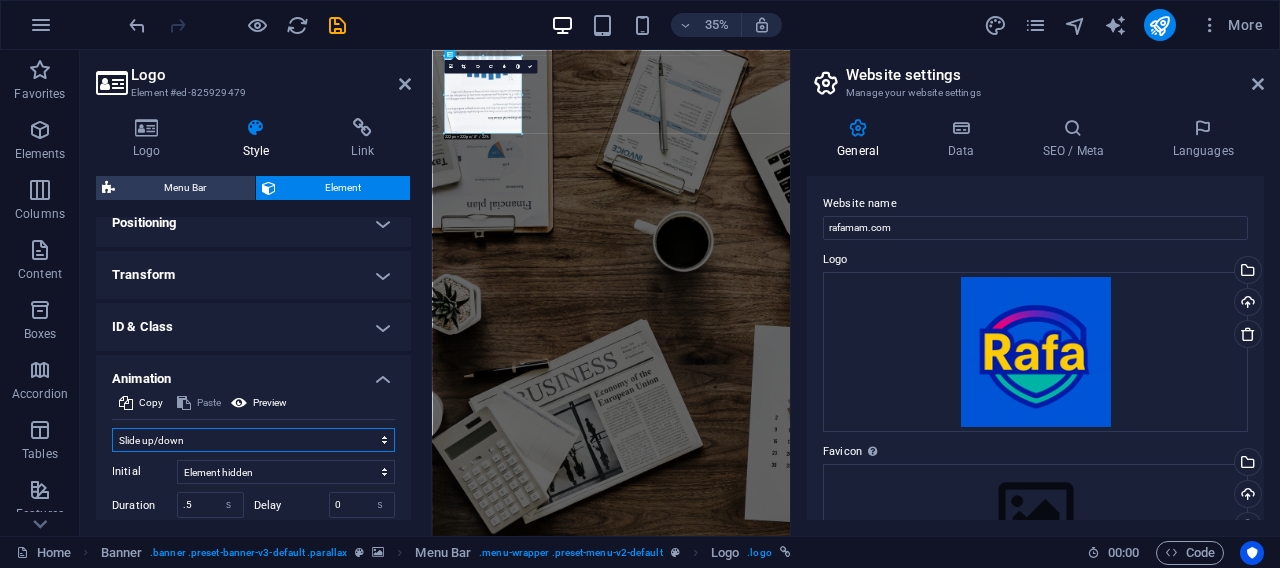 click on "Slide up/down" at bounding box center (0, 0) 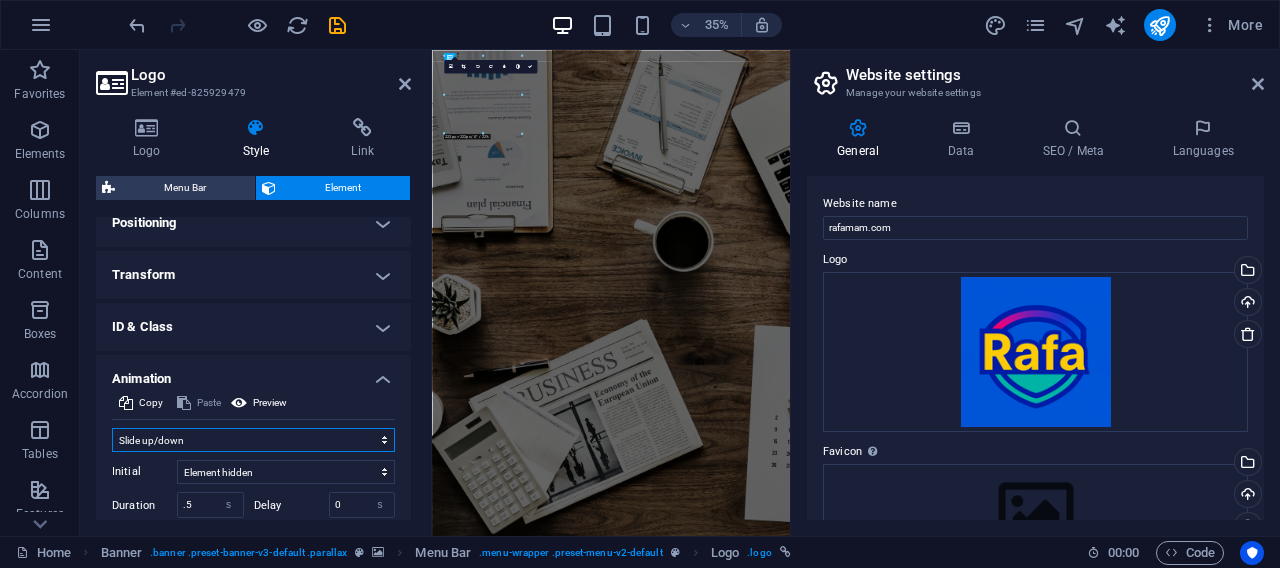 click on "Don't animate Show / Hide Slide up/down Zoom in/out Slide left to right Slide right to left Slide top to bottom Slide bottom to top Pulse Blink Open as overlay" at bounding box center [253, 440] 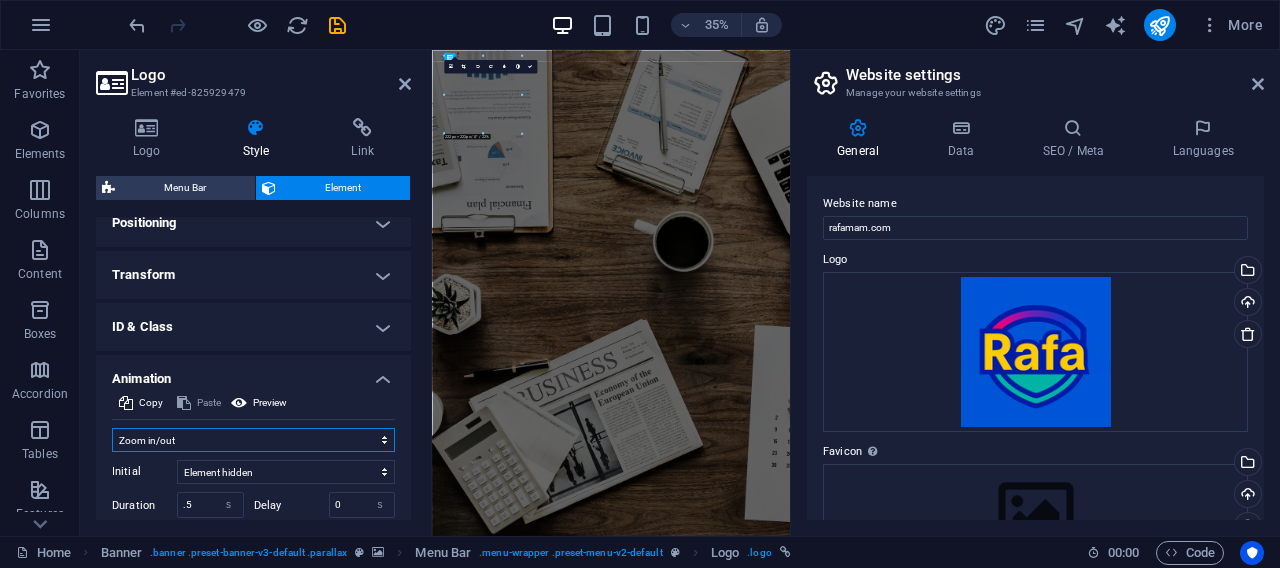 click on "Zoom in/out" at bounding box center [0, 0] 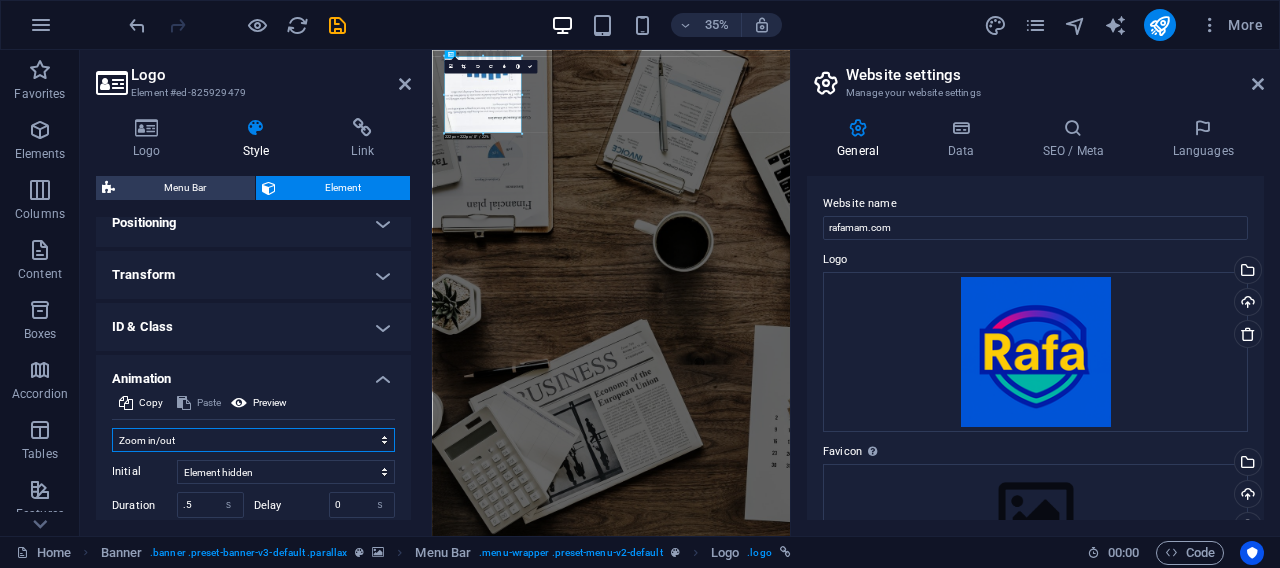 click on "Don't animate Show / Hide Slide up/down Zoom in/out Slide left to right Slide right to left Slide top to bottom Slide bottom to top Pulse Blink Open as overlay" at bounding box center [253, 440] 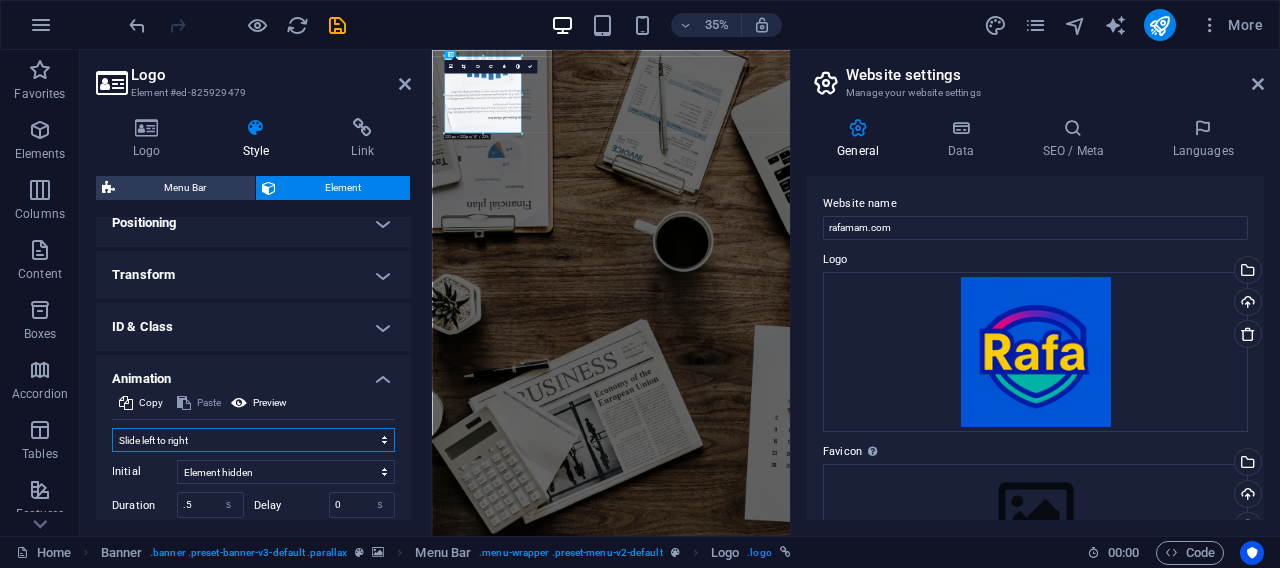click on "Slide left to right" at bounding box center [0, 0] 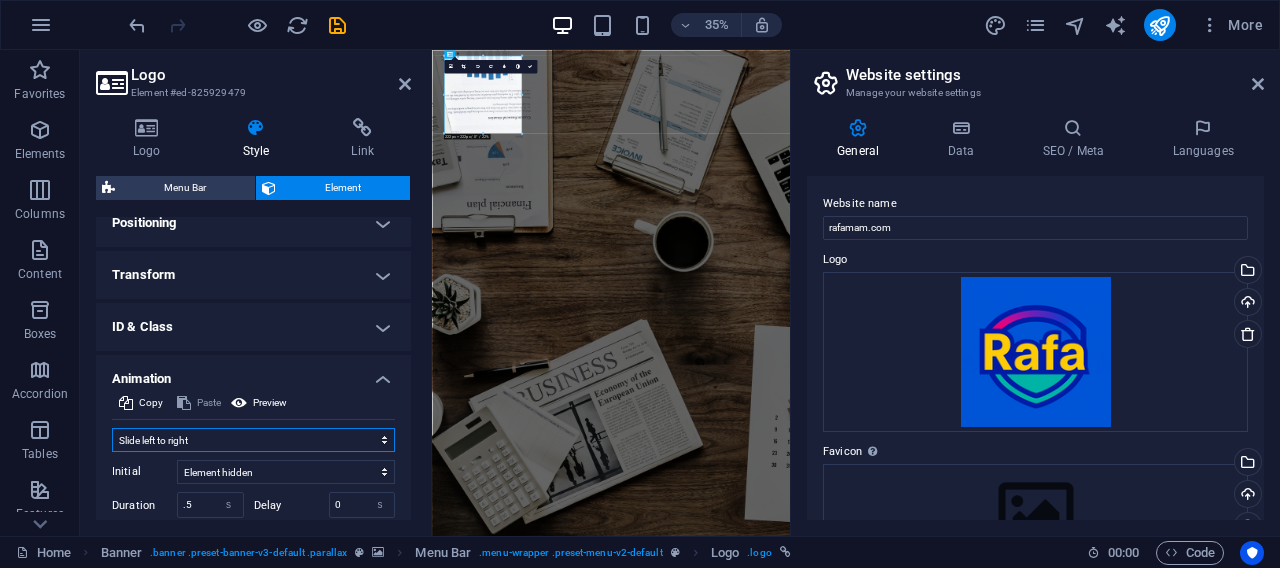 click on "Don't animate Show / Hide Slide up/down Zoom in/out Slide left to right Slide right to left Slide top to bottom Slide bottom to top Pulse Blink Open as overlay" at bounding box center (253, 440) 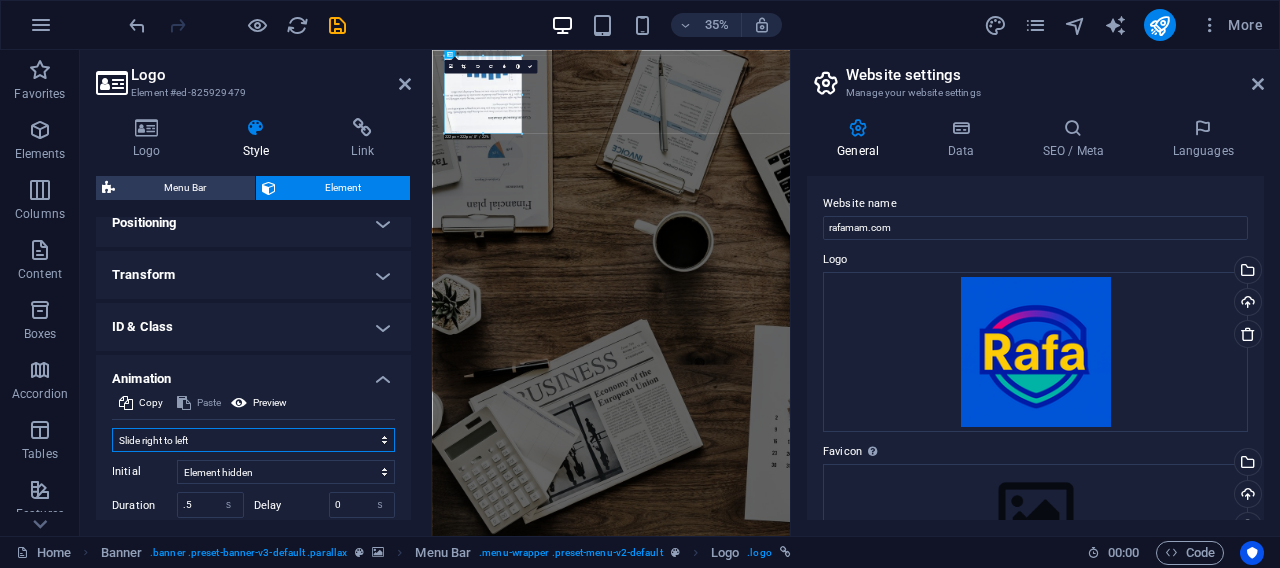 click on "Slide right to left" at bounding box center (0, 0) 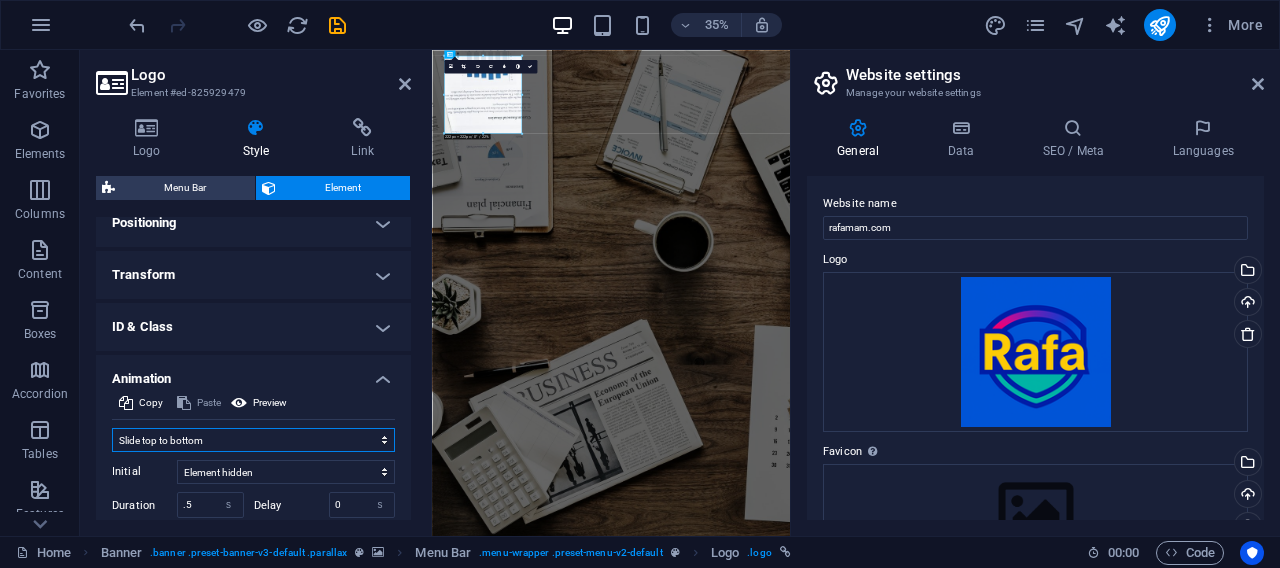 click on "Slide top to bottom" at bounding box center (0, 0) 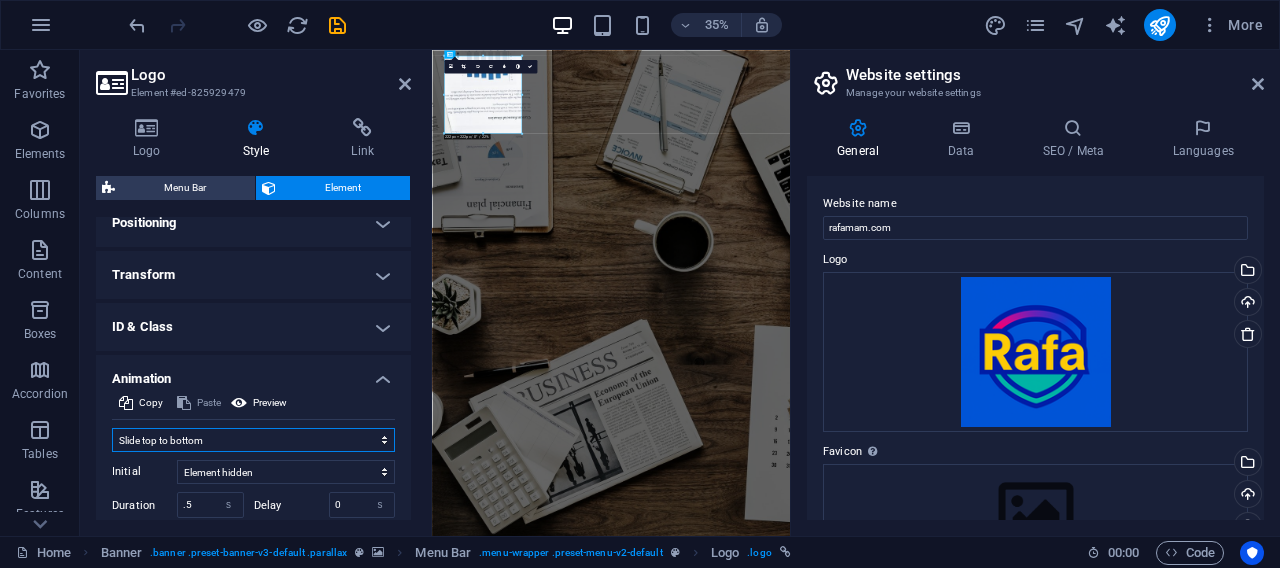 click on "Don't animate Show / Hide Slide up/down Zoom in/out Slide left to right Slide right to left Slide top to bottom Slide bottom to top Pulse Blink Open as overlay" at bounding box center (253, 440) 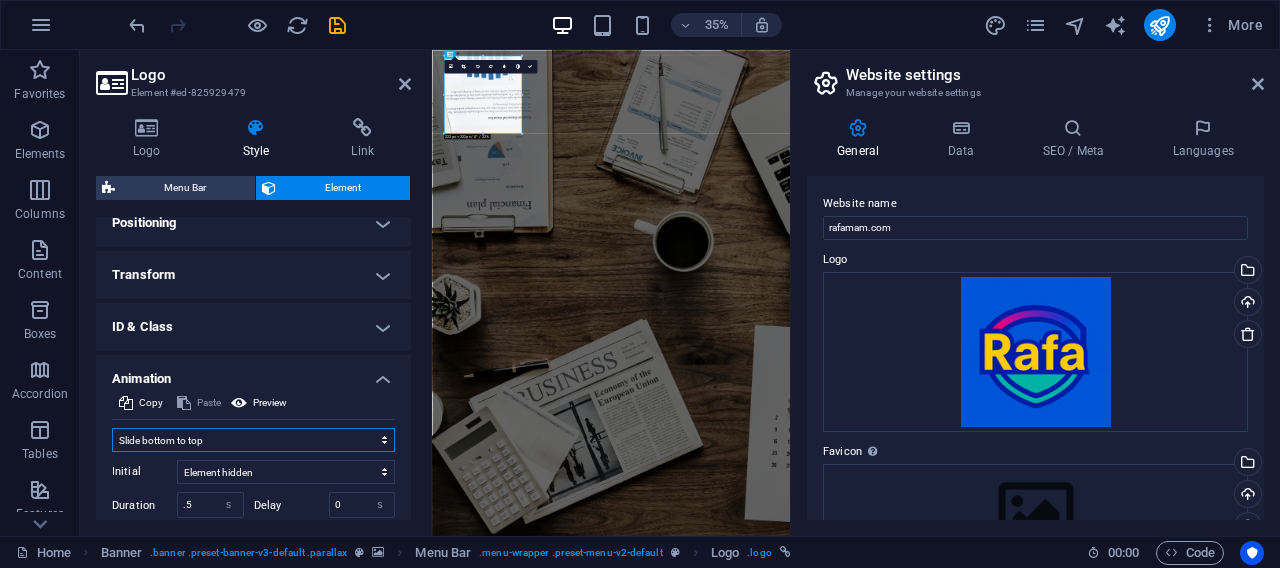 click on "Slide bottom to top" at bounding box center [0, 0] 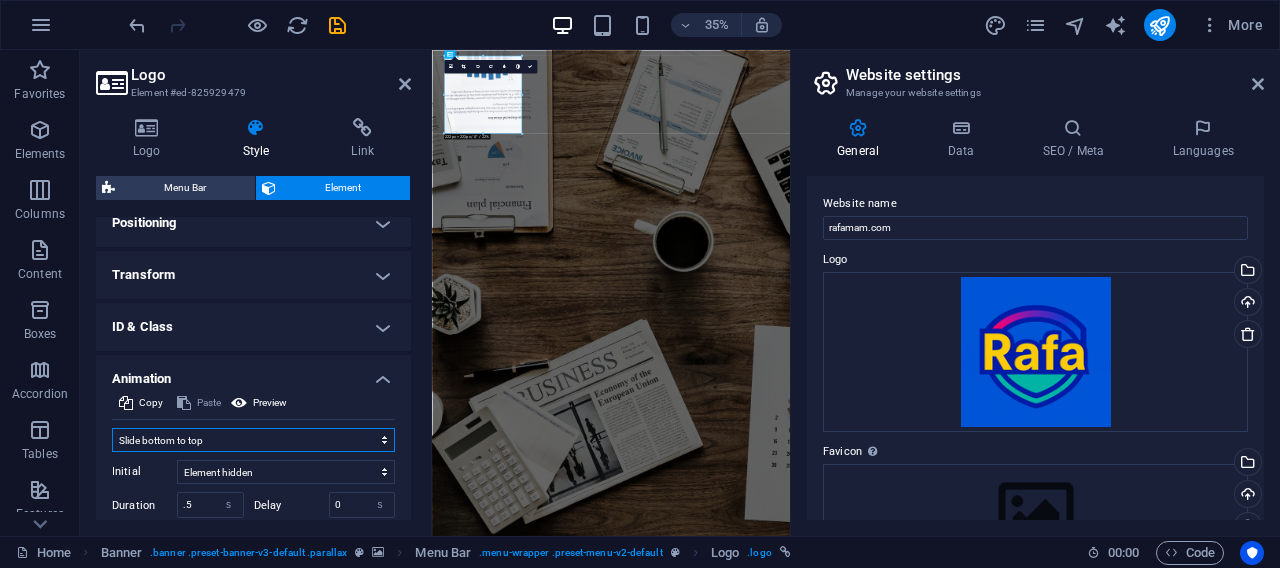click on "Don't animate Show / Hide Slide up/down Zoom in/out Slide left to right Slide right to left Slide top to bottom Slide bottom to top Pulse Blink Open as overlay" at bounding box center [253, 440] 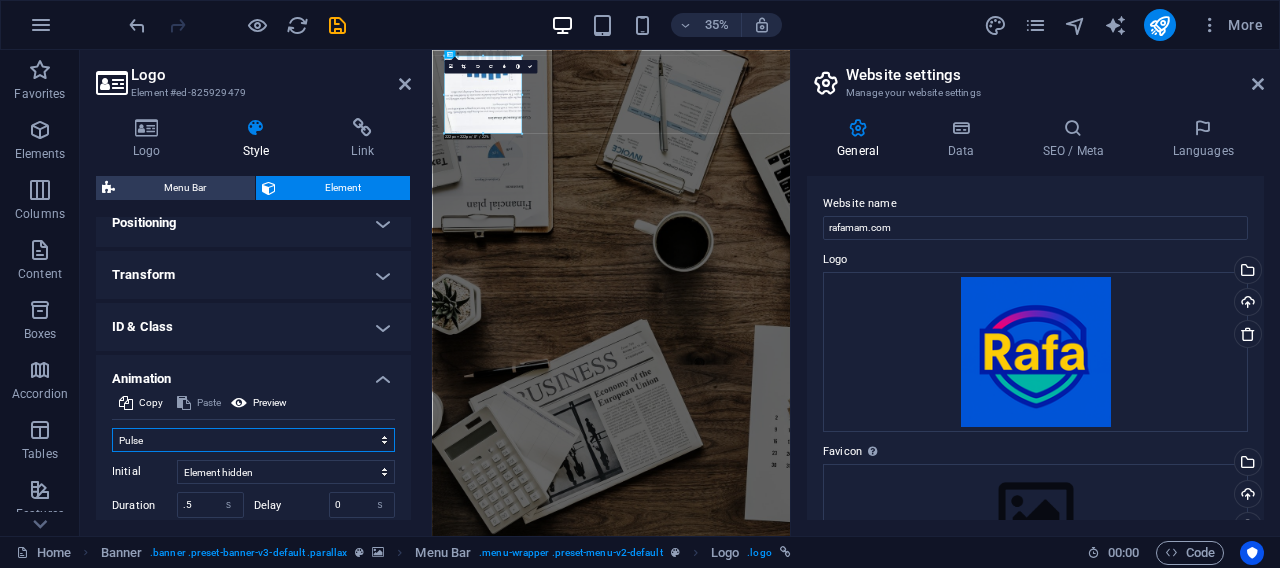 click on "Pulse" at bounding box center (0, 0) 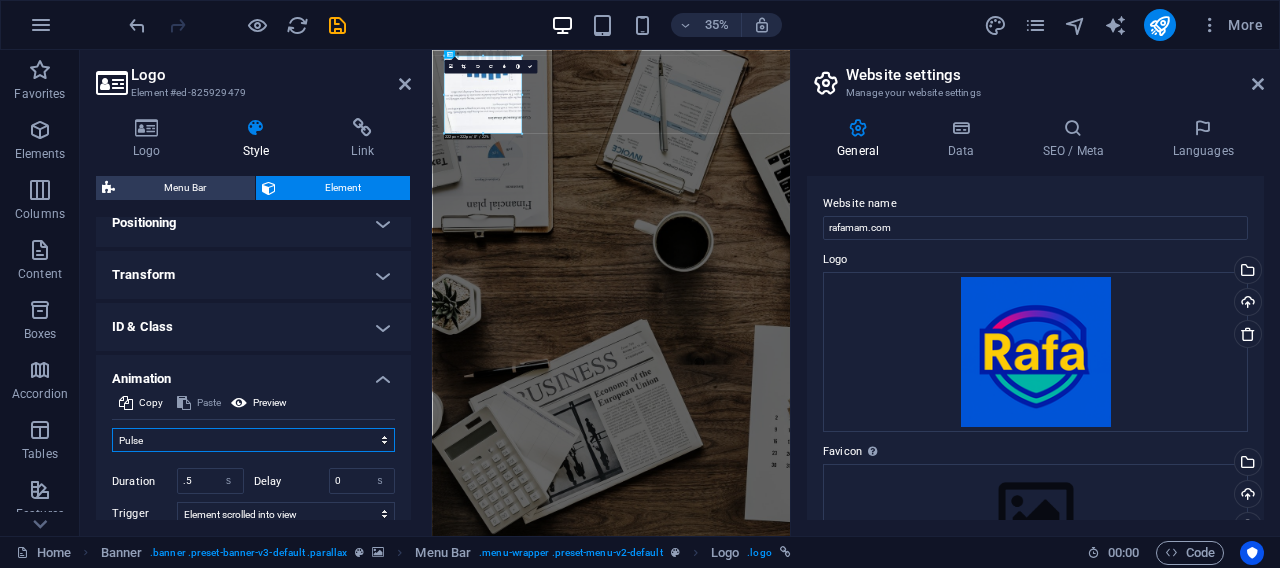 click on "Don't animate Show / Hide Slide up/down Zoom in/out Slide left to right Slide right to left Slide top to bottom Slide bottom to top Pulse Blink Open as overlay" at bounding box center (253, 440) 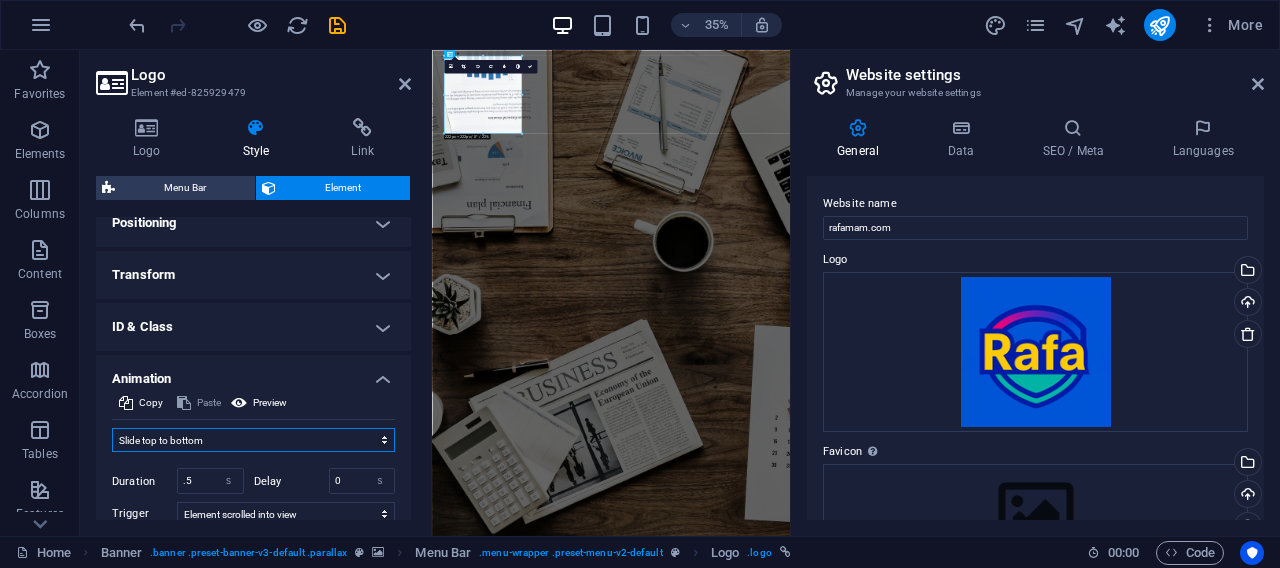 click on "Slide top to bottom" at bounding box center [0, 0] 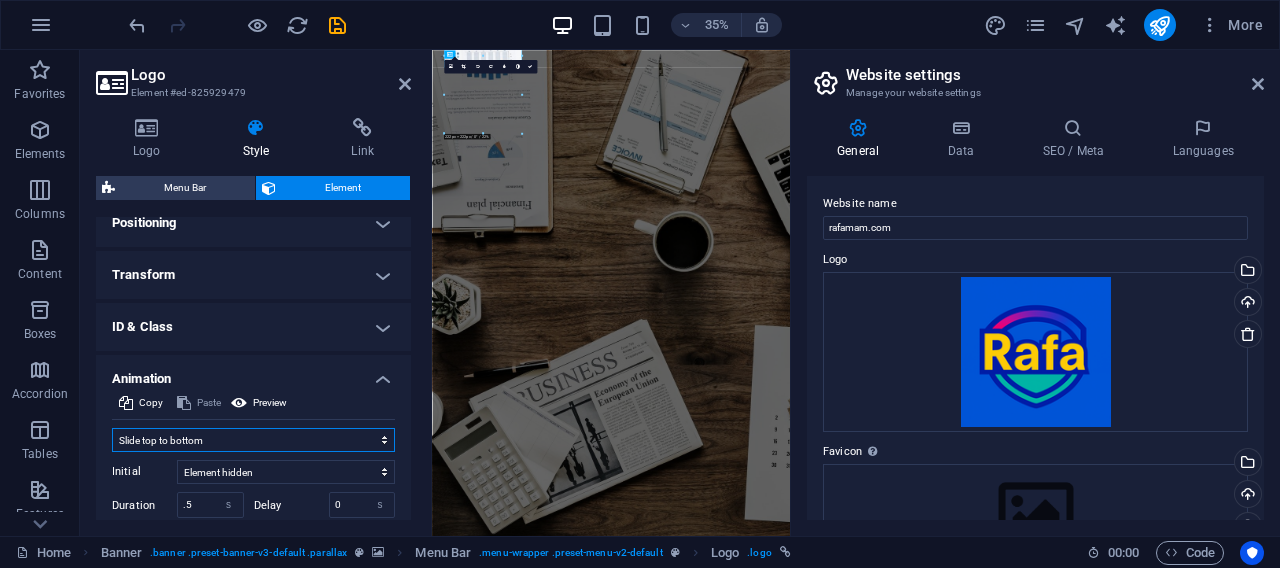 click on "Don't animate Show / Hide Slide up/down Zoom in/out Slide left to right Slide right to left Slide top to bottom Slide bottom to top Pulse Blink Open as overlay" at bounding box center (253, 440) 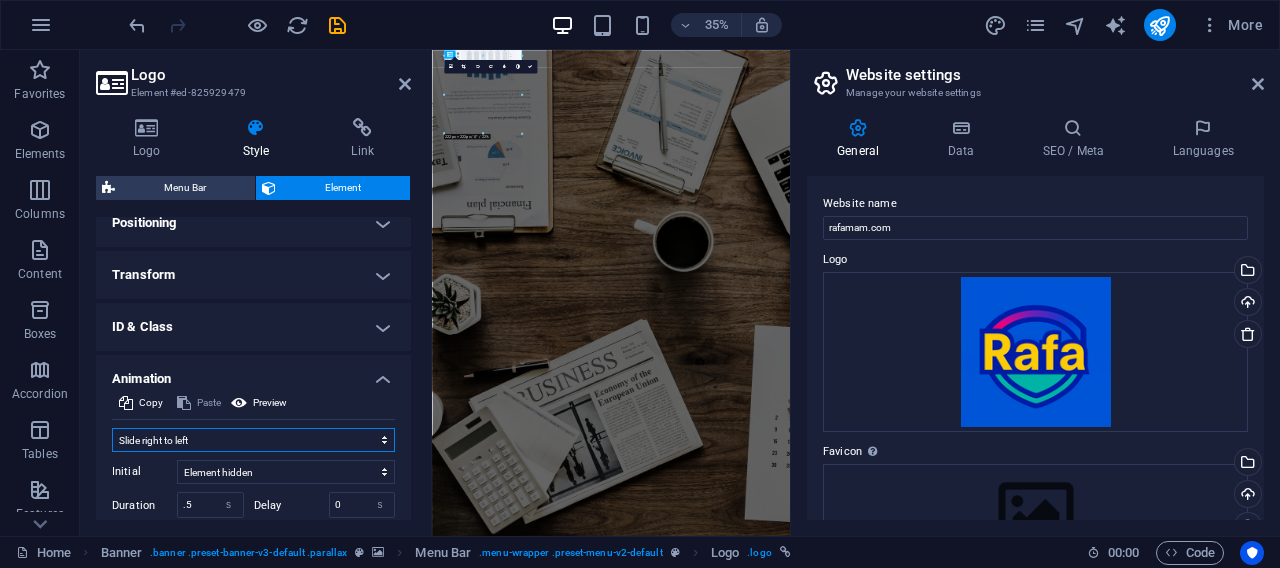 click on "Slide right to left" at bounding box center (0, 0) 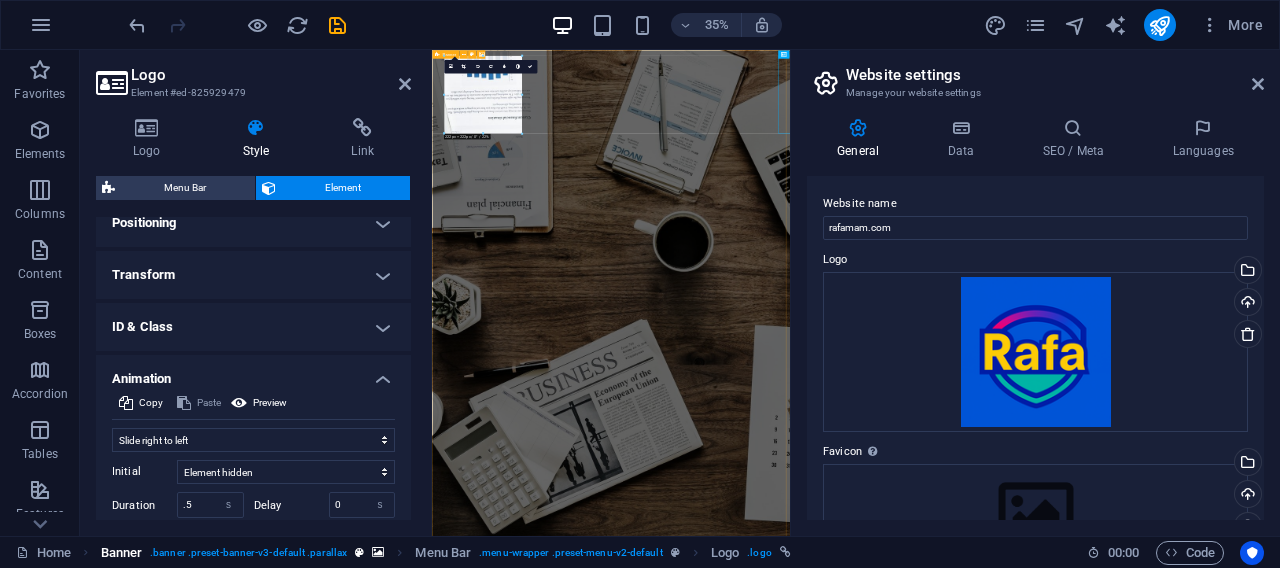 click on "Banner . banner .preset-banner-v3-default .parallax" at bounding box center [243, 553] 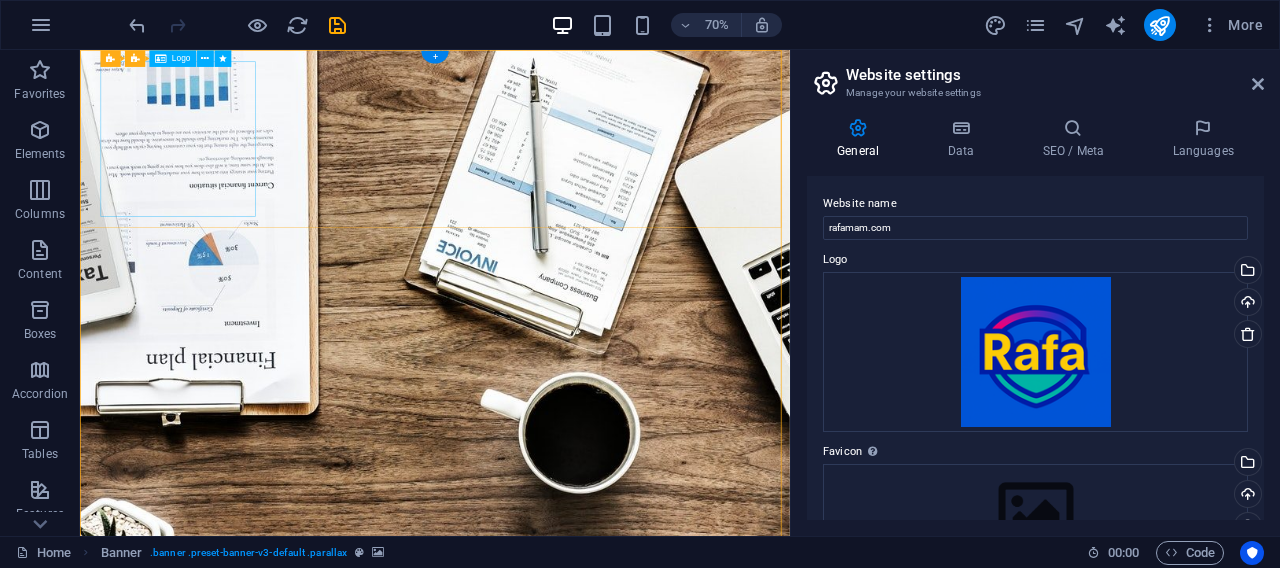 click at bounding box center [587, 1566] 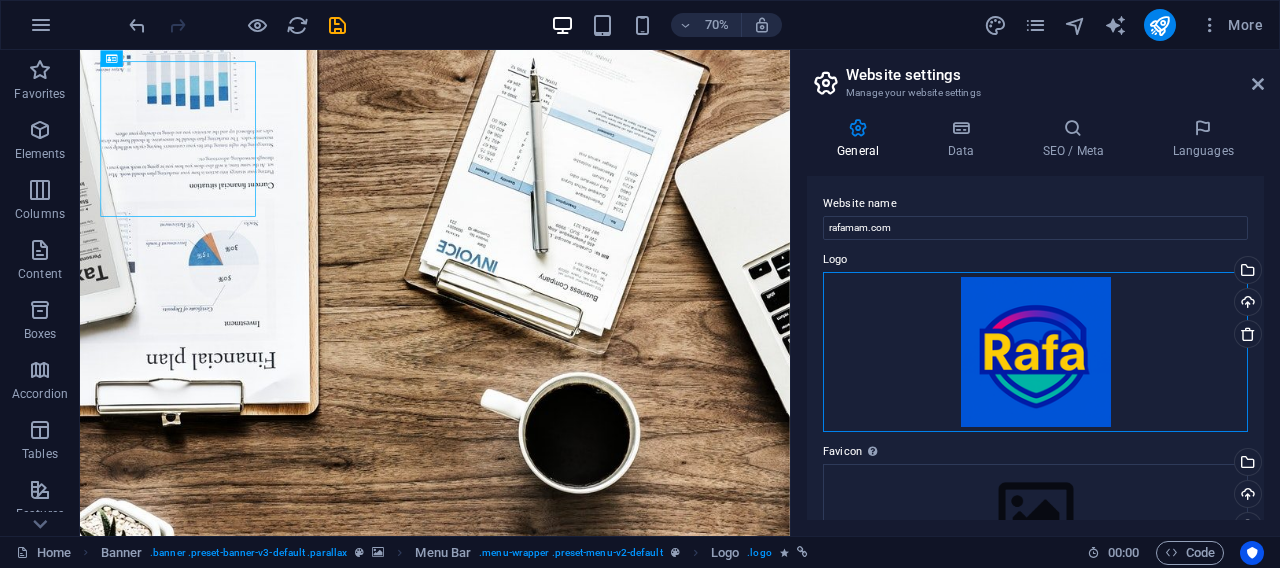 click on "Drag files here, click to choose files or select files from Files or our free stock photos & videos" at bounding box center (1035, 352) 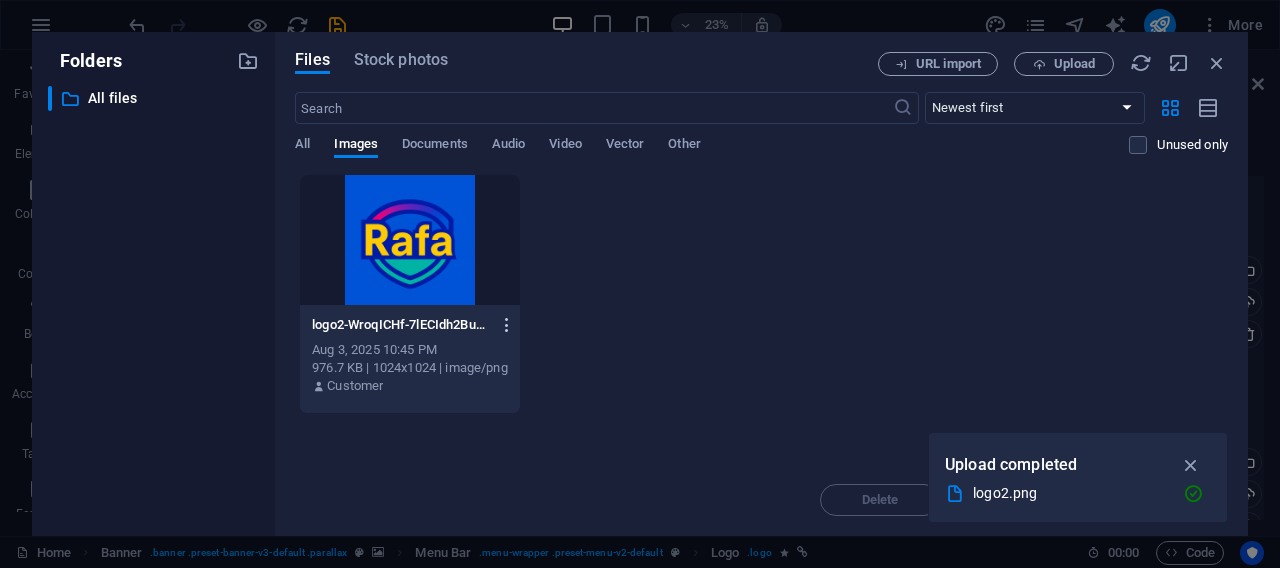 click at bounding box center [507, 325] 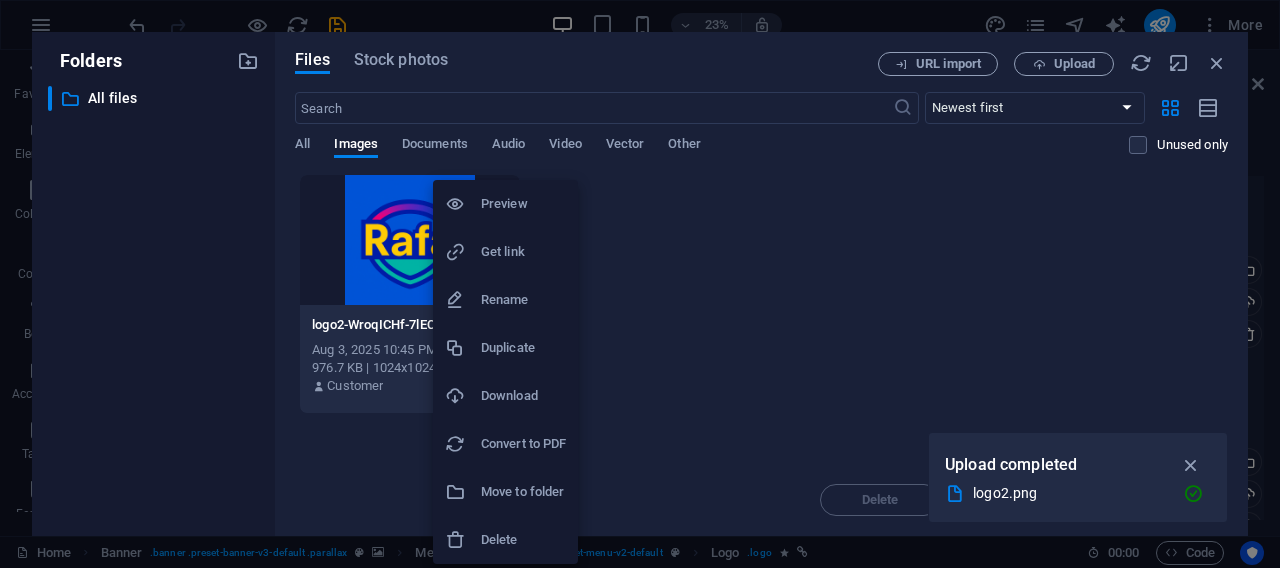 click at bounding box center [640, 284] 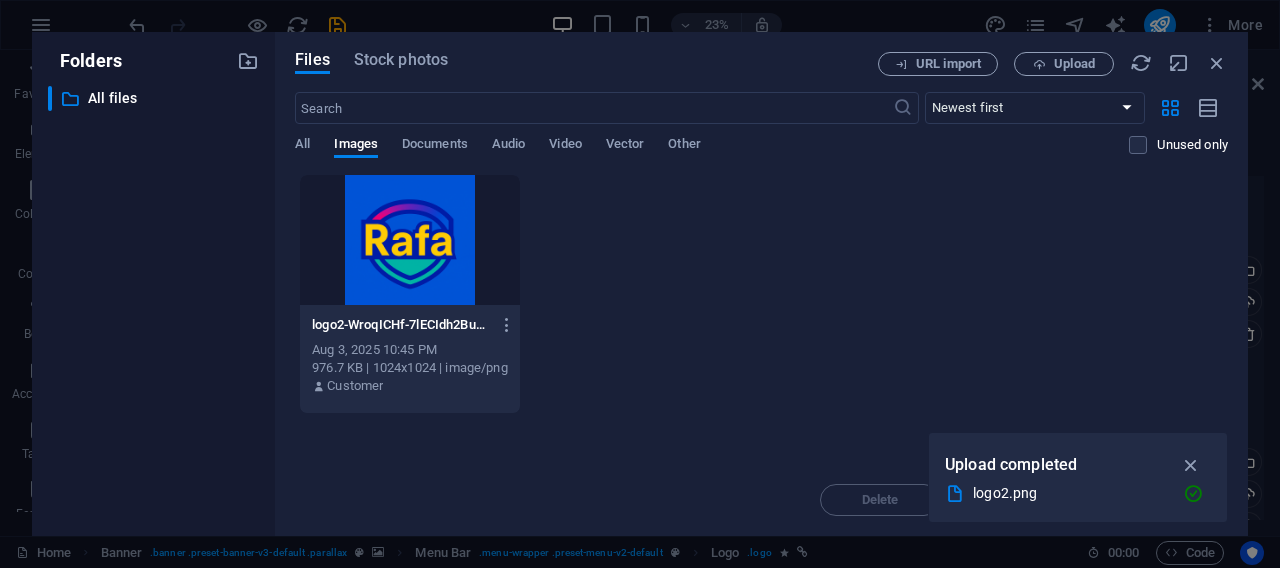 click at bounding box center (410, 240) 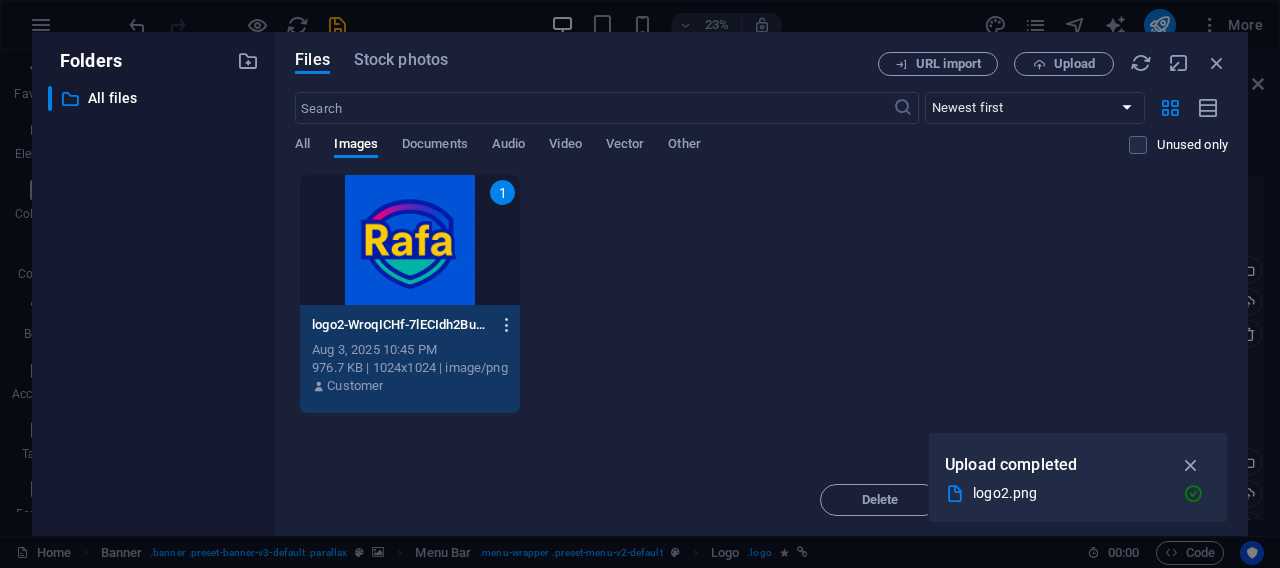 click at bounding box center [503, 325] 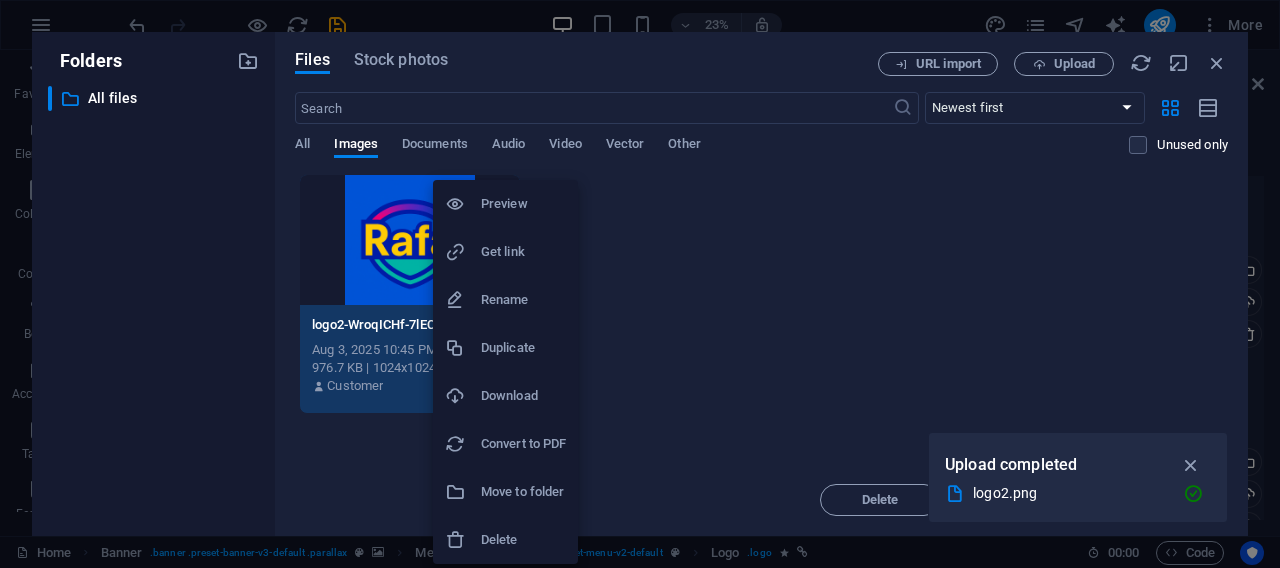 click at bounding box center [640, 284] 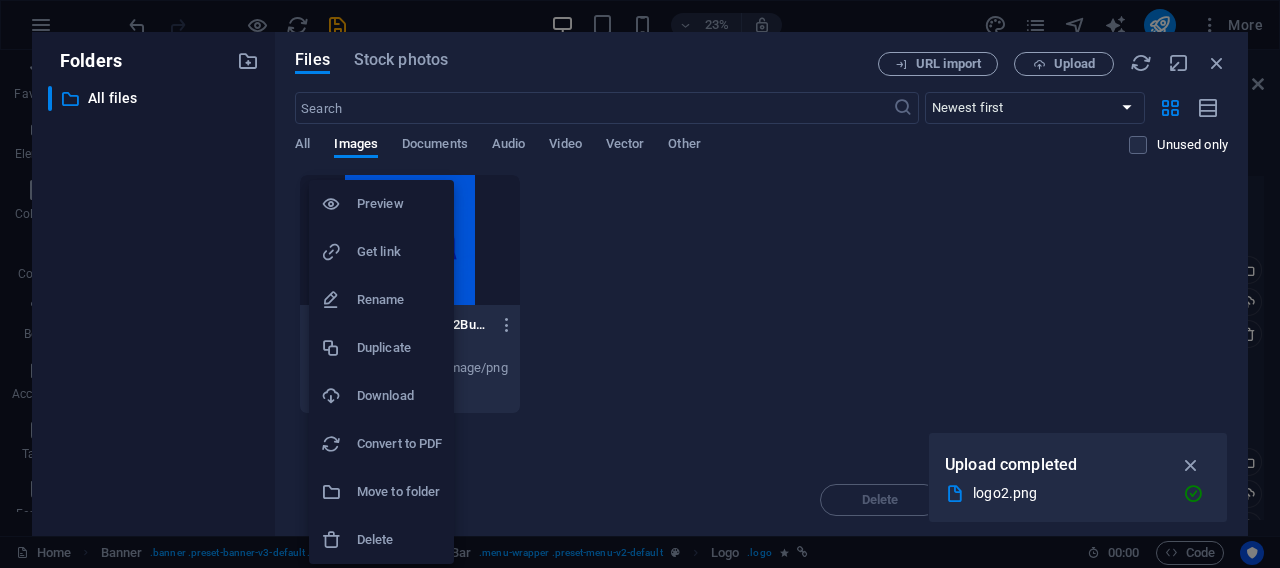 click at bounding box center [640, 284] 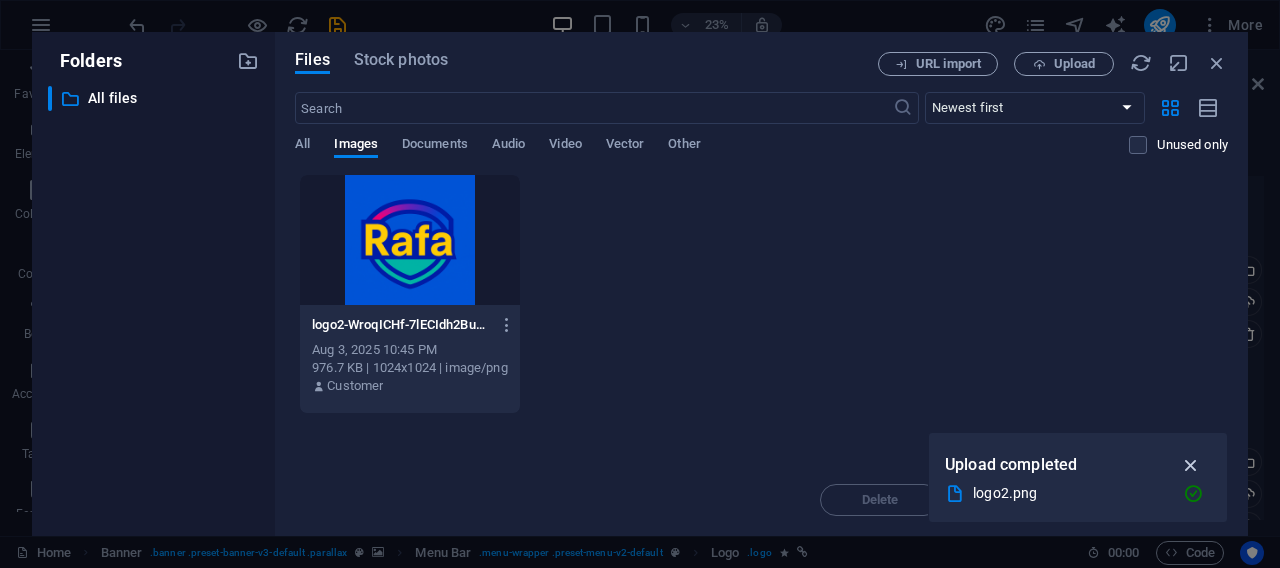 click at bounding box center [1191, 465] 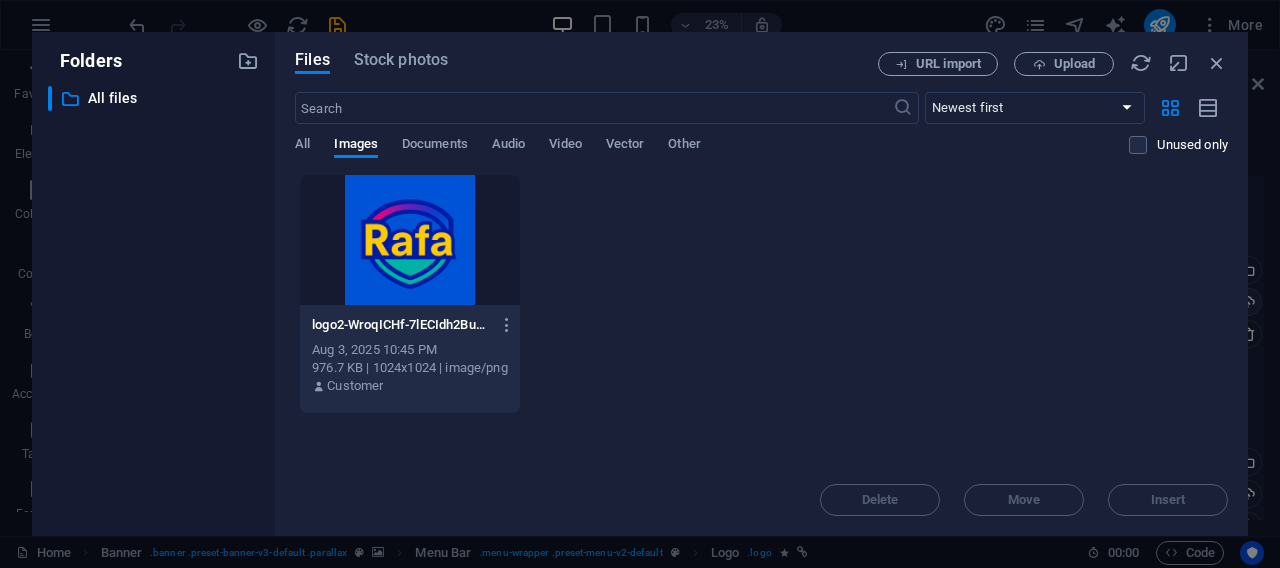 drag, startPoint x: 1259, startPoint y: 284, endPoint x: 1247, endPoint y: 294, distance: 15.6205 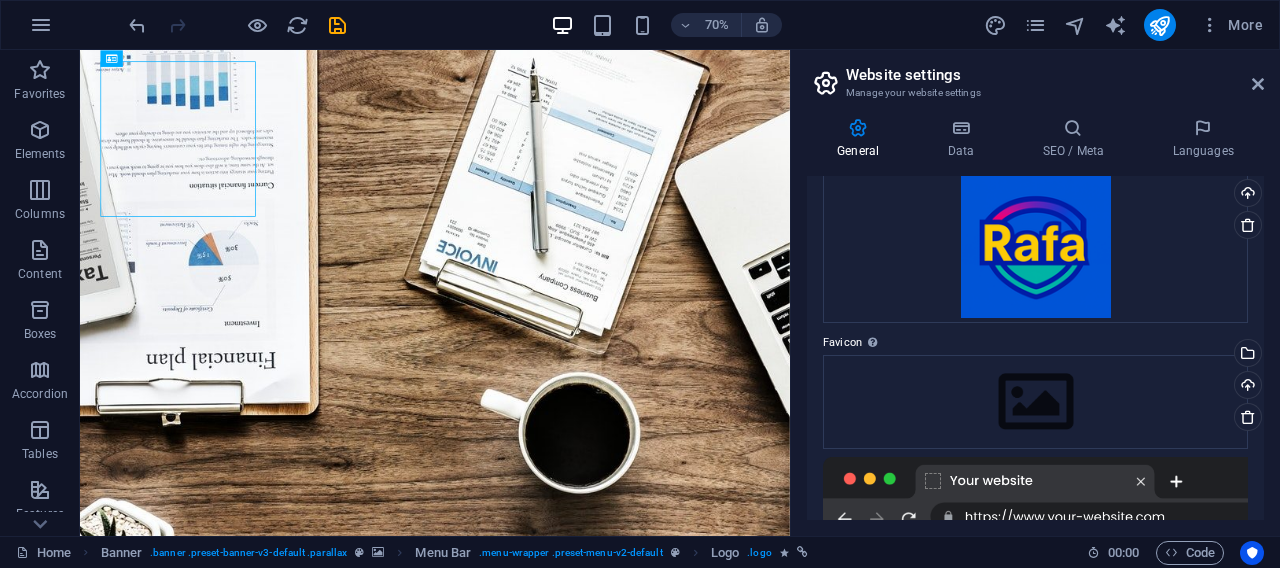 scroll, scrollTop: 129, scrollLeft: 0, axis: vertical 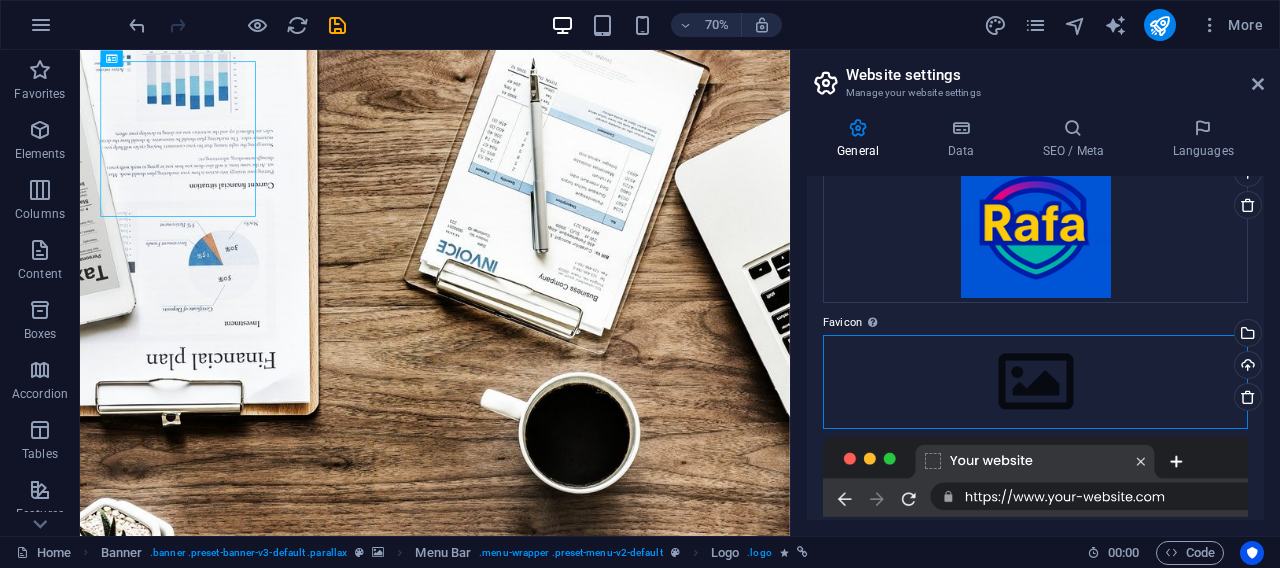 click on "Drag files here, click to choose files or select files from Files or our free stock photos & videos" at bounding box center [1035, 382] 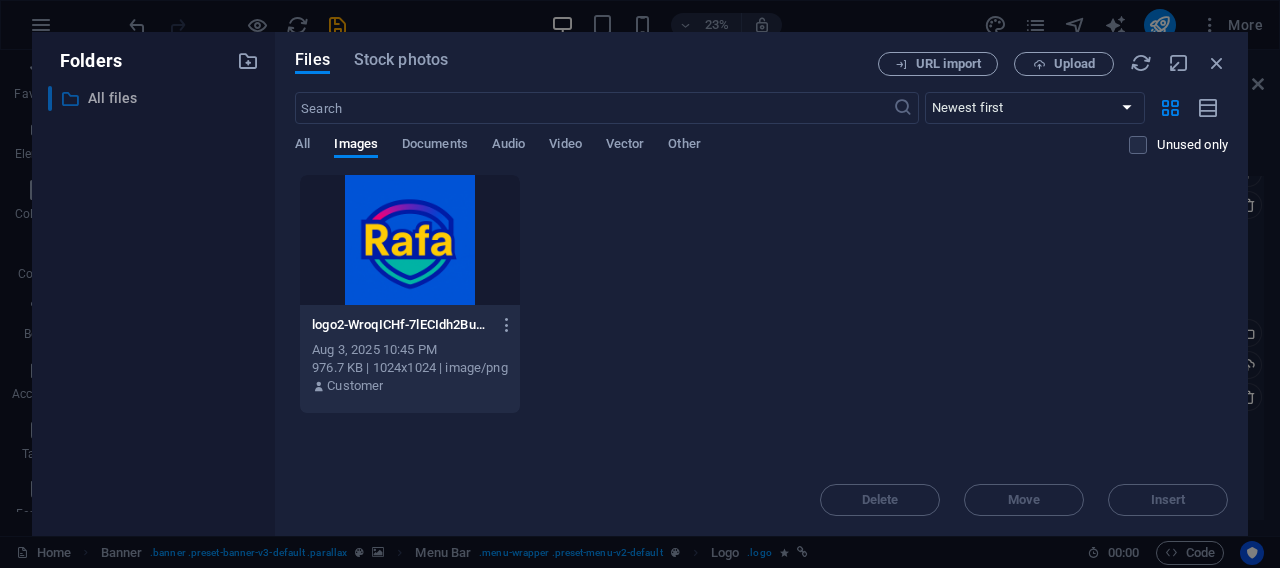 click on "All files" at bounding box center [155, 98] 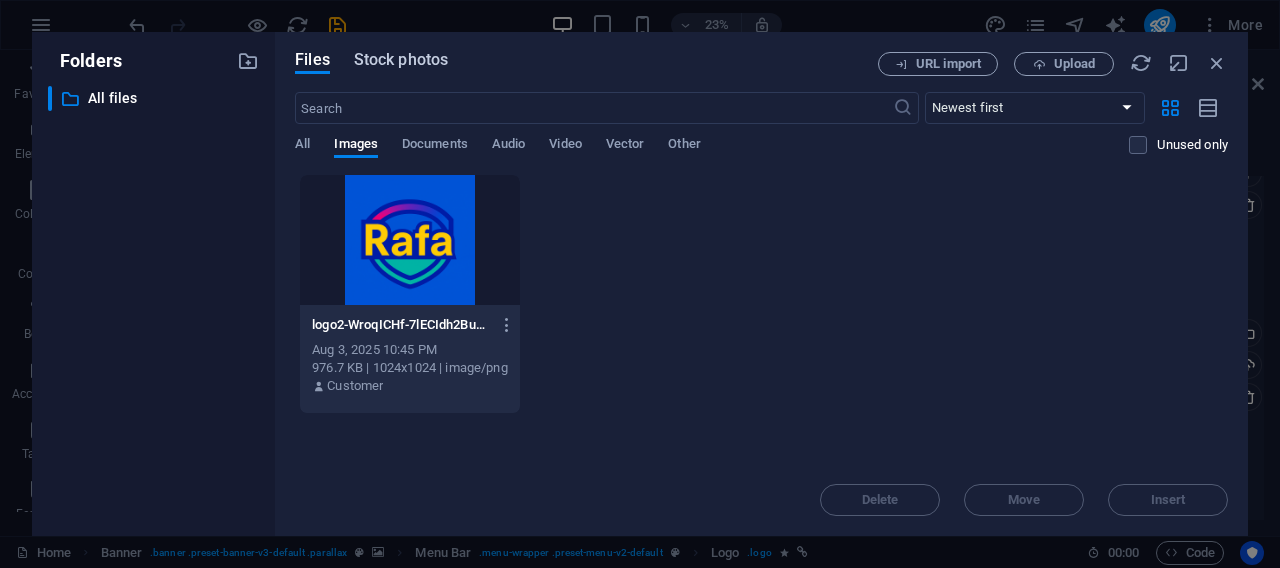 click on "Stock photos" at bounding box center (401, 60) 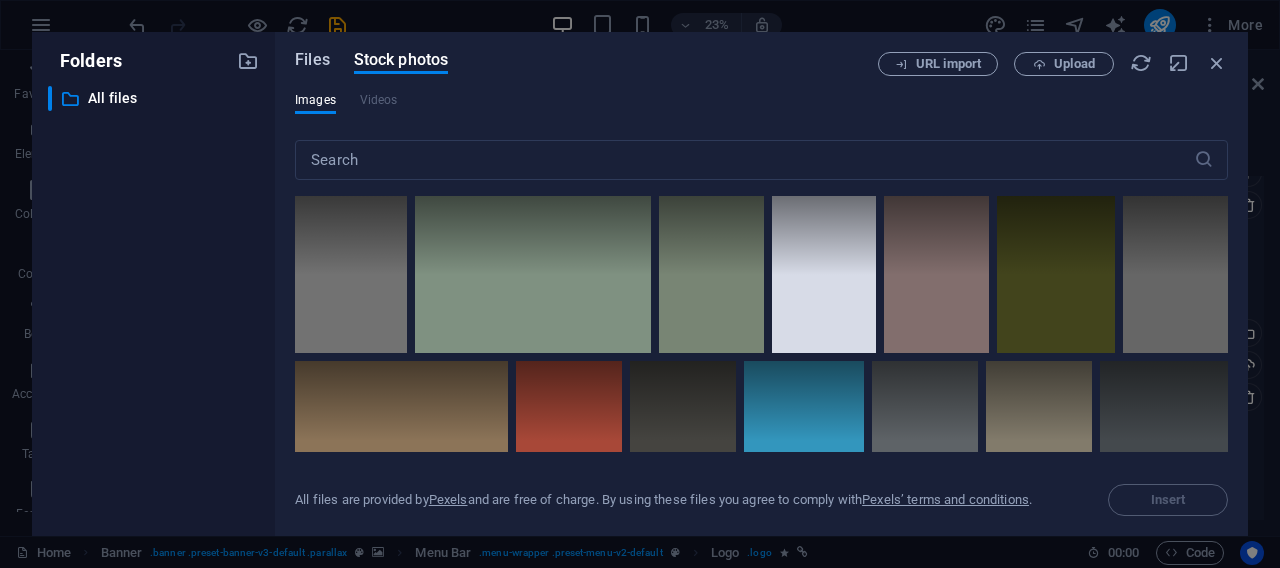 click on "Files" at bounding box center (312, 60) 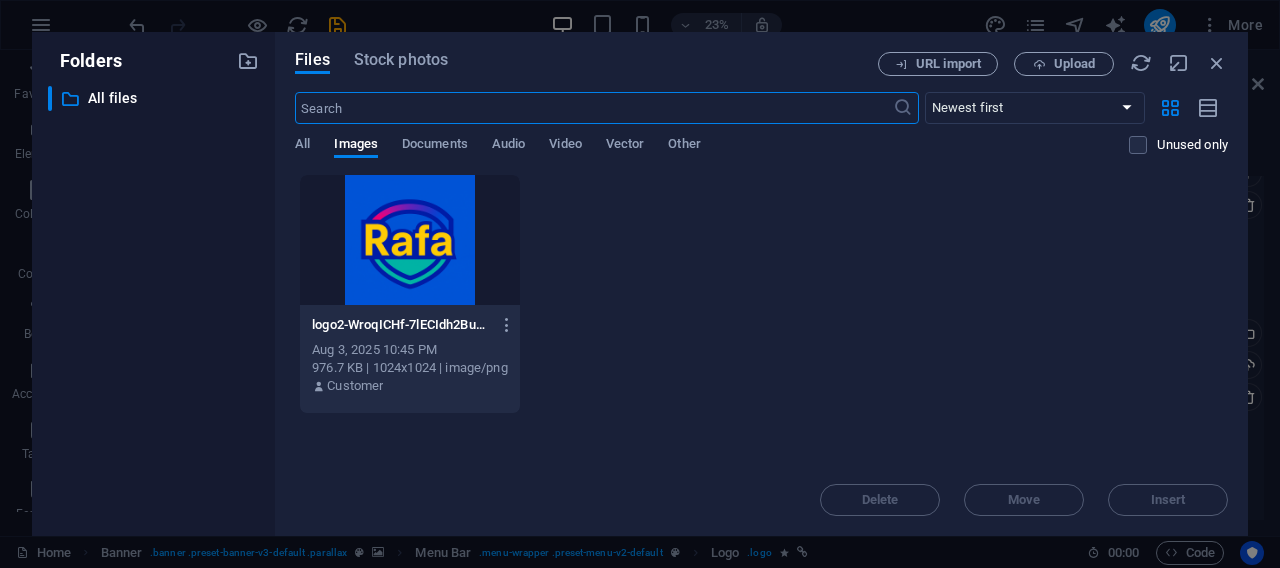 click at bounding box center (410, 240) 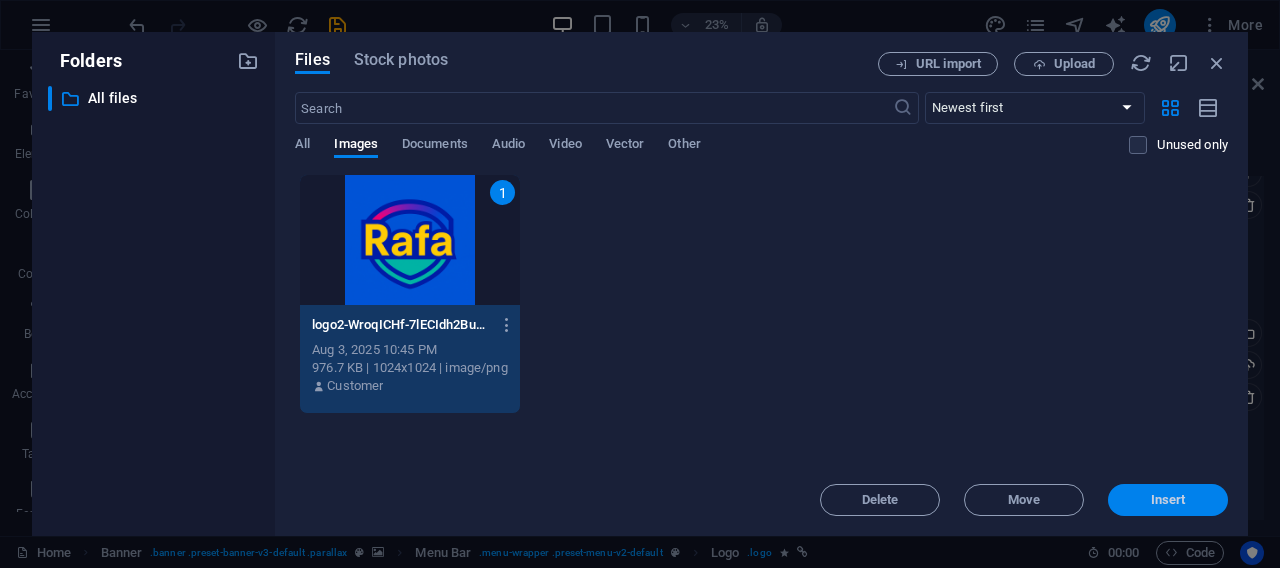 click on "Insert" at bounding box center (1168, 500) 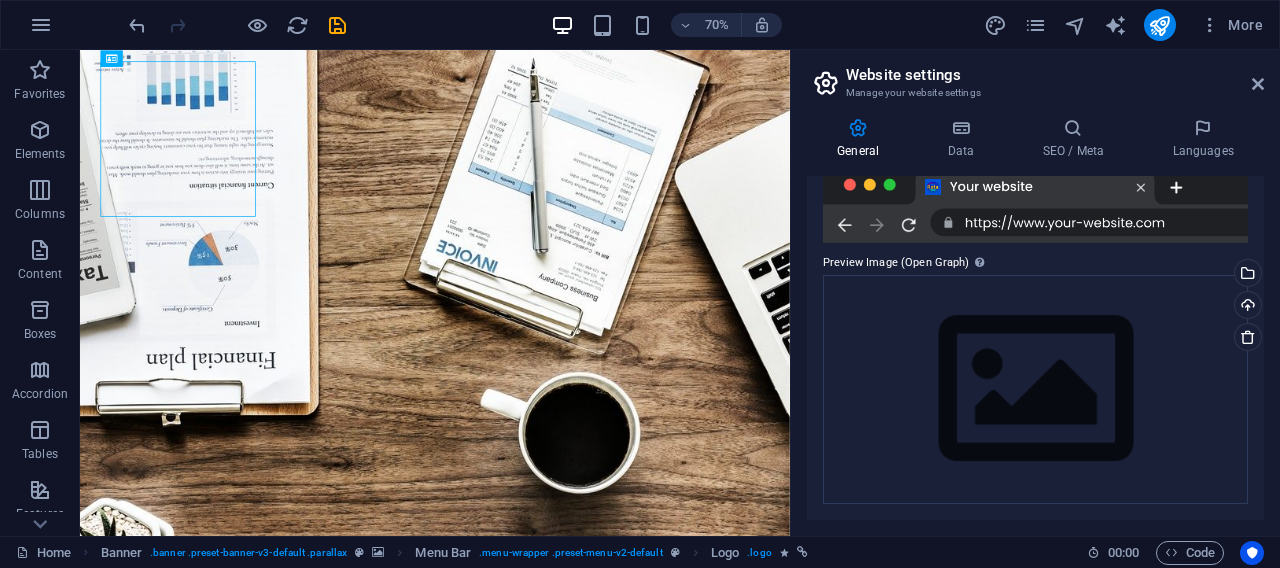 scroll, scrollTop: 0, scrollLeft: 0, axis: both 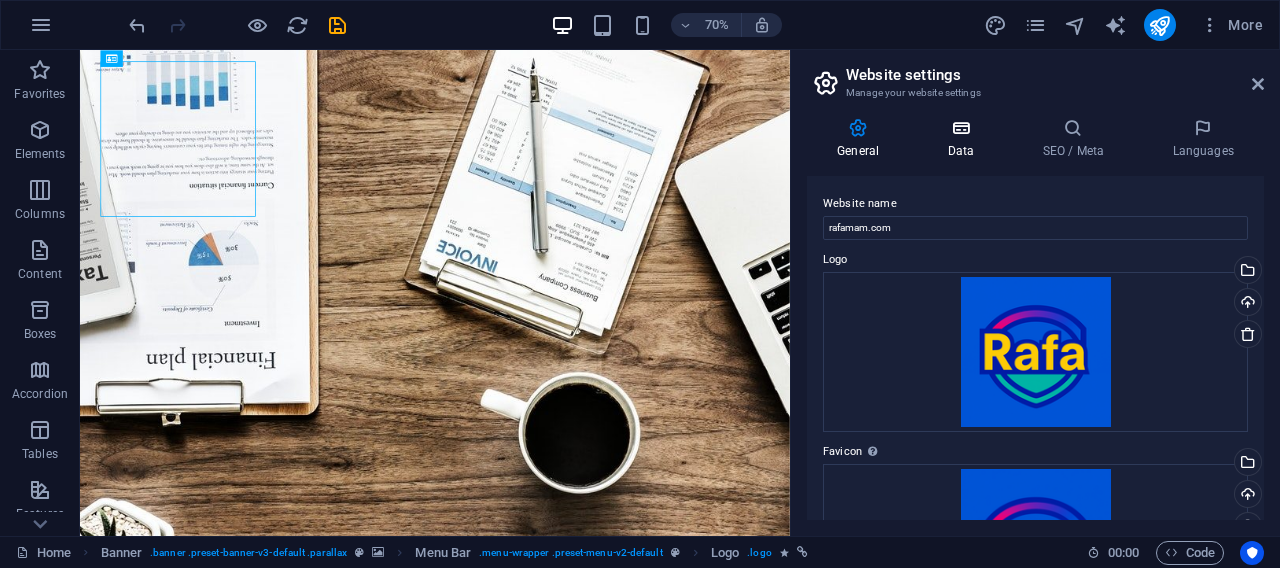 click on "Data" at bounding box center (964, 139) 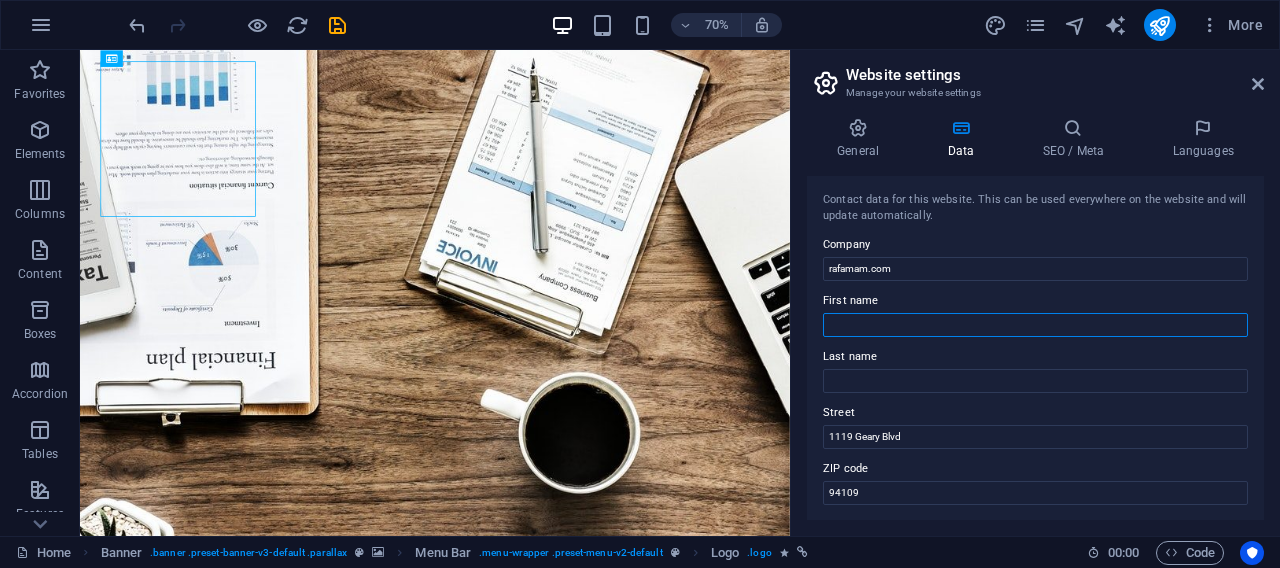 click on "First name" at bounding box center (1035, 325) 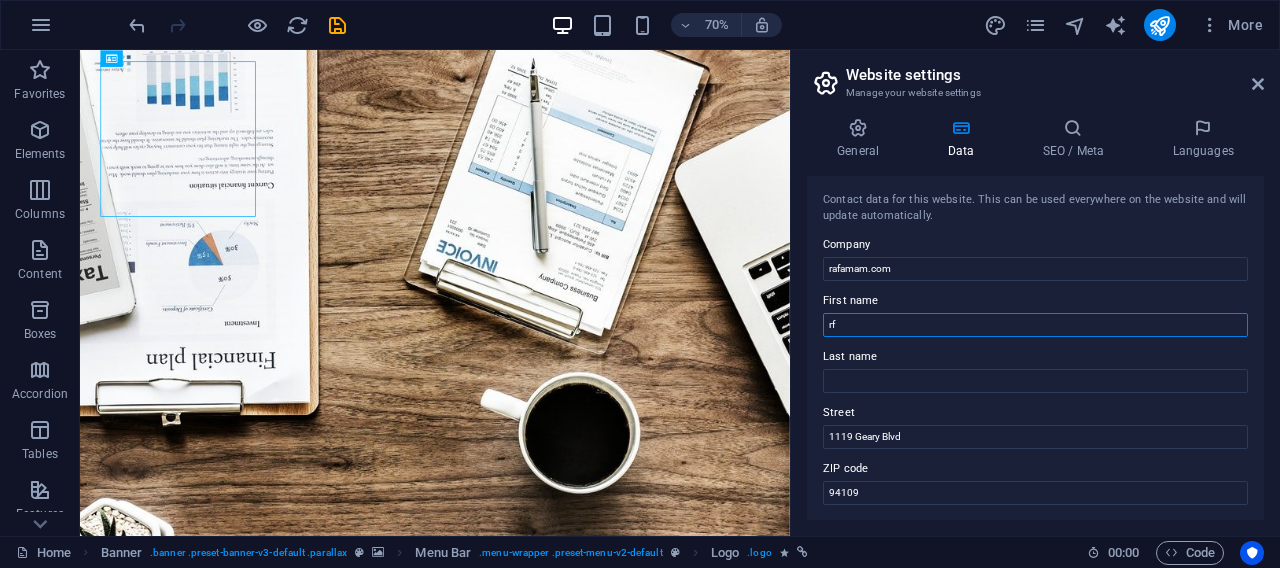 type on "r" 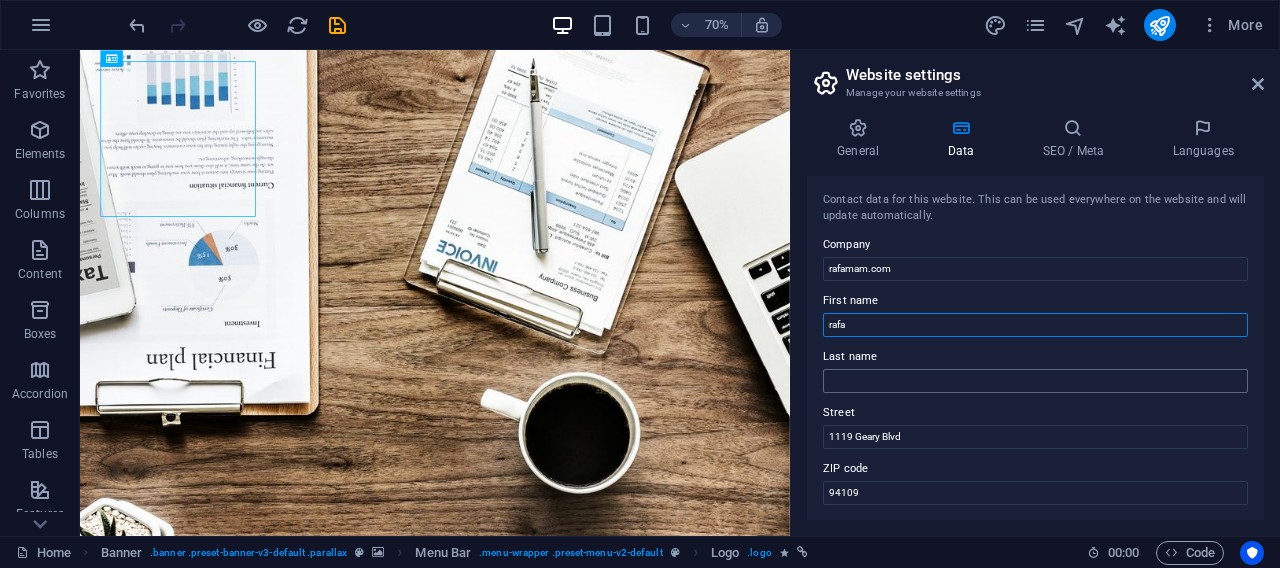 type on "rafa" 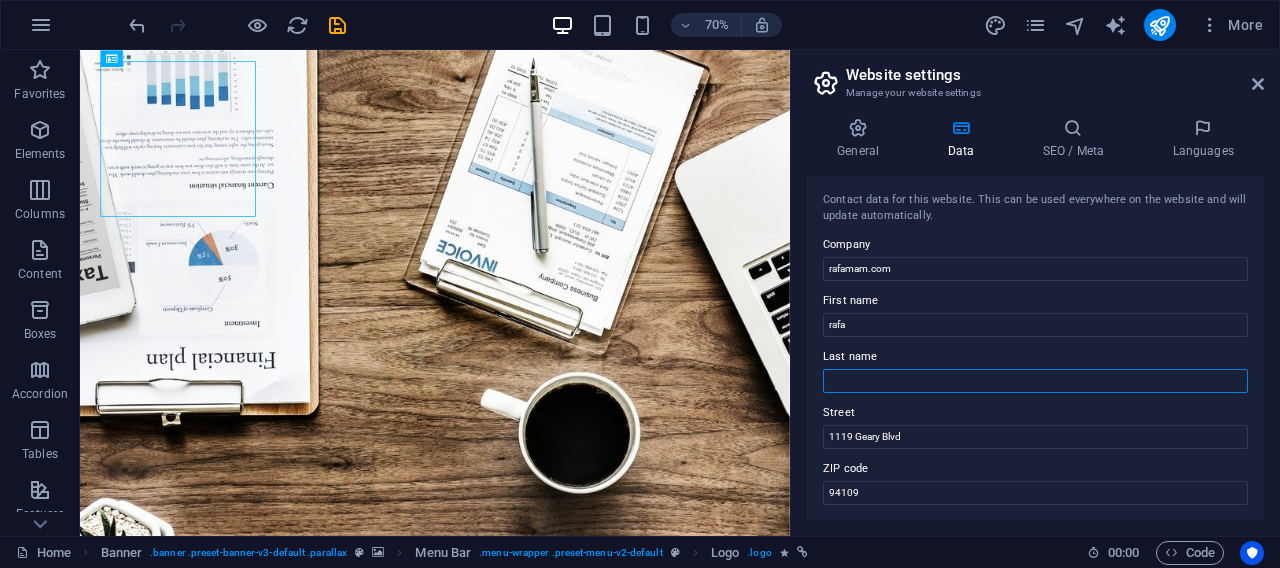 click on "Last name" at bounding box center (1035, 381) 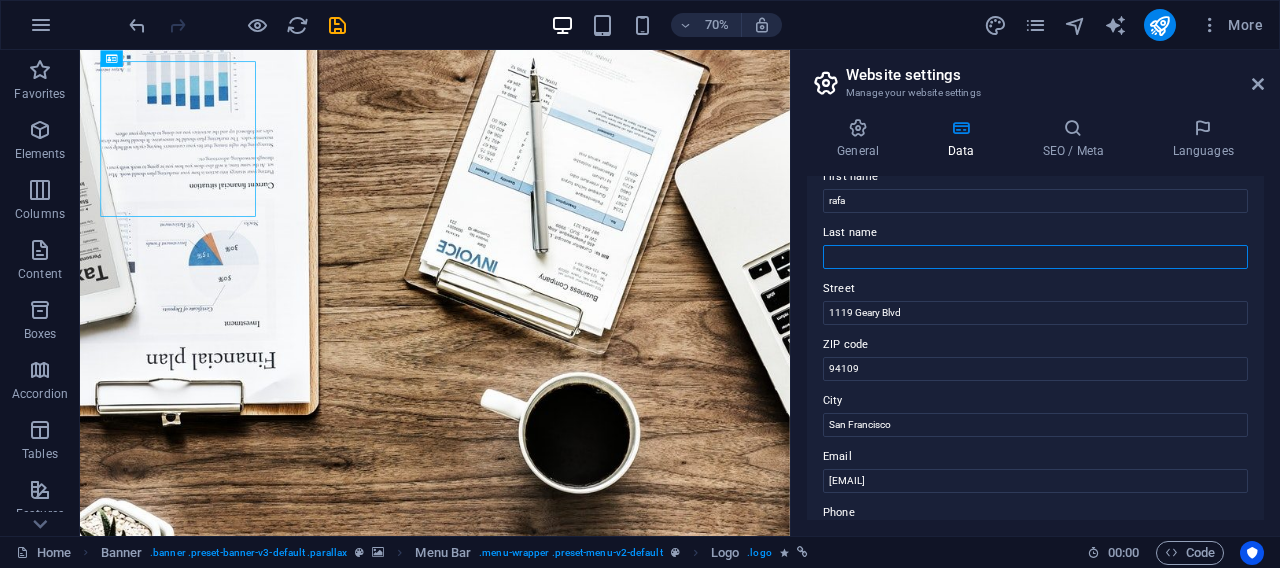 scroll, scrollTop: 188, scrollLeft: 0, axis: vertical 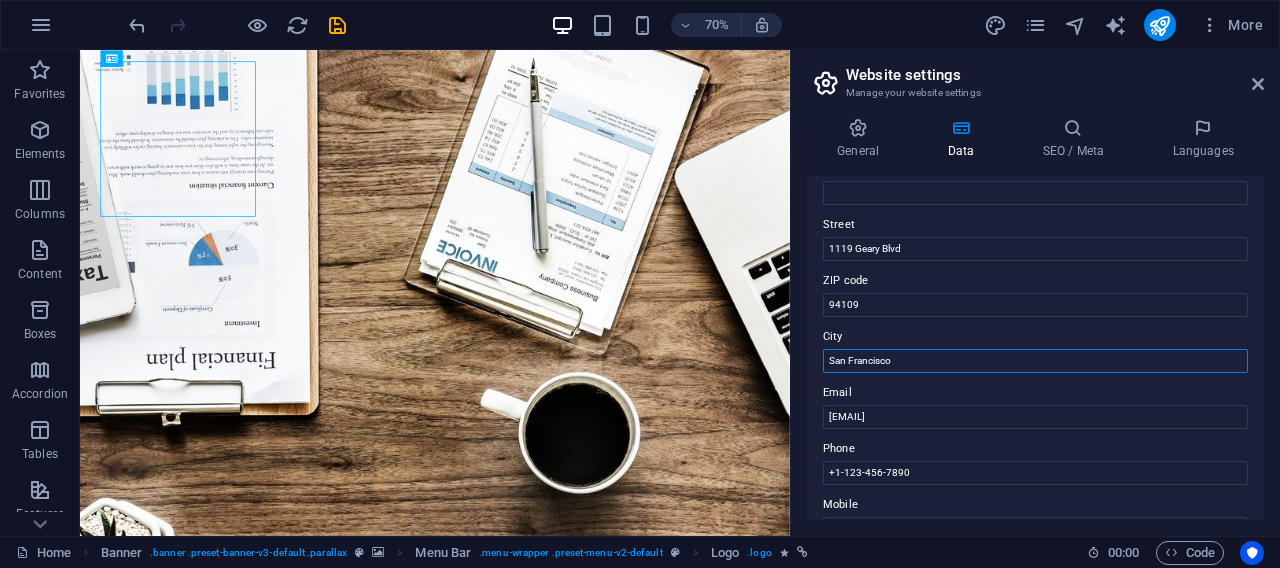 click on "San Francisco" at bounding box center (1035, 361) 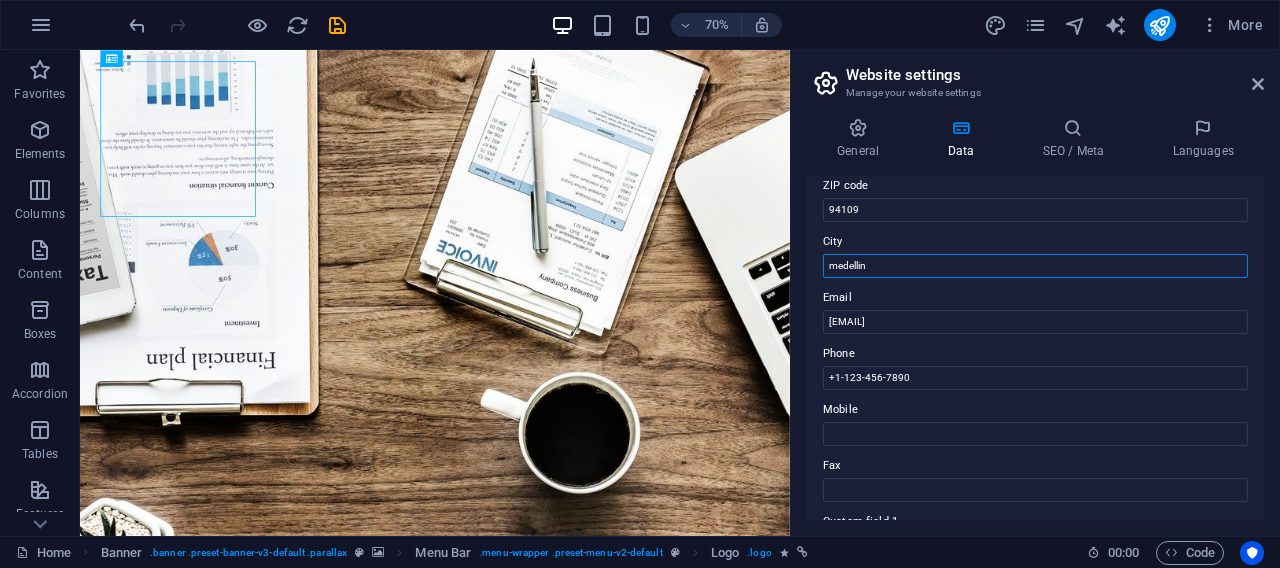 scroll, scrollTop: 267, scrollLeft: 0, axis: vertical 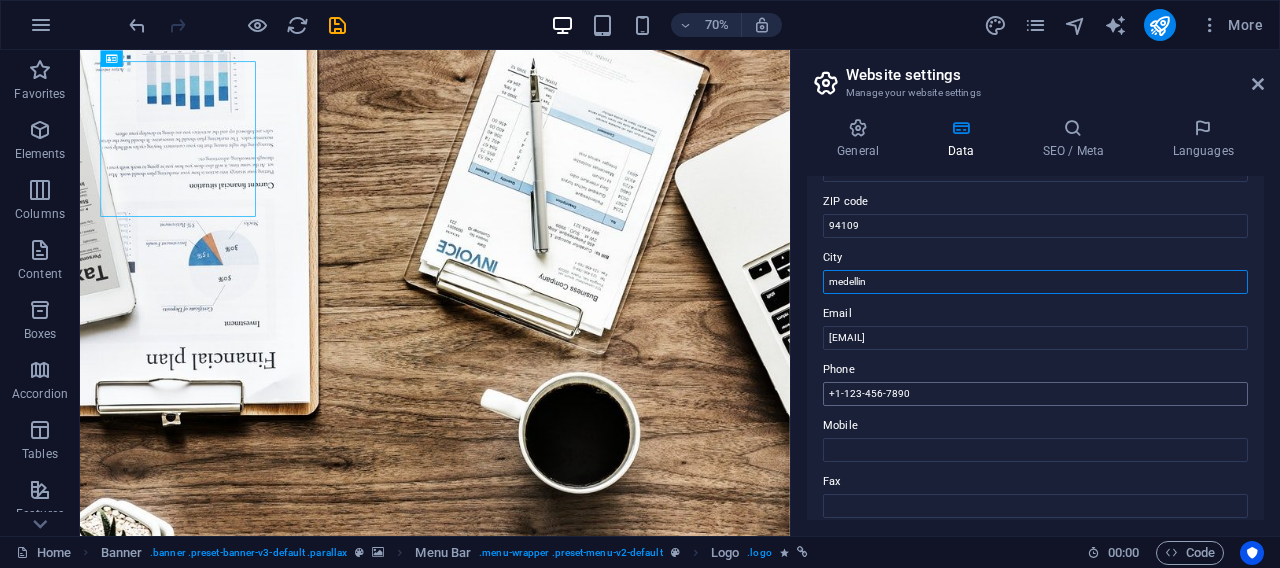 type on "medellin" 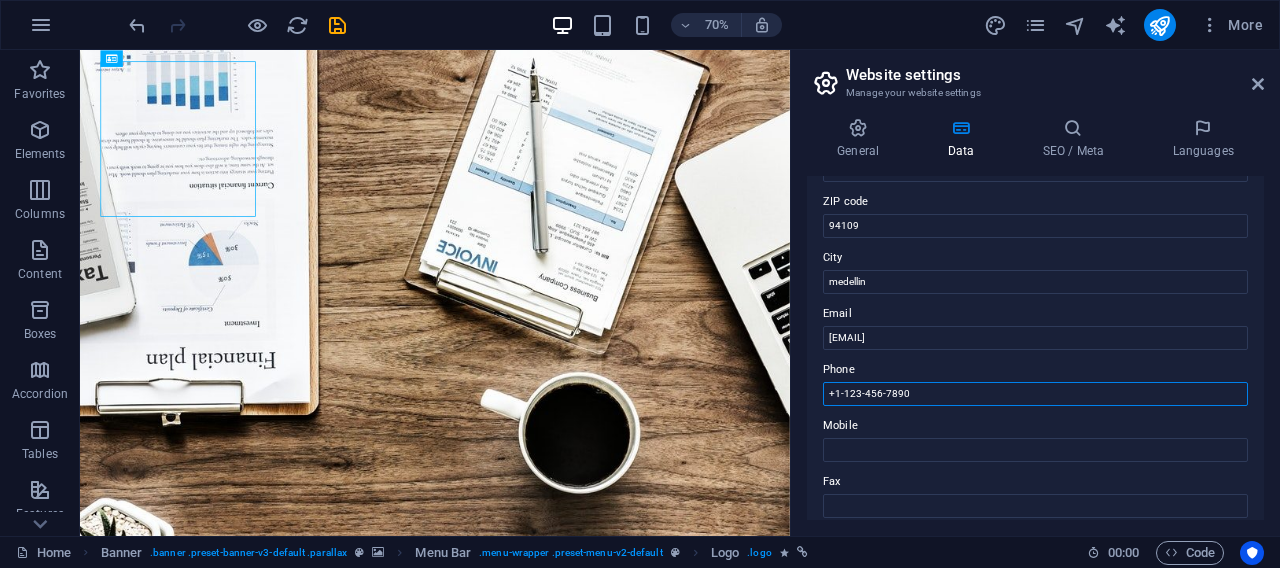 click on "+1-123-456-7890" at bounding box center [1035, 394] 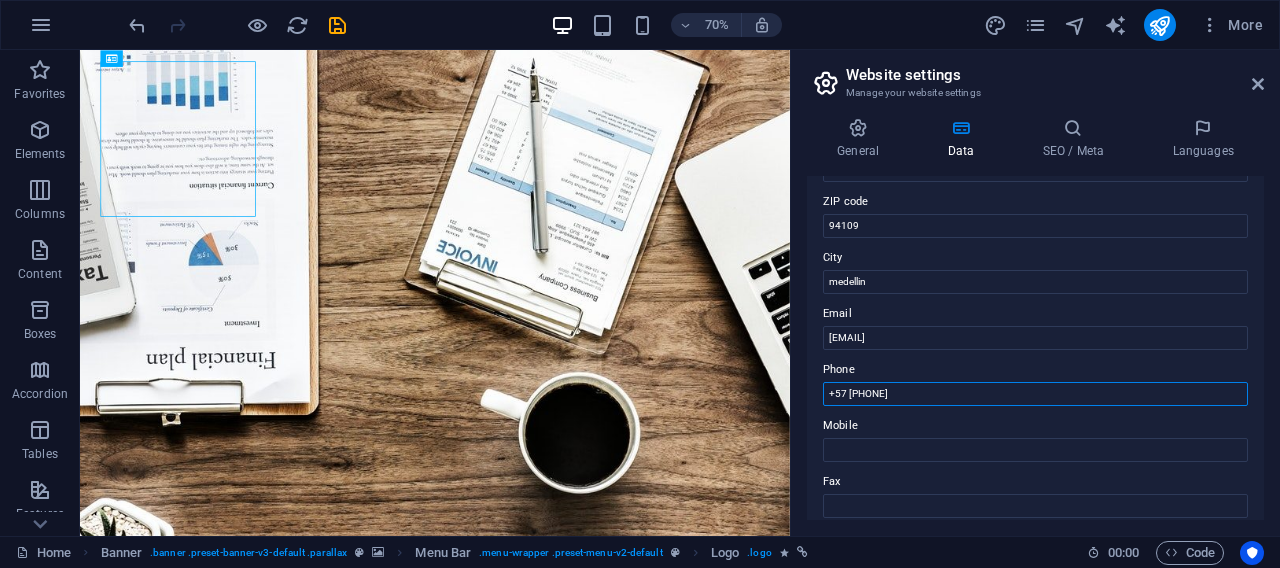 drag, startPoint x: 976, startPoint y: 400, endPoint x: 761, endPoint y: 385, distance: 215.52261 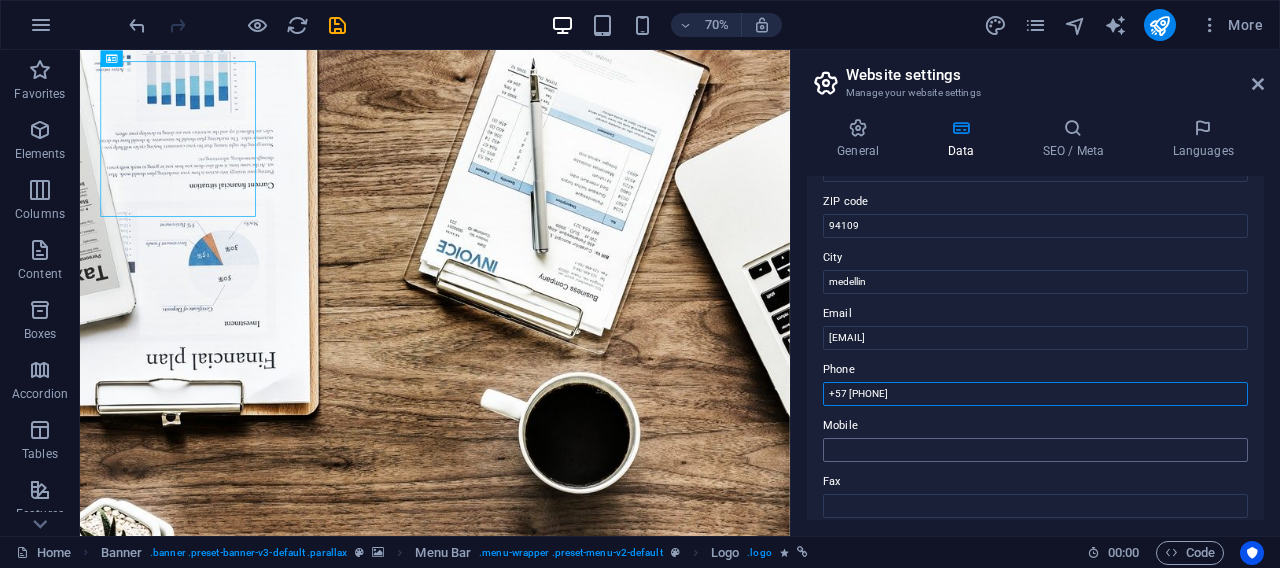 type on "+57 [PHONE]" 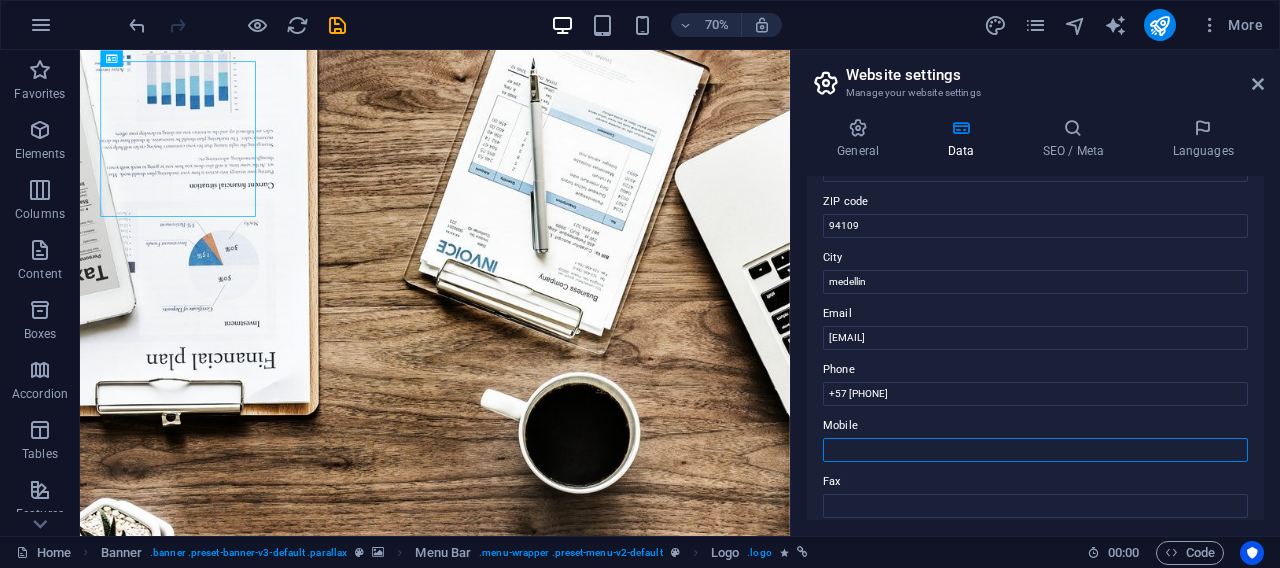 click on "Mobile" at bounding box center (1035, 450) 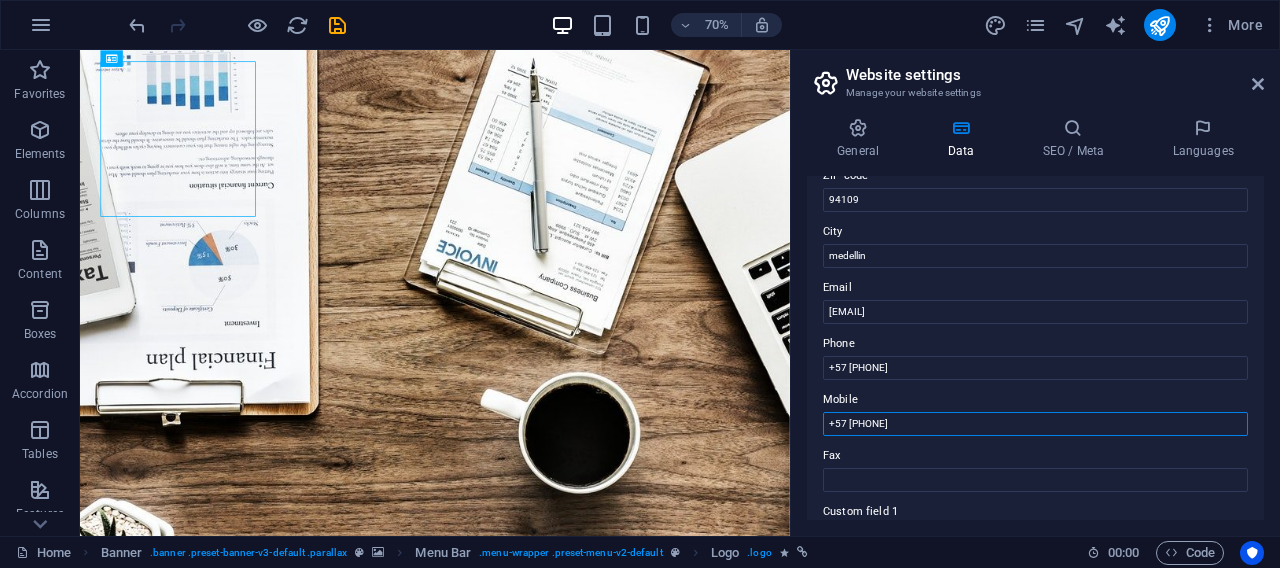 scroll, scrollTop: 404, scrollLeft: 0, axis: vertical 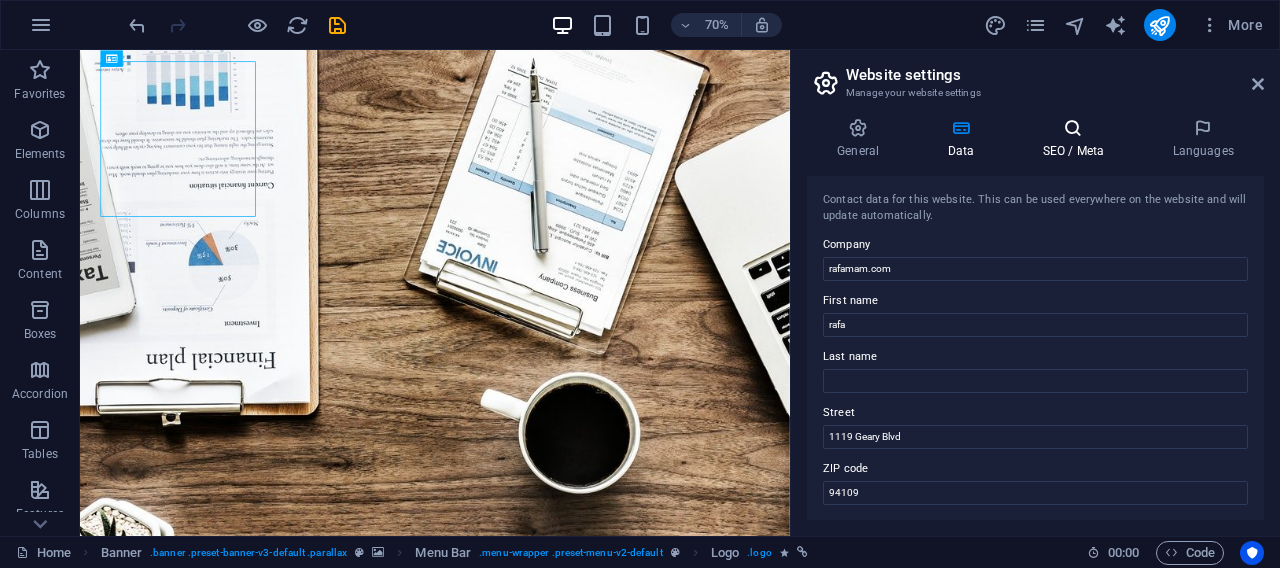 type on "+57 [PHONE]" 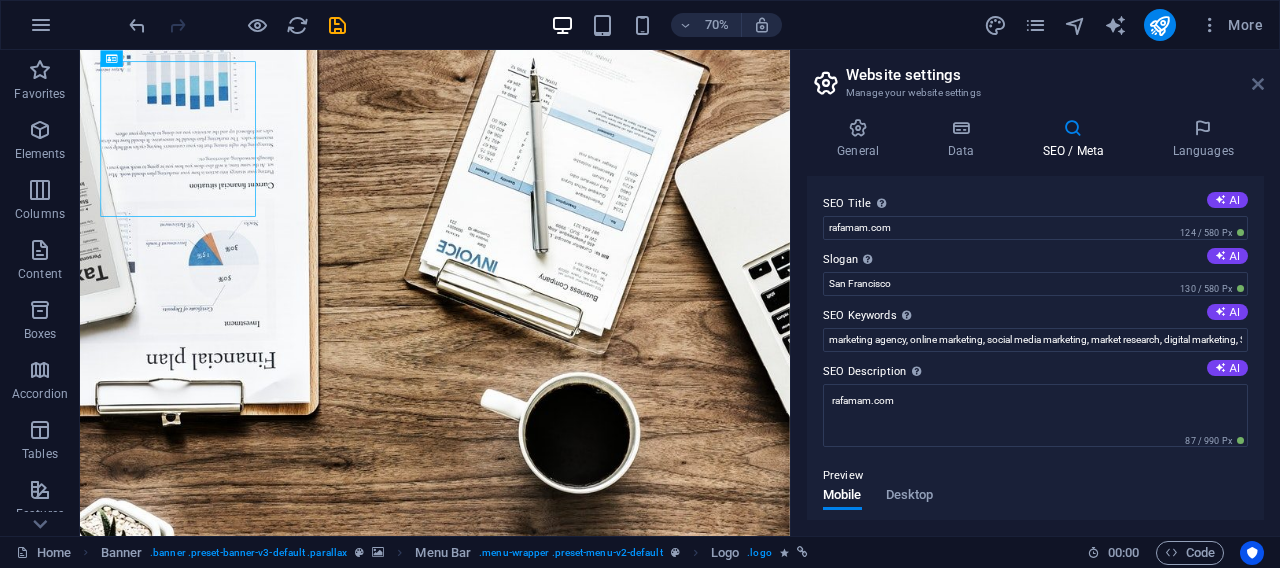 click at bounding box center (1258, 84) 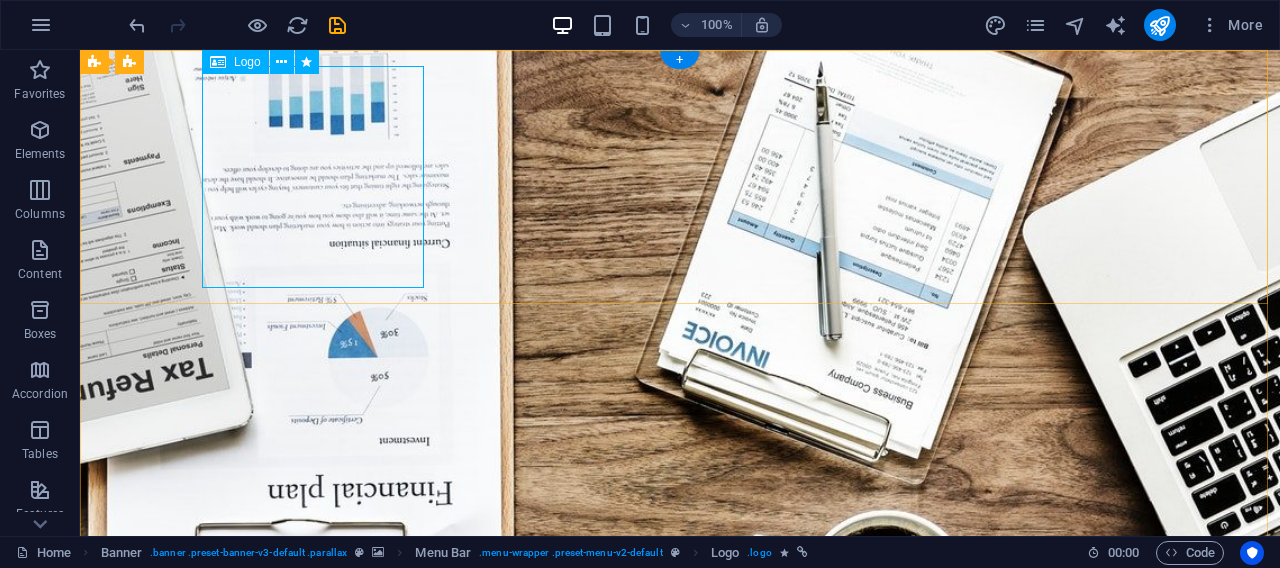 click at bounding box center (680, 1566) 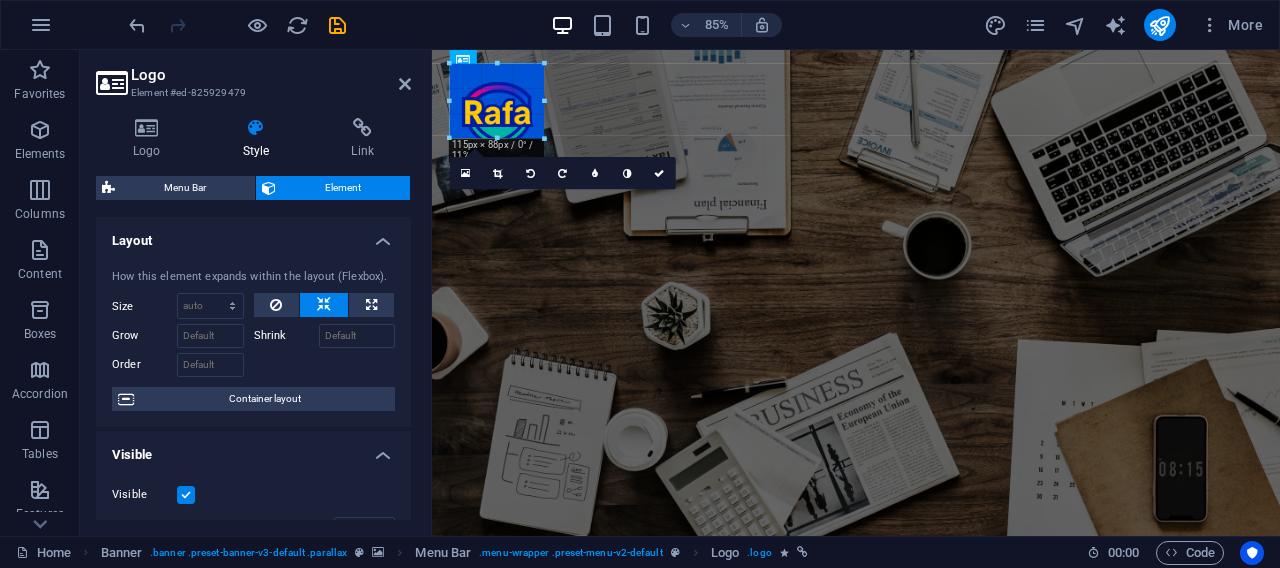 drag, startPoint x: 548, startPoint y: 255, endPoint x: 679, endPoint y: 118, distance: 189.55211 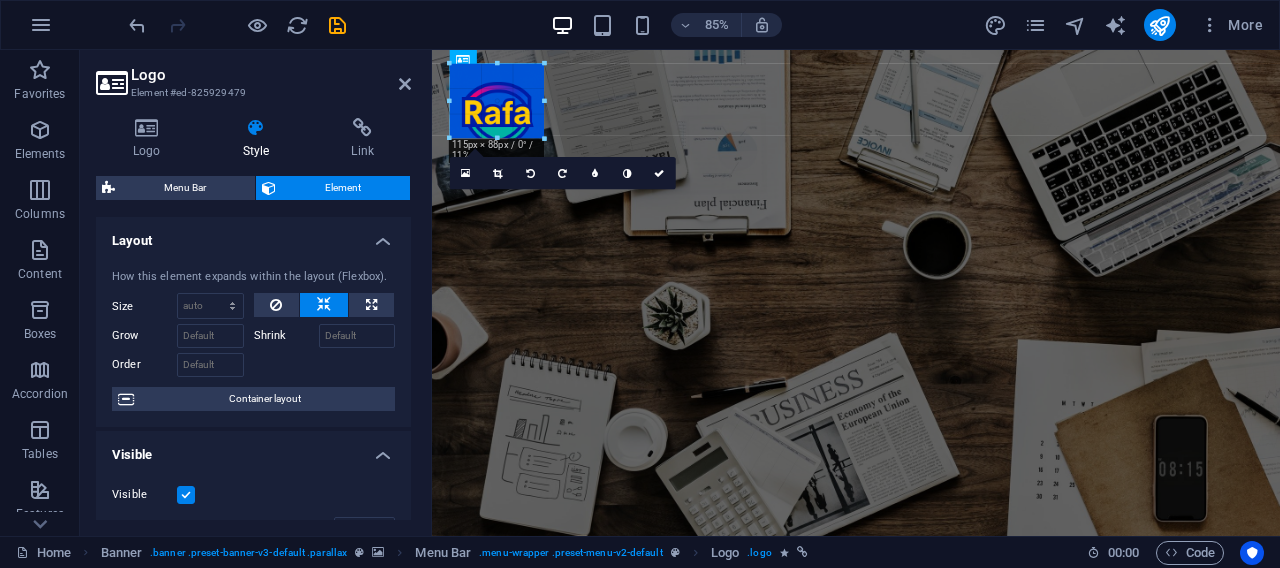 click on "H1   Banner   Container   H1   H1   Banner   Menu Bar   Menu   Banner   Logo   Separator   HTML   Separator   Button   Spacer 180 170 160 150 140 130 120 110 100 90 80 70 60 50 40 30 20 10 0 -10 -20 -30 -40 -50 -60 -70 -80 -90 -100 -110 -120 -130 -140 -150 -160 -170 115px × 88px / 0° / 11% 16:10 16:9 4:3 1:1 1:2 0" at bounding box center [856, 293] 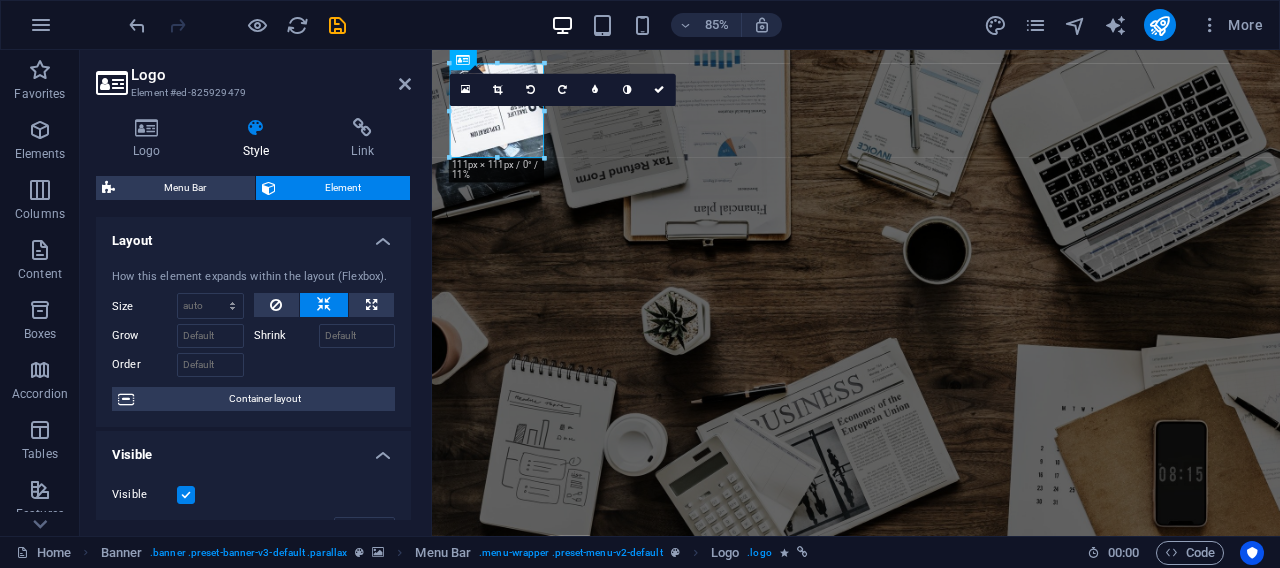 drag, startPoint x: 545, startPoint y: 109, endPoint x: 577, endPoint y: 110, distance: 32.01562 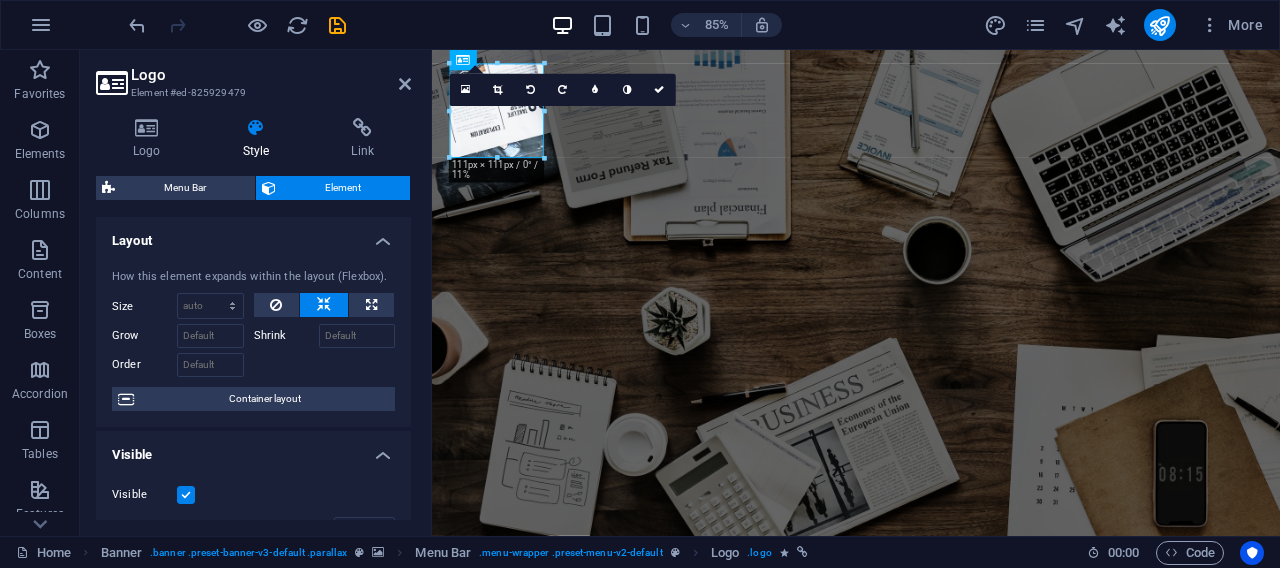 click on "16:10 16:9 4:3 1:1 1:2 0" at bounding box center [563, 90] 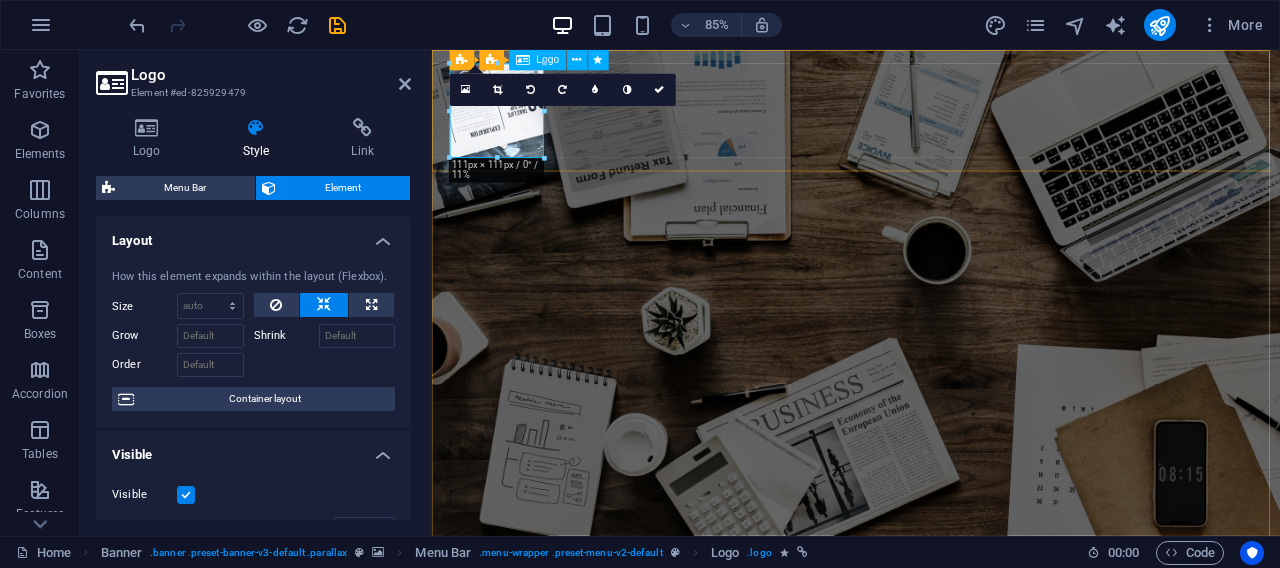 click at bounding box center [931, 729] 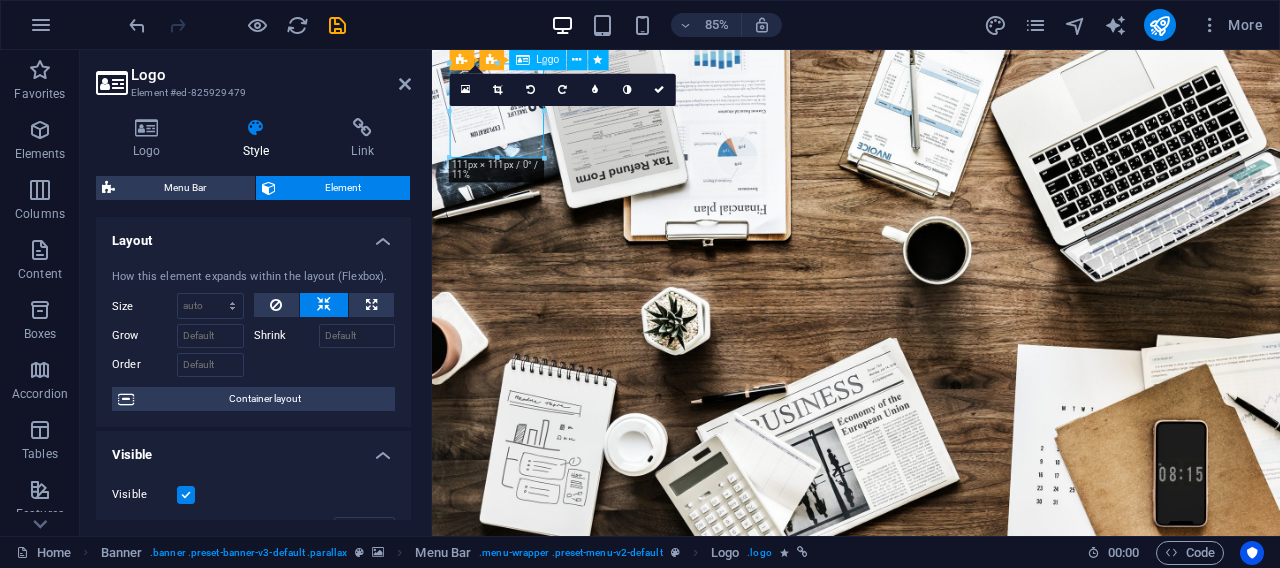 click at bounding box center [931, 729] 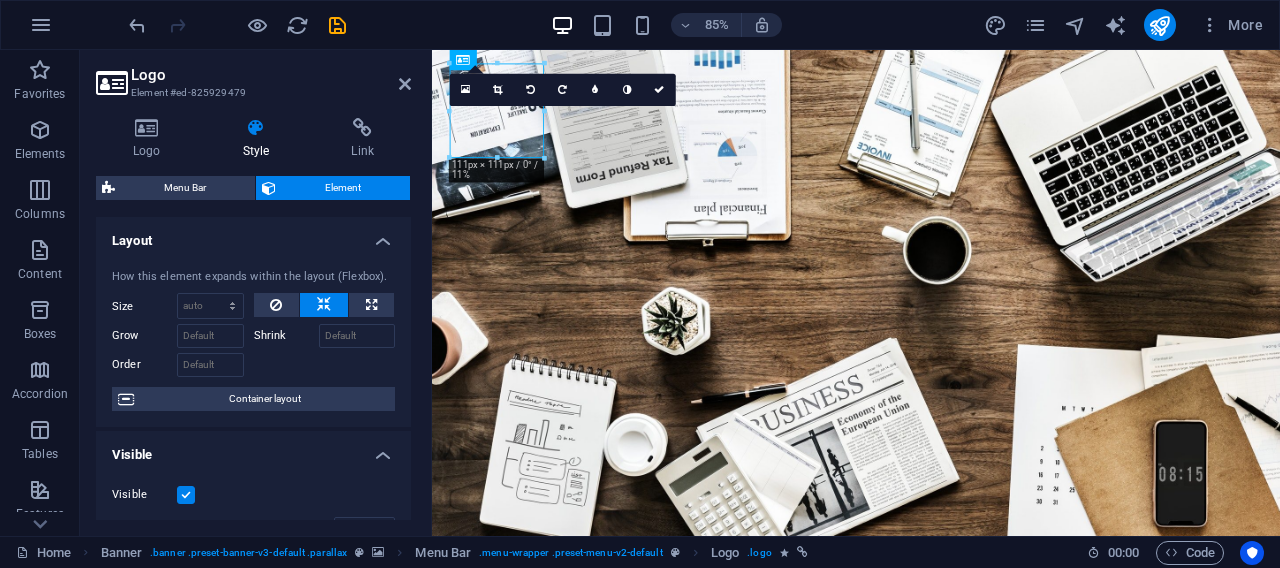 drag, startPoint x: 544, startPoint y: 109, endPoint x: 561, endPoint y: 109, distance: 17 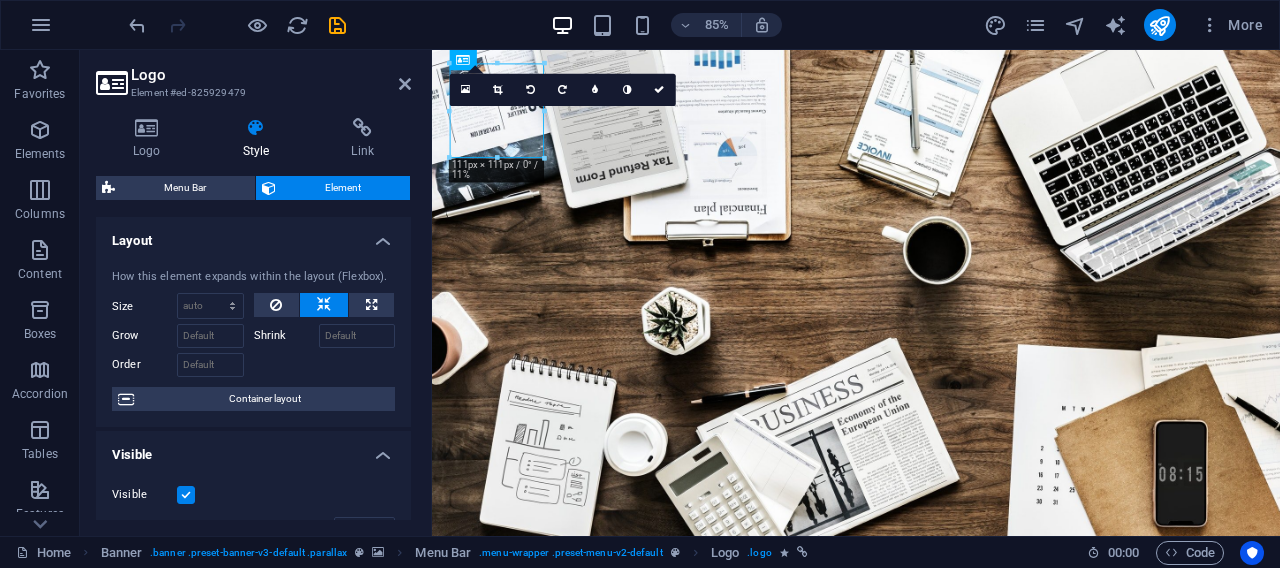 click on "16:10 16:9 4:3 1:1 1:2 0" at bounding box center [563, 90] 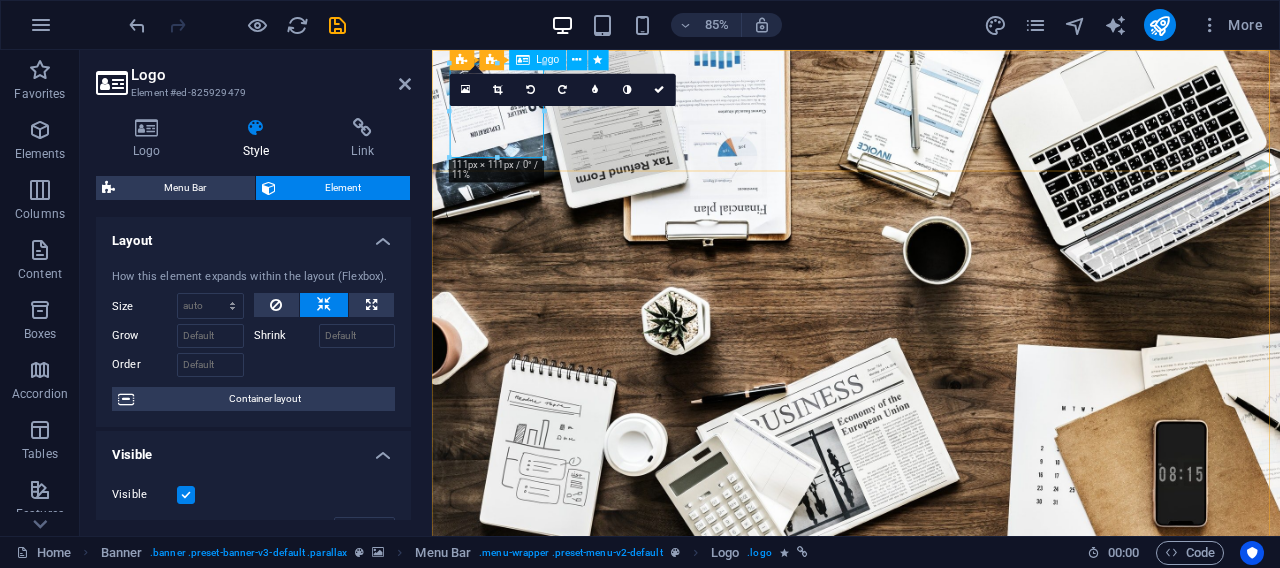 click at bounding box center (931, 729) 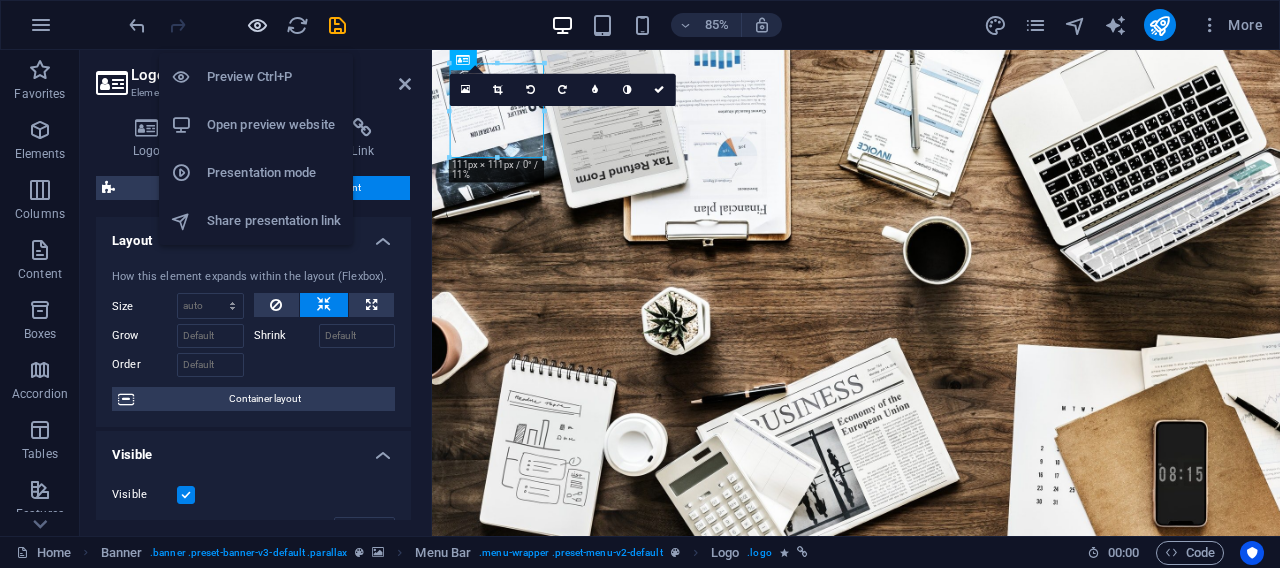 click at bounding box center [257, 25] 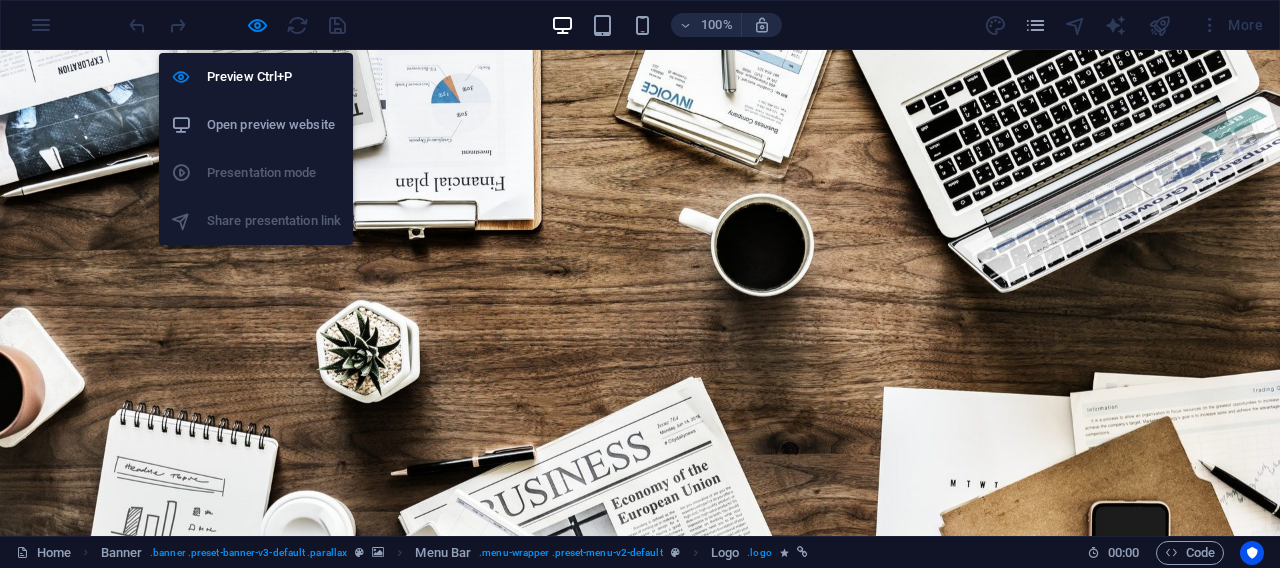click on "Open preview website" at bounding box center [274, 125] 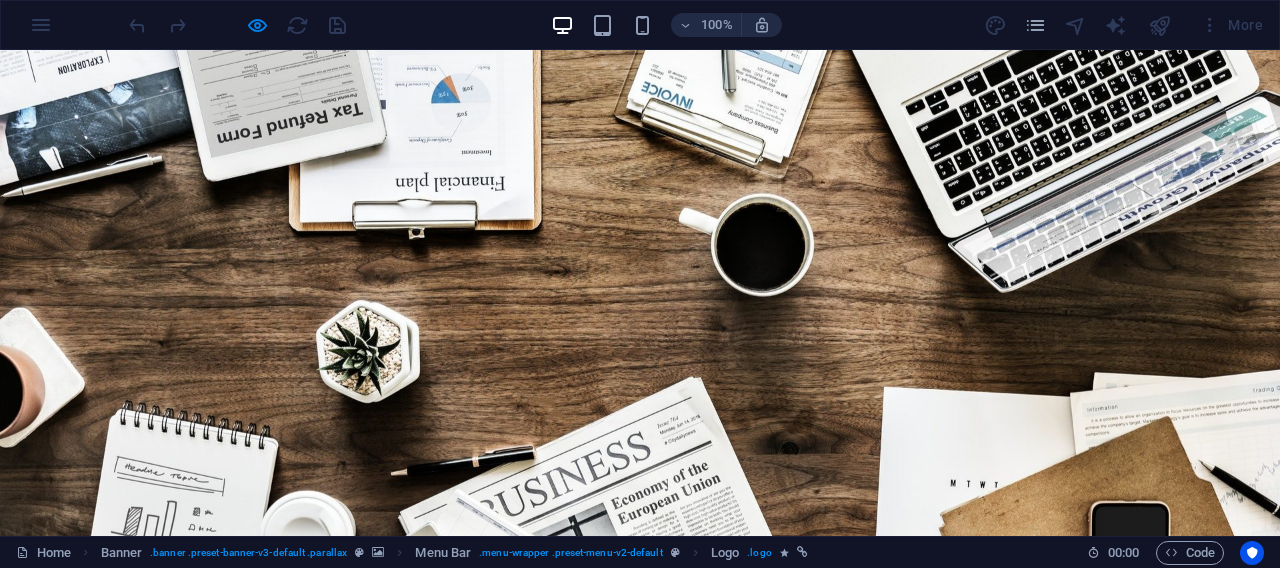 click at bounding box center (223, 686) 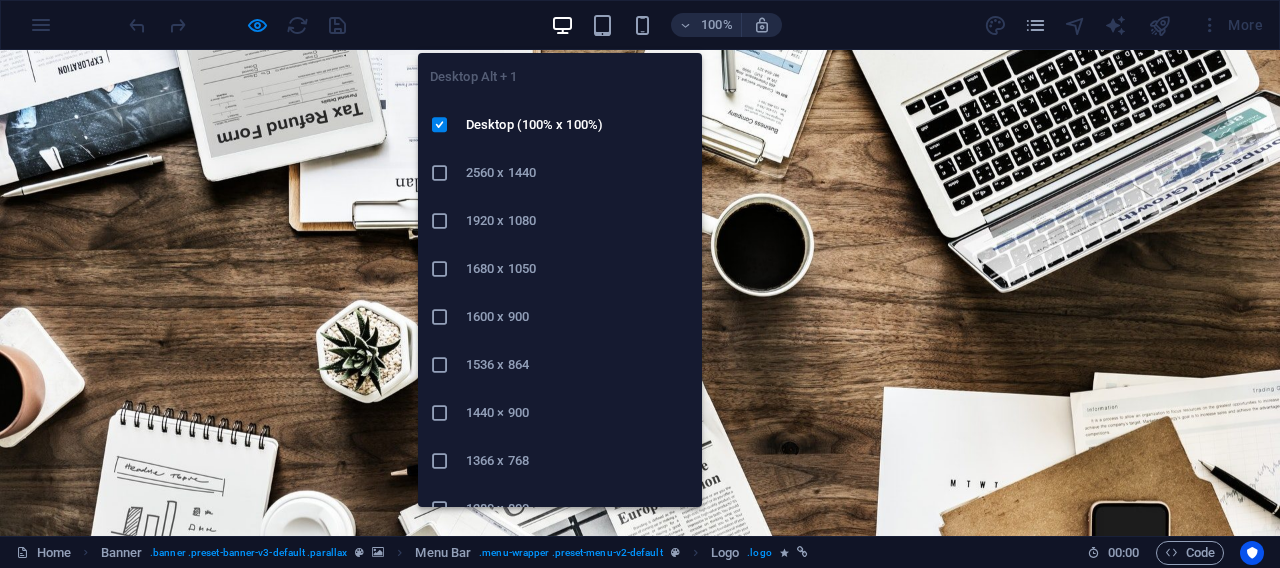 click at bounding box center (562, 25) 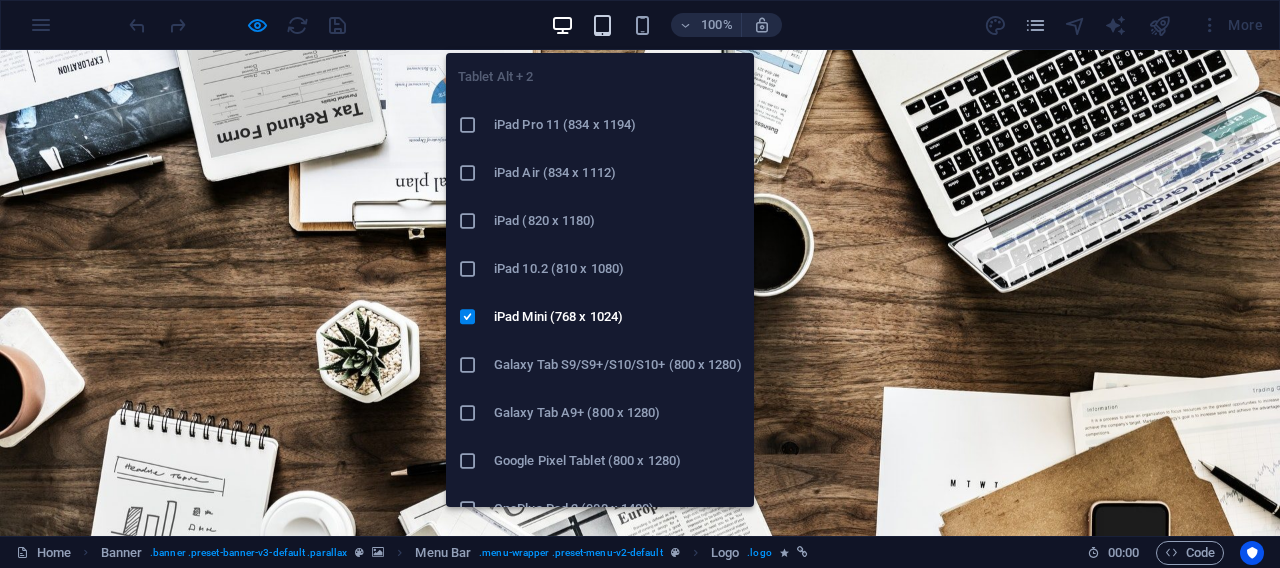 click at bounding box center [602, 25] 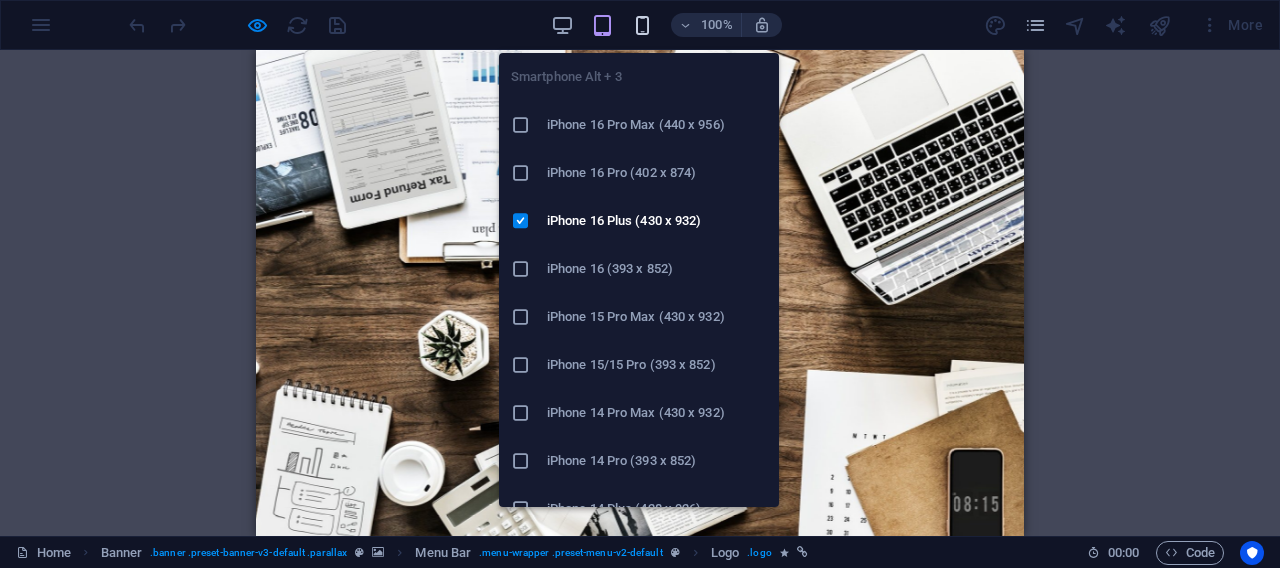 click at bounding box center [642, 25] 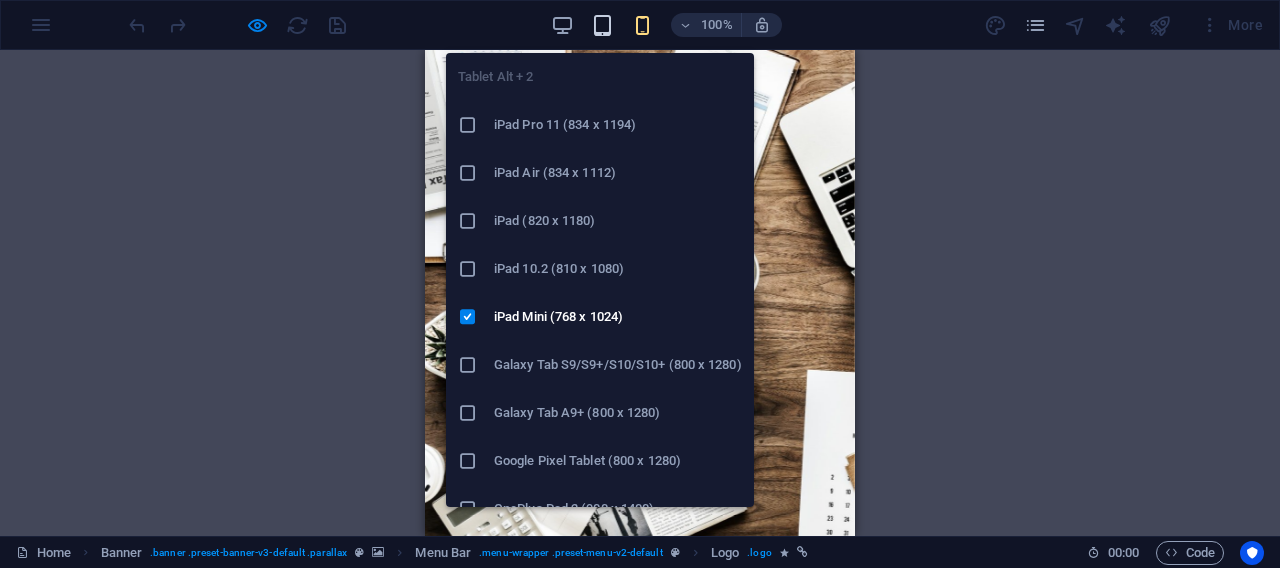 click at bounding box center (602, 25) 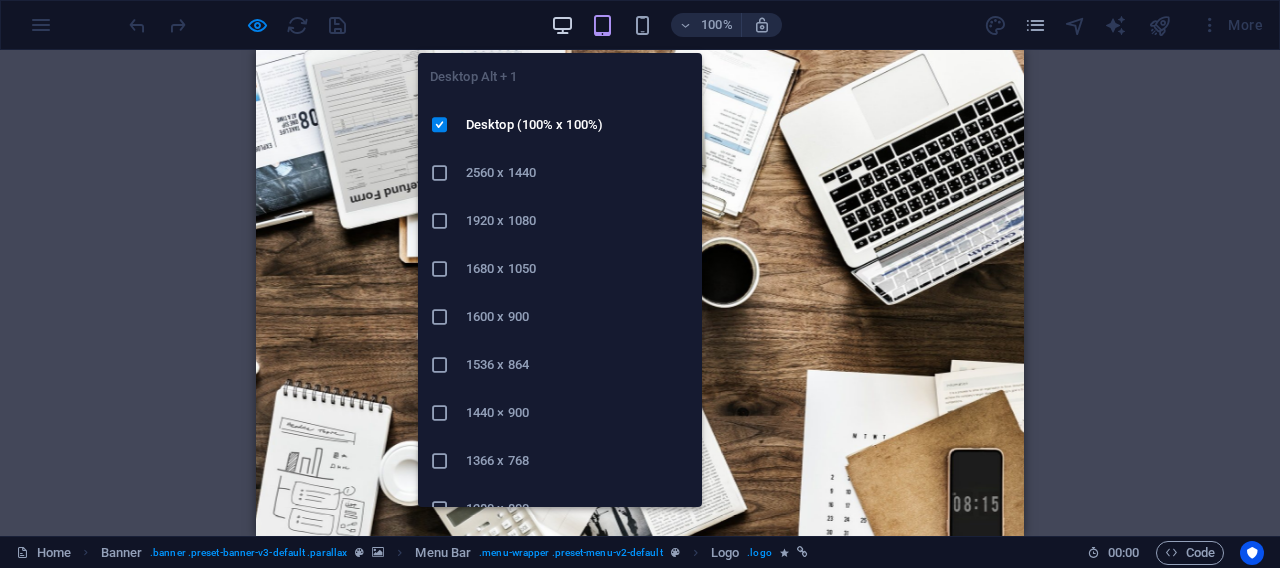 click at bounding box center (562, 25) 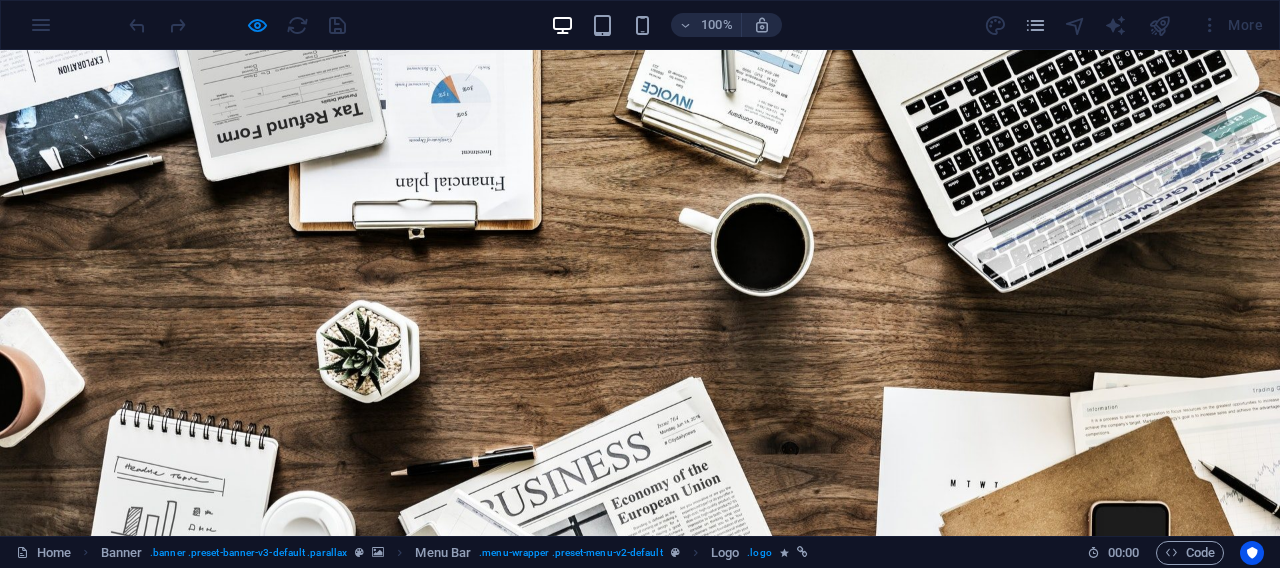 click at bounding box center (223, 686) 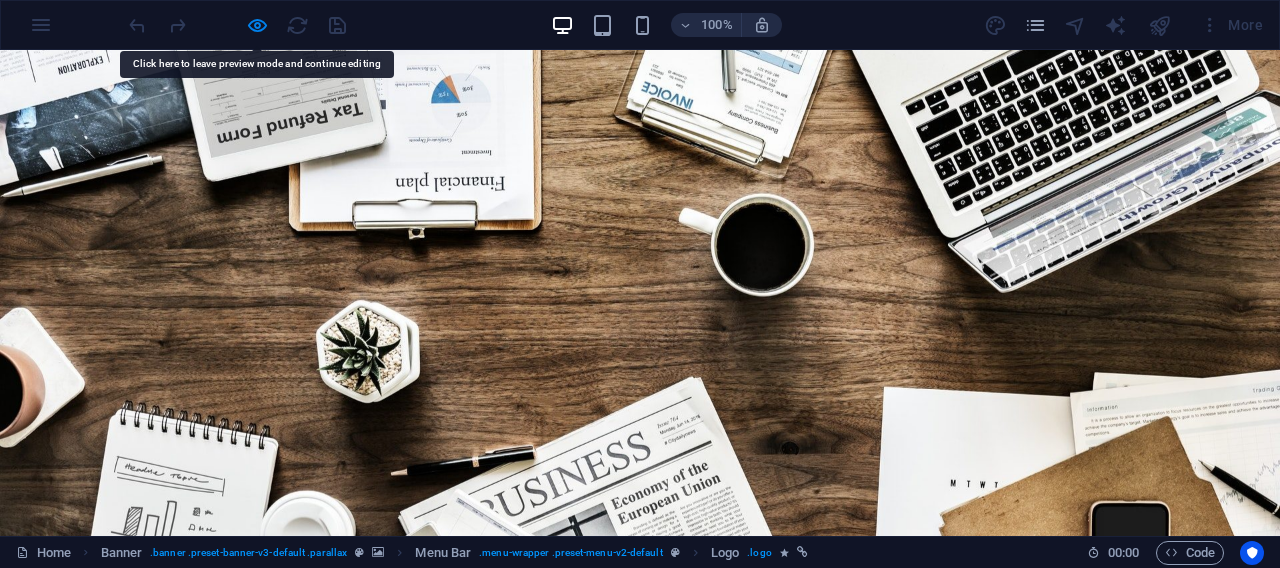 click on "100% More" at bounding box center [640, 25] 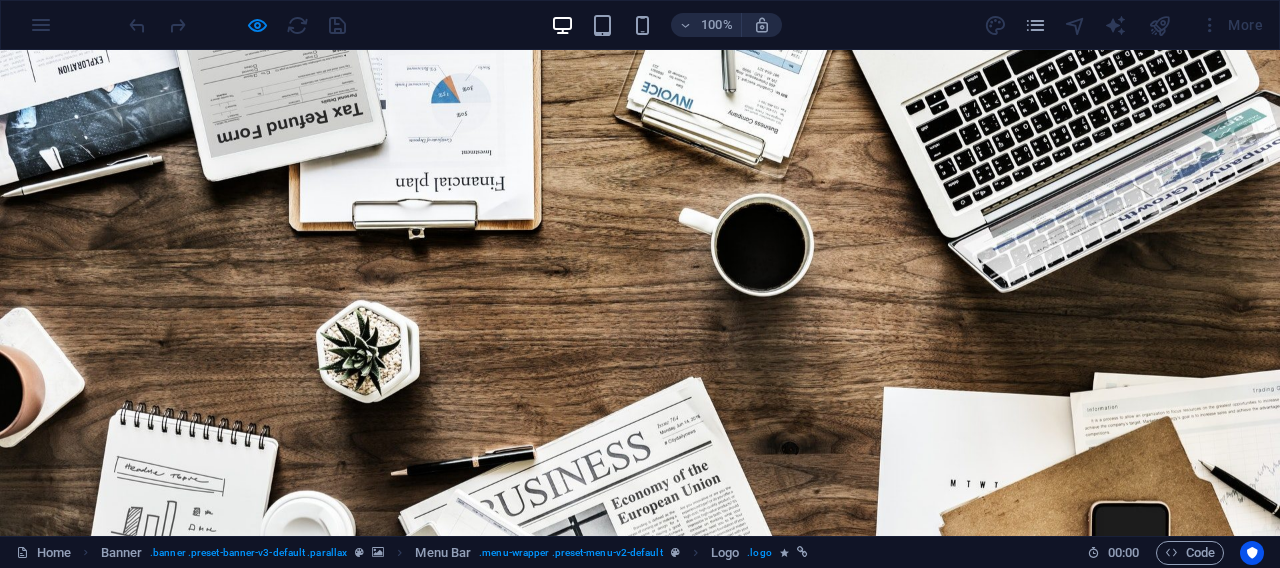 click on "100% More" at bounding box center [640, 25] 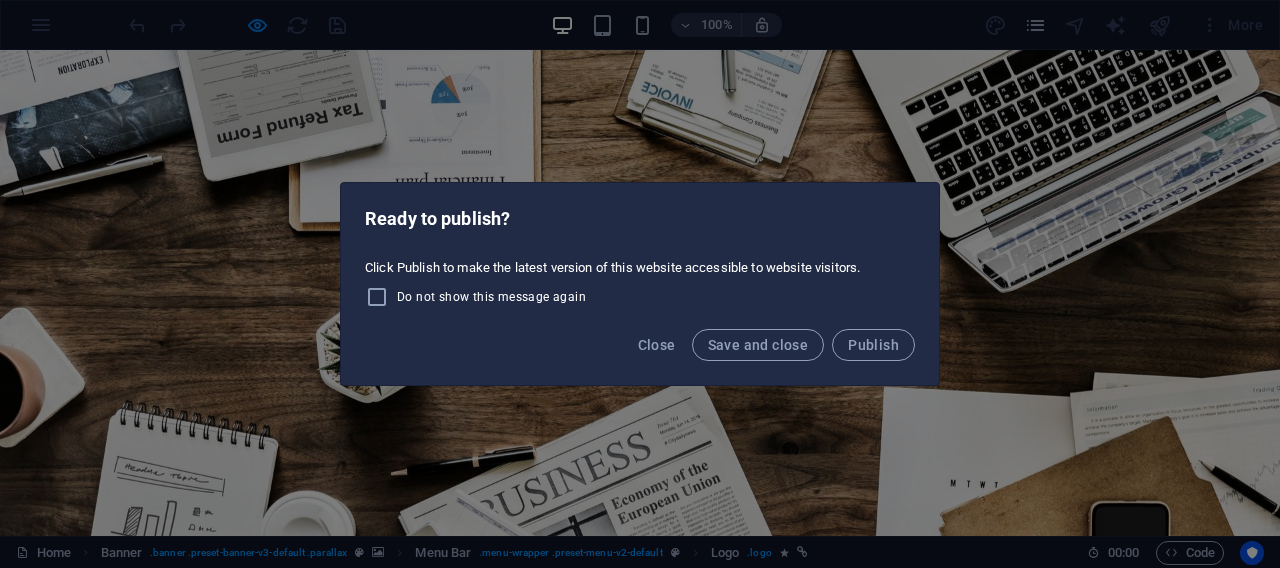 click on "Ready to publish? Click Publish to make the latest version of this website accessible to website visitors. Do not show this message again Close Save and close Publish" at bounding box center [640, 284] 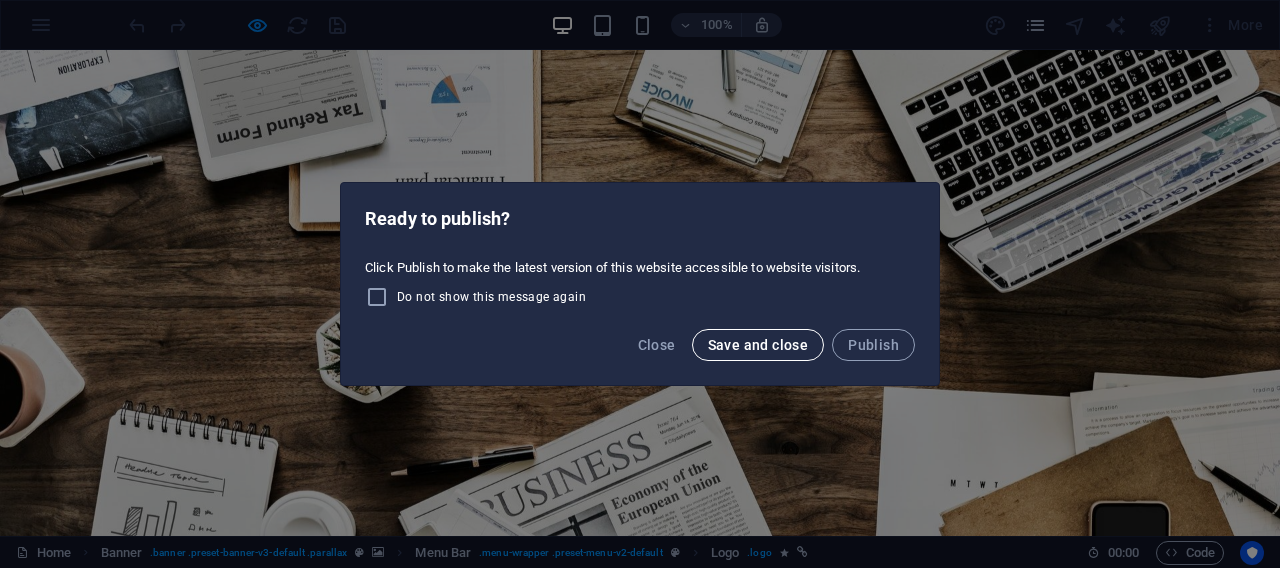 click on "Save and close" at bounding box center (758, 345) 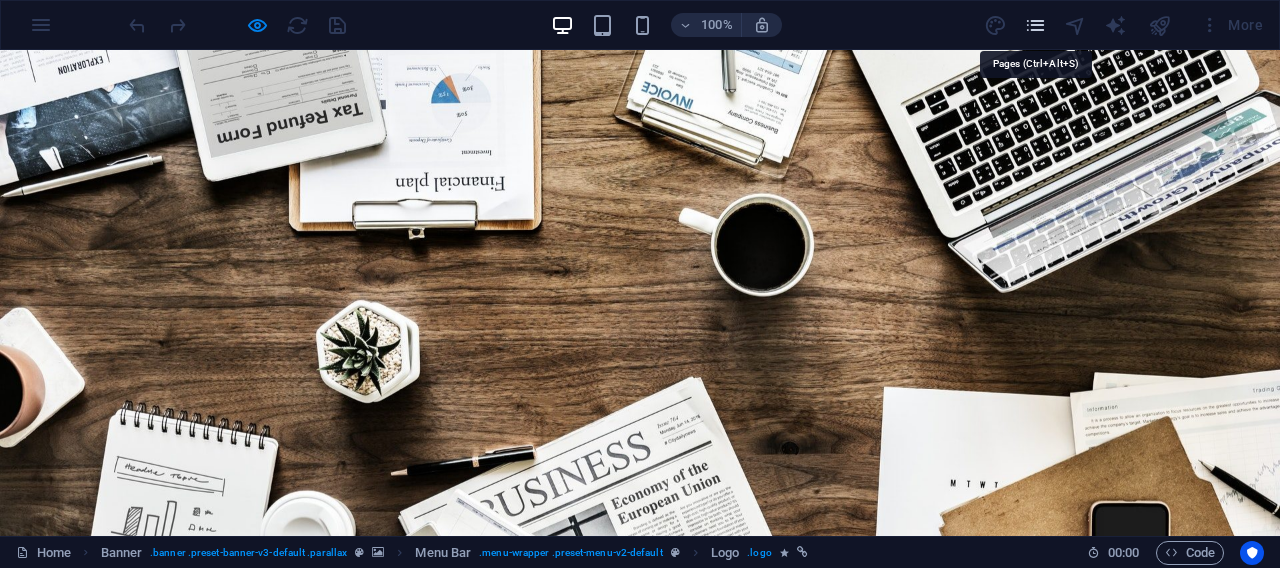click at bounding box center (1035, 25) 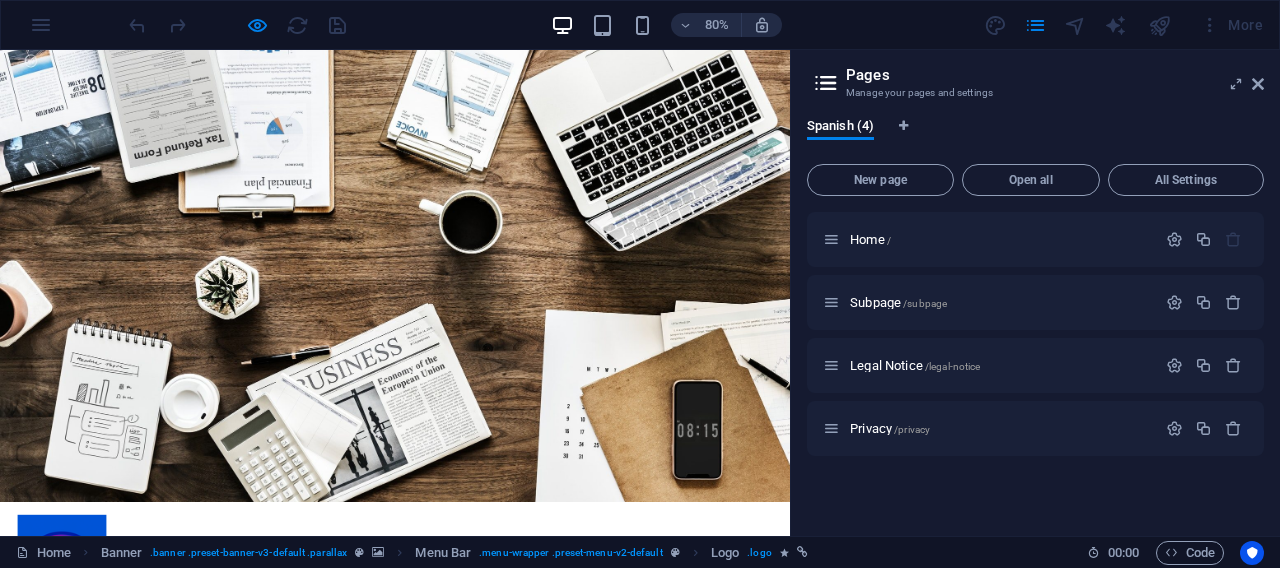 click at bounding box center [77, 686] 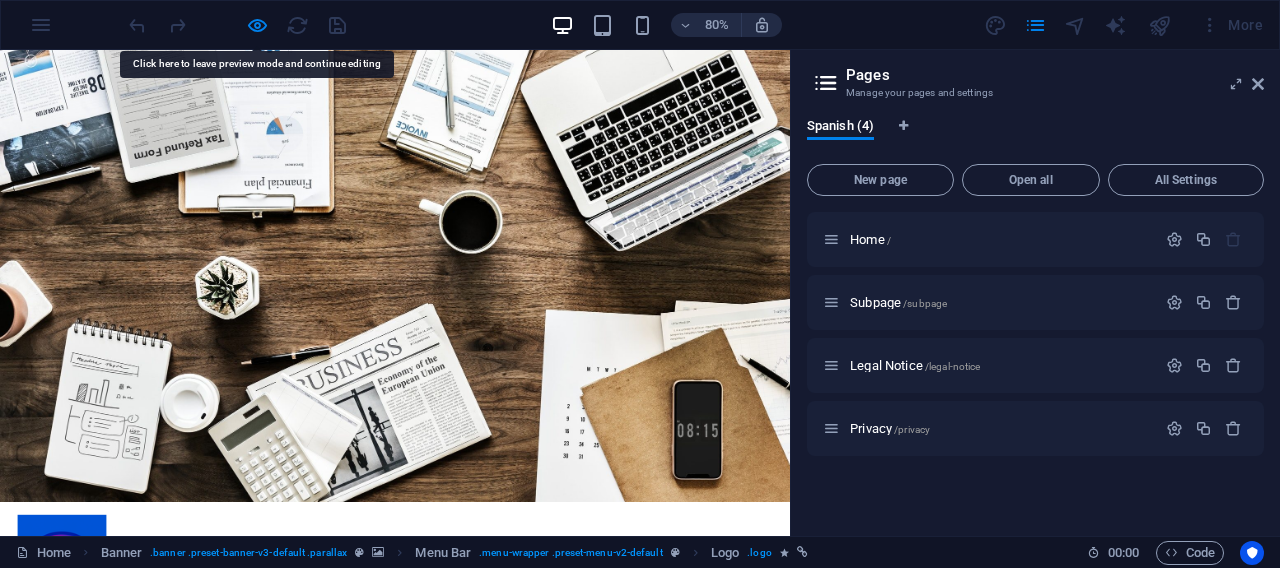 click at bounding box center (77, 686) 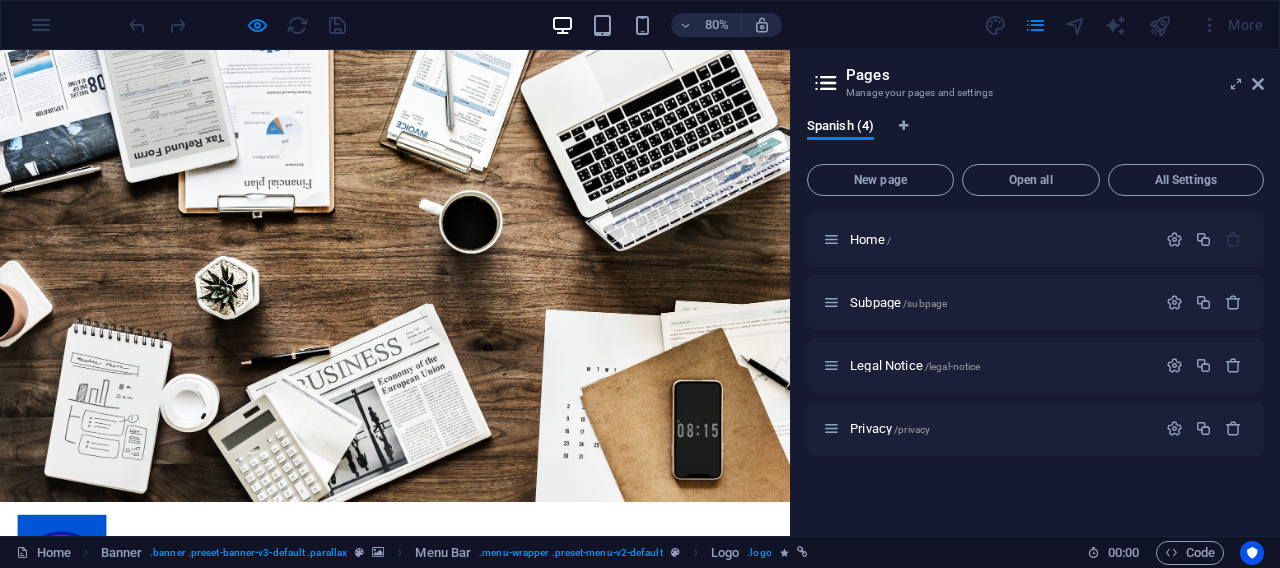 click at bounding box center (77, 686) 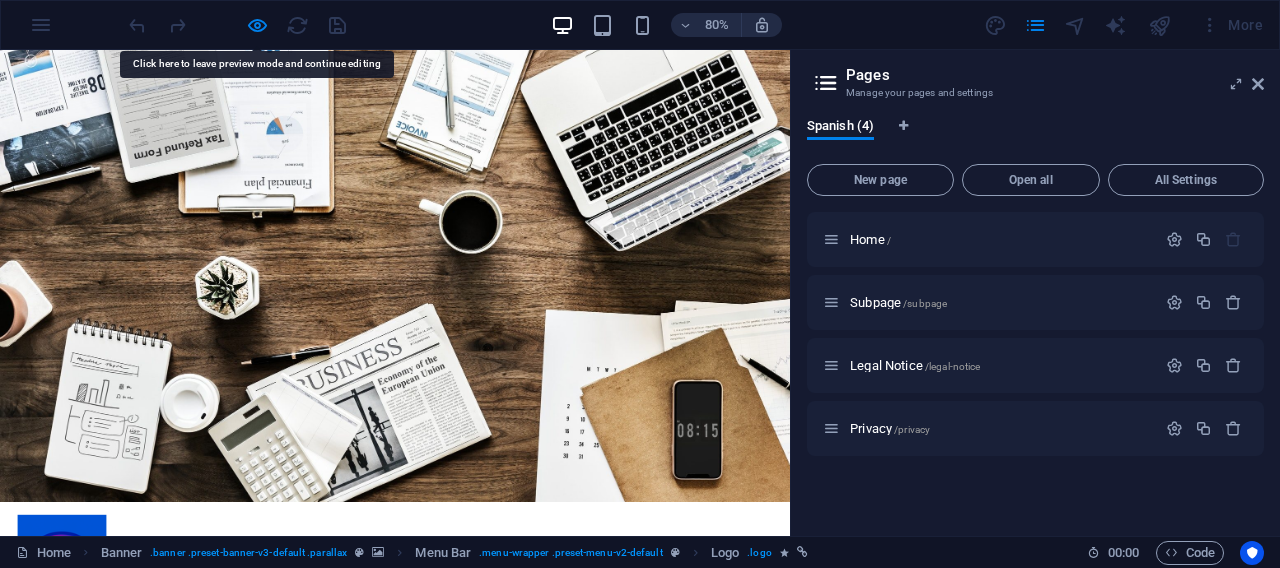click at bounding box center [77, 686] 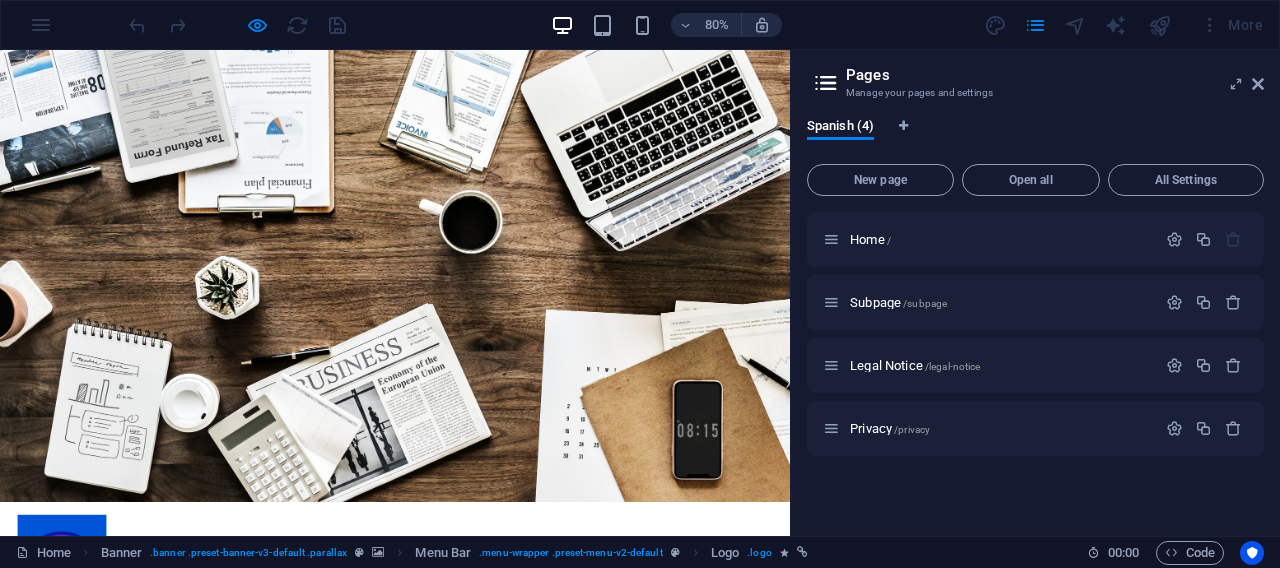 click on "O nline Marketing S OCIAL MEDIA MARKETING R EVIEW & STATISTICS Learn more" at bounding box center [494, 1000] 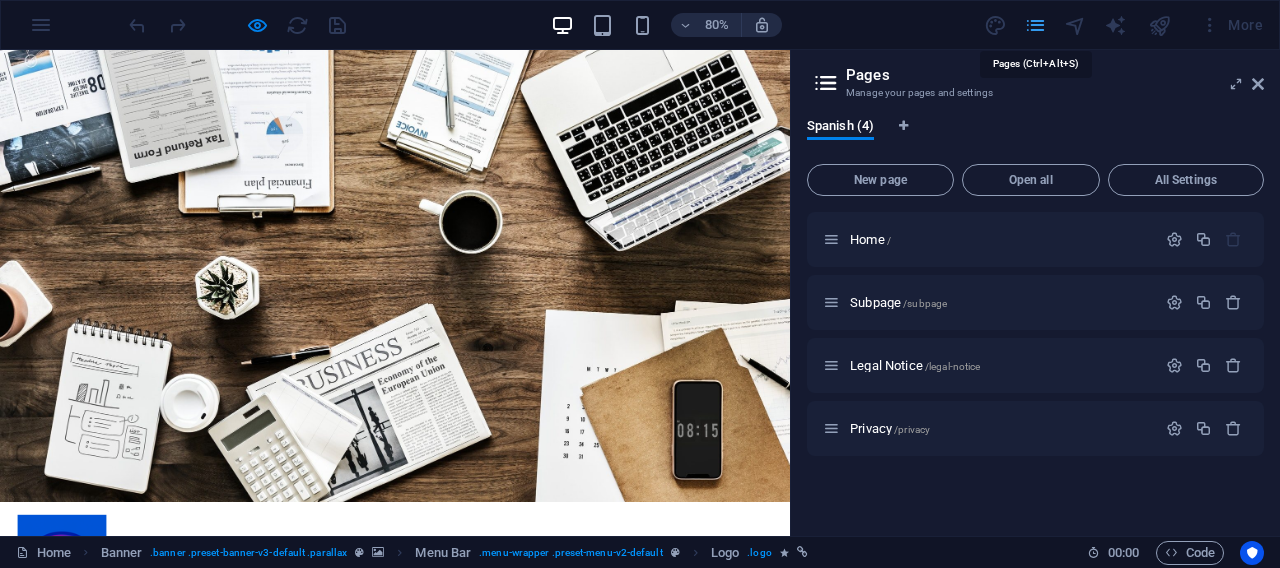 click at bounding box center (1035, 25) 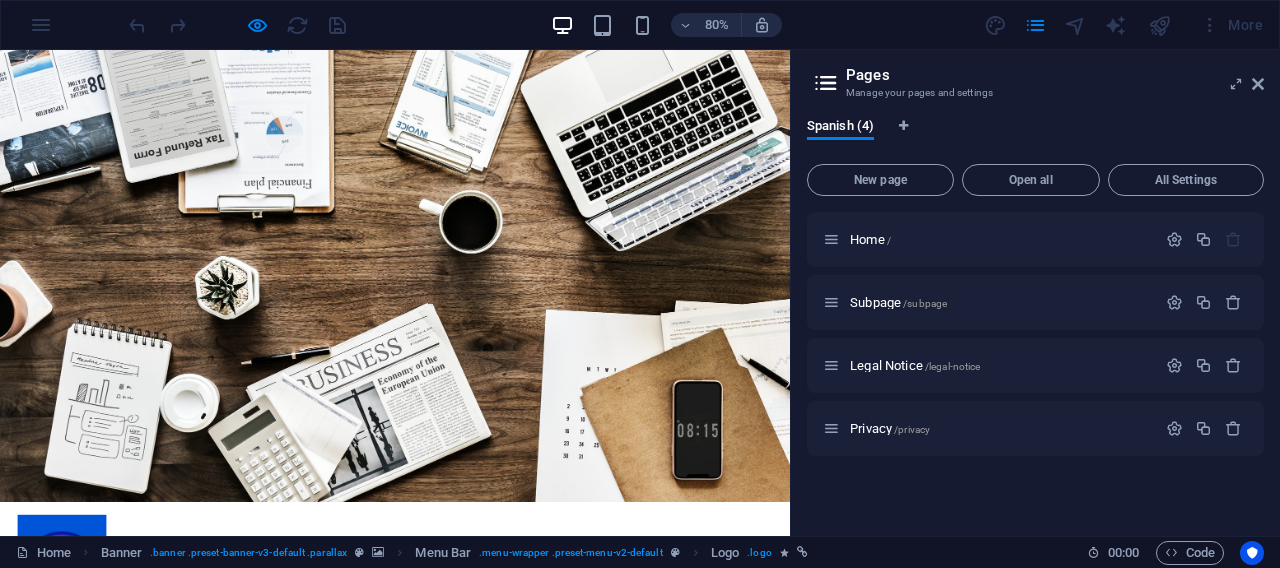 click on "More" at bounding box center [1127, 25] 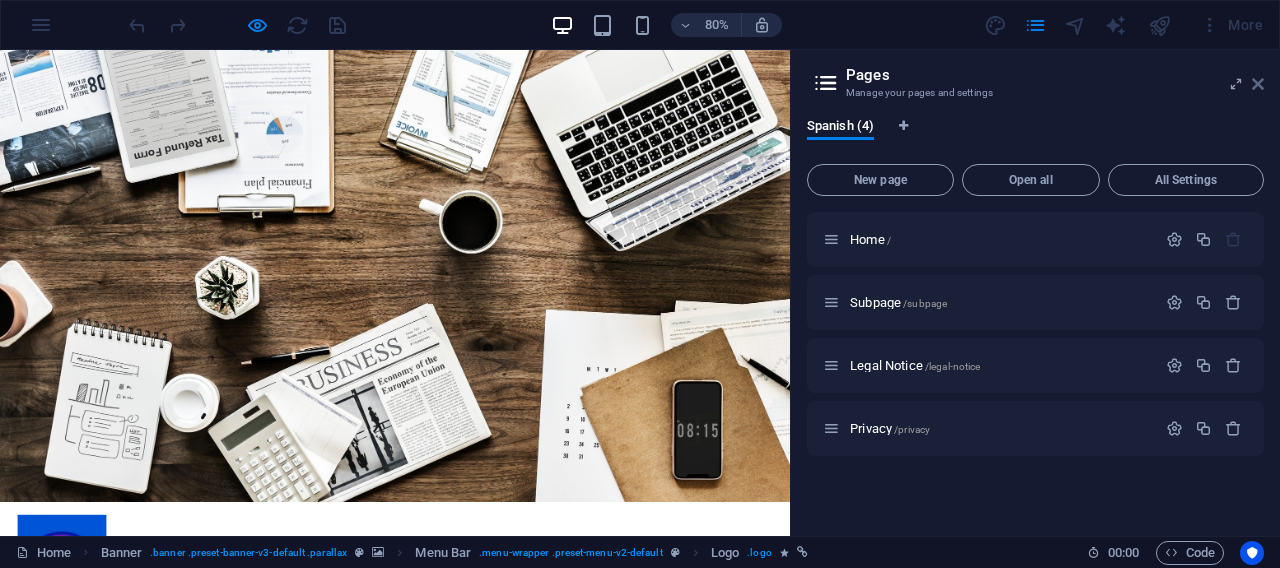 click at bounding box center [1258, 84] 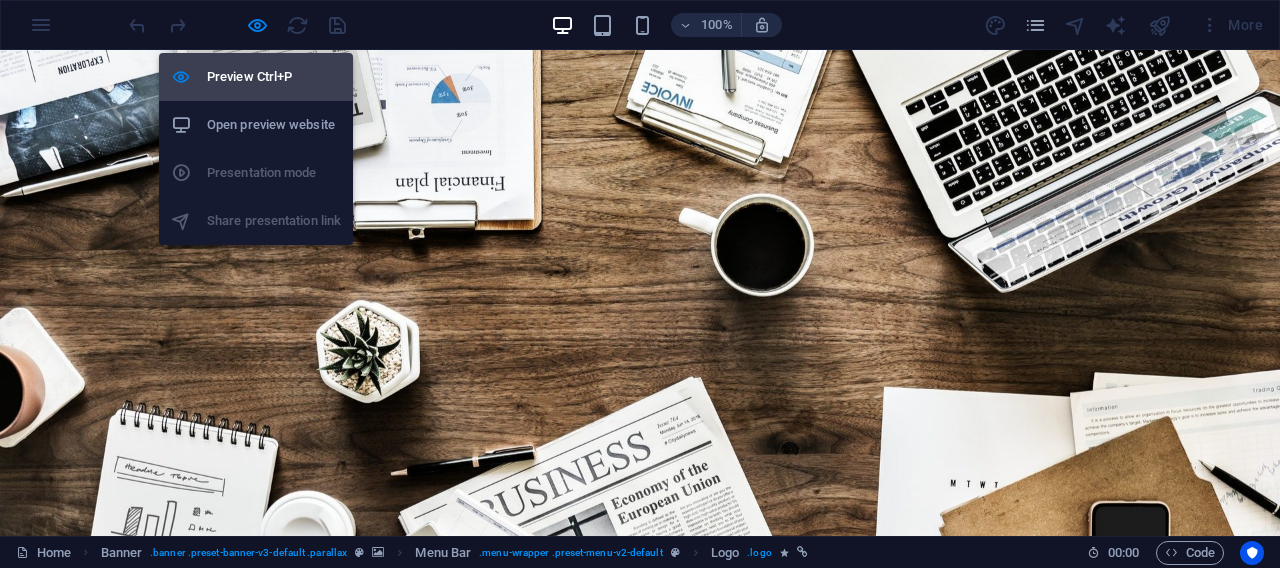 click on "Preview Ctrl+P" at bounding box center [274, 77] 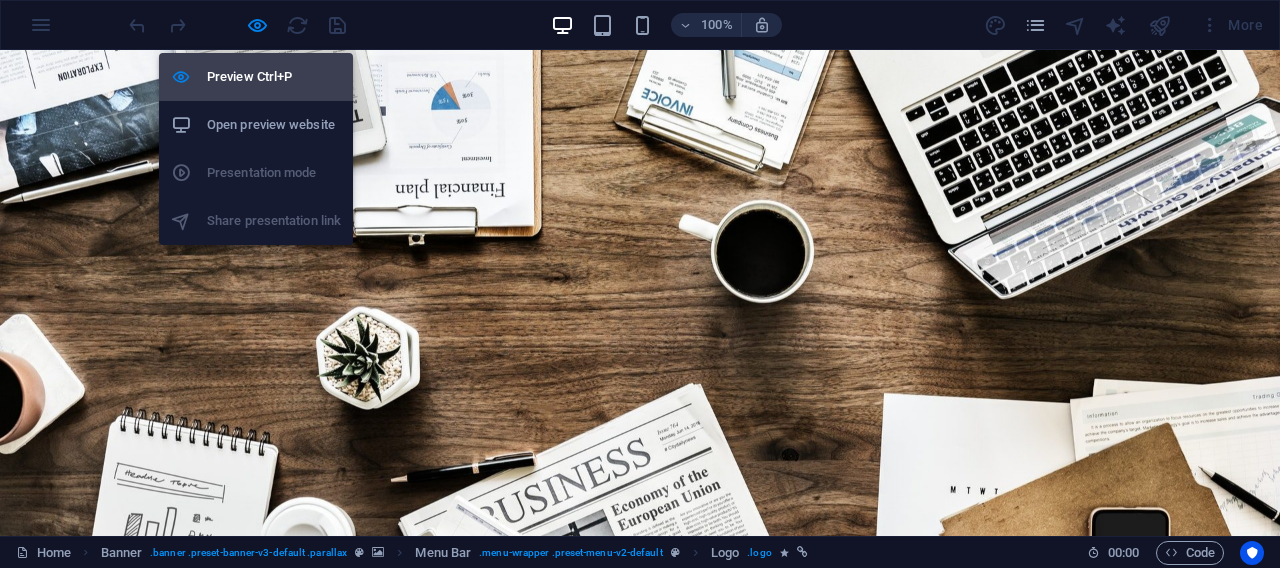 select on "move-right-to-left" 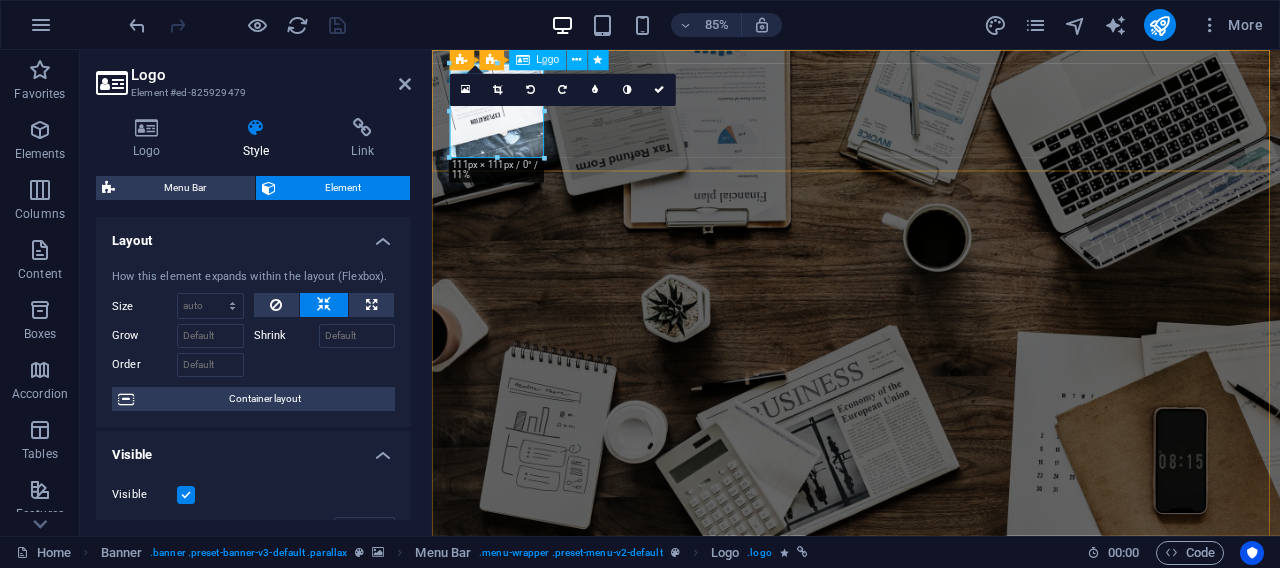 click at bounding box center [931, 699] 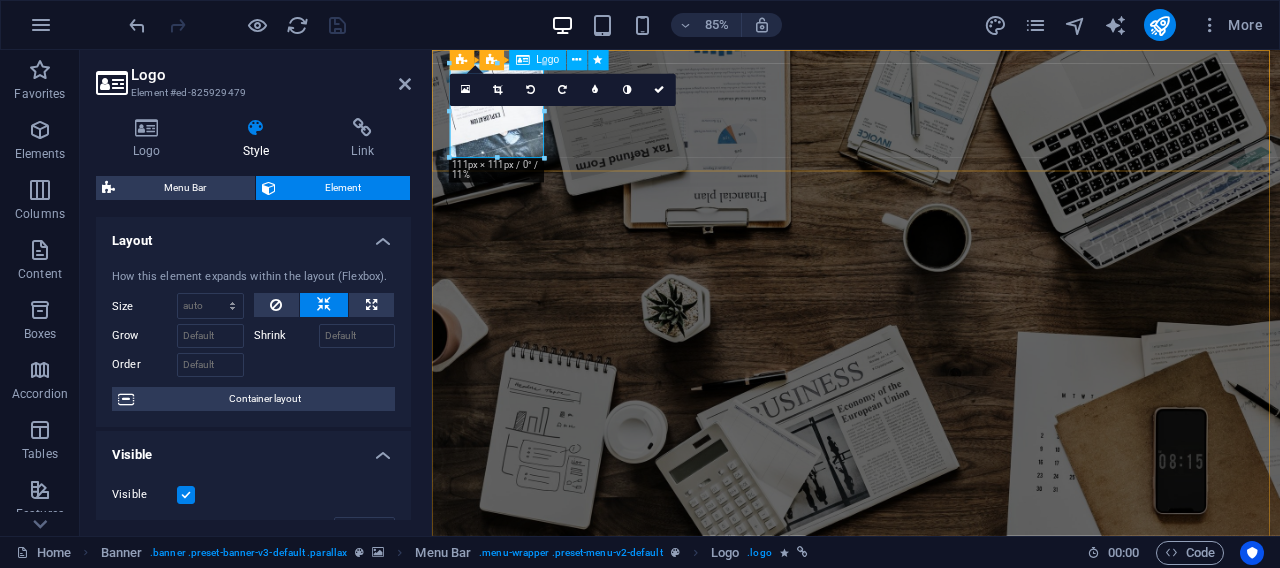click at bounding box center [931, 699] 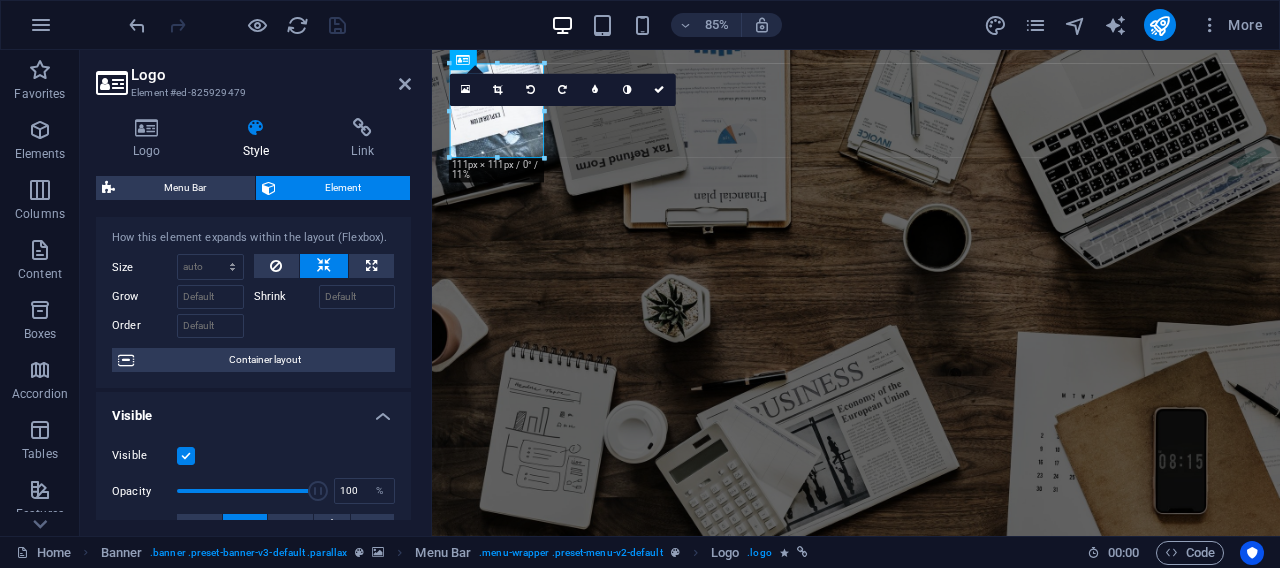 scroll, scrollTop: 0, scrollLeft: 0, axis: both 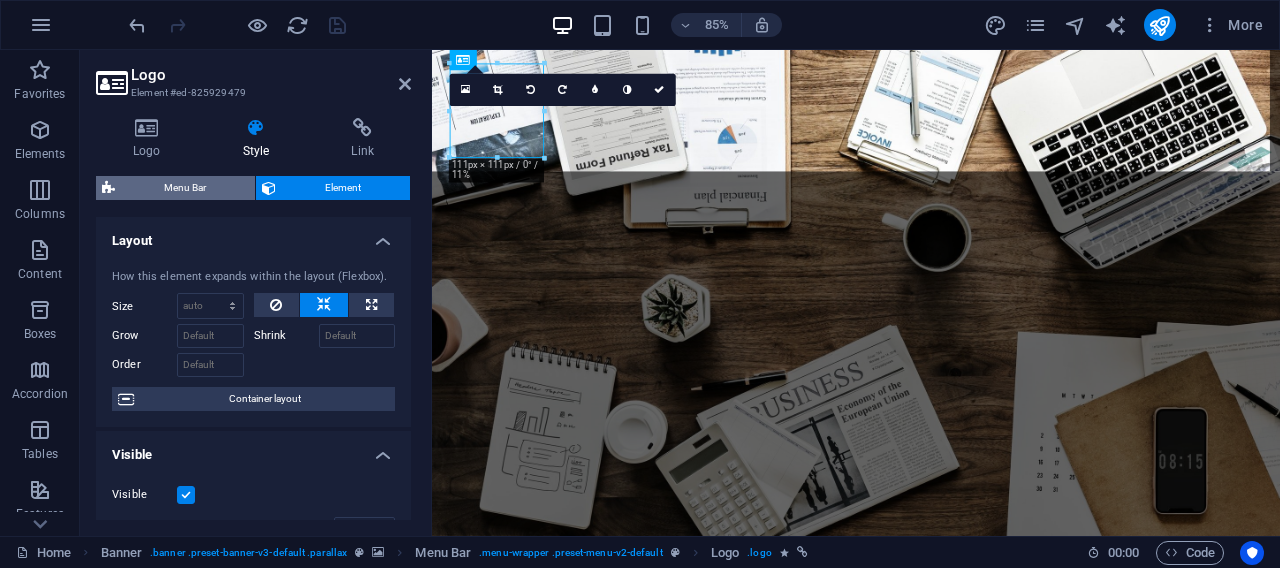 click on "Menu Bar" at bounding box center (185, 188) 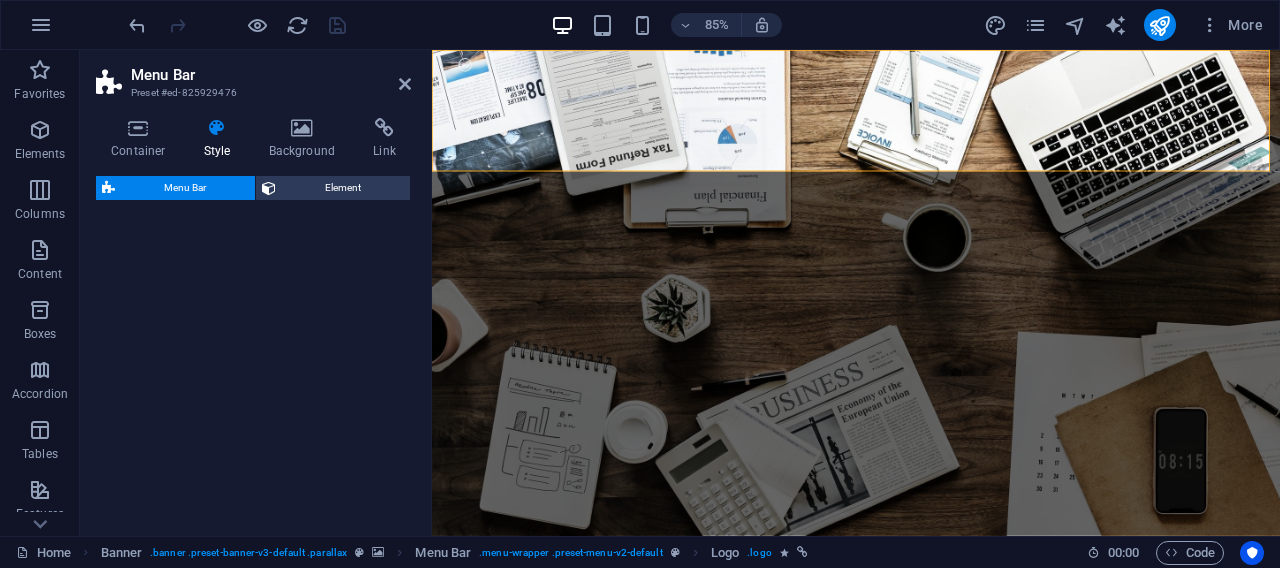 select on "rem" 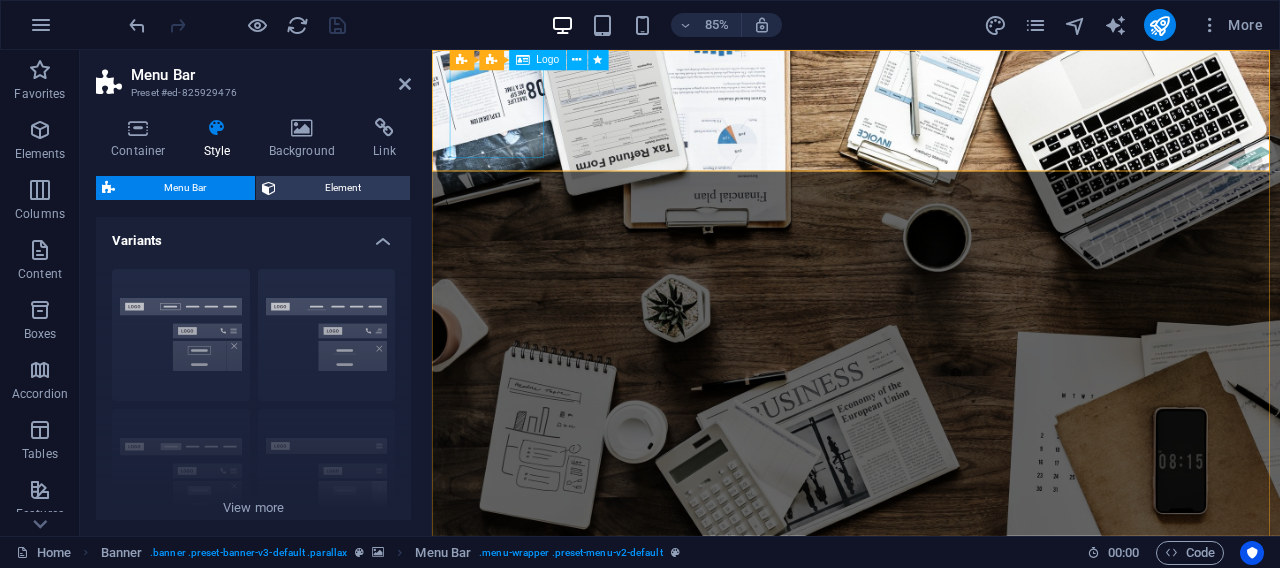 click at bounding box center (931, 699) 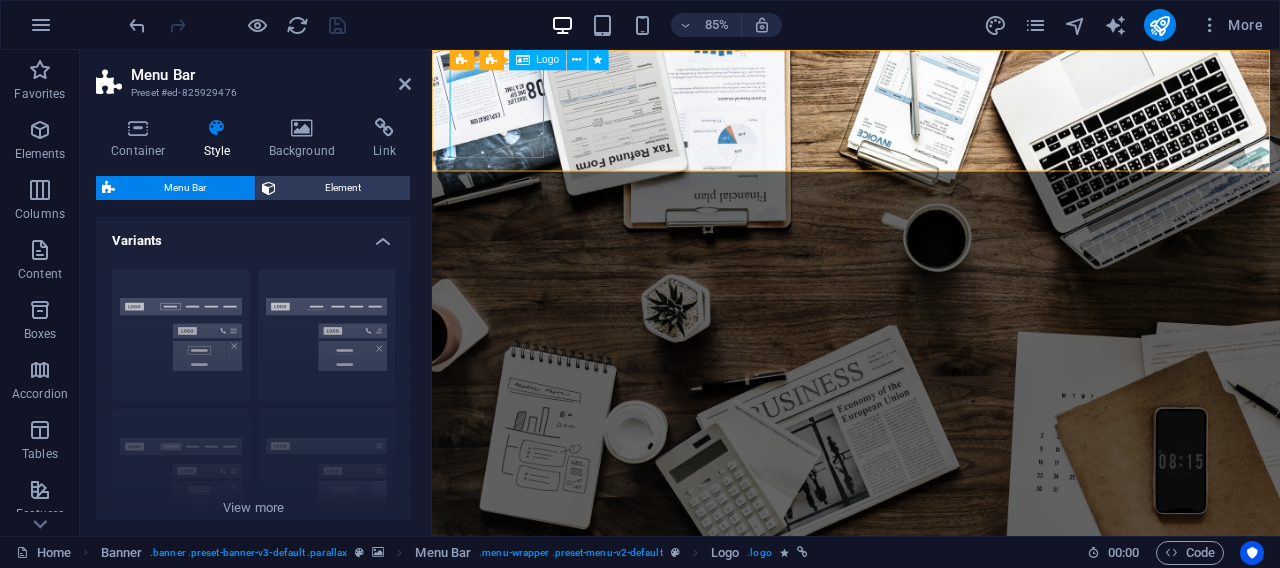 click at bounding box center (931, 699) 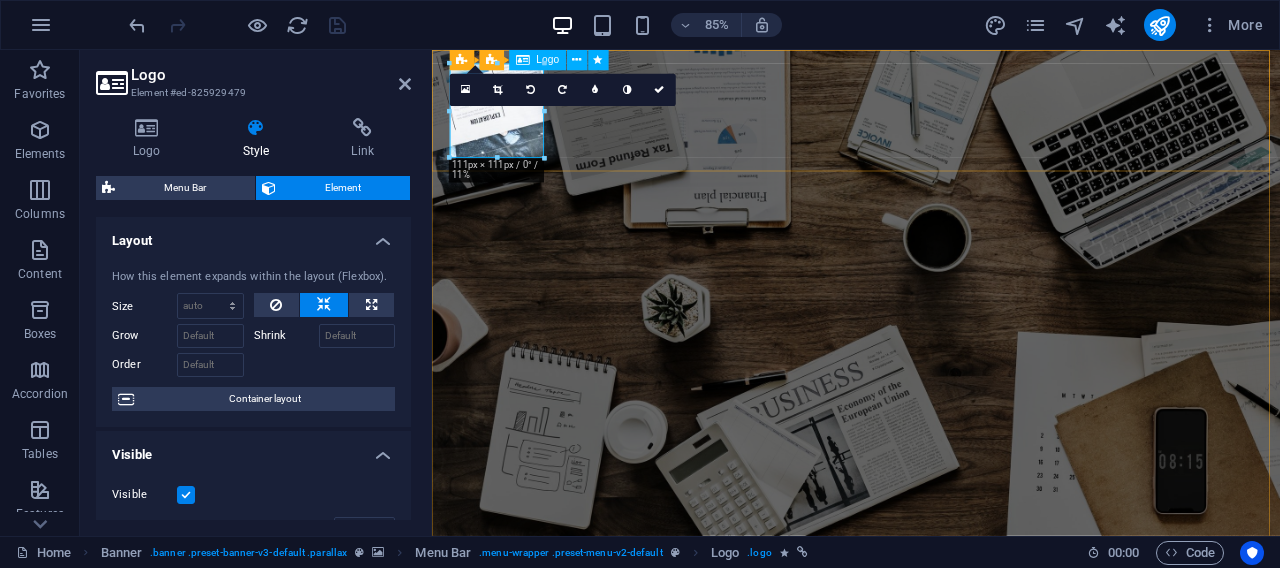 click at bounding box center [931, 699] 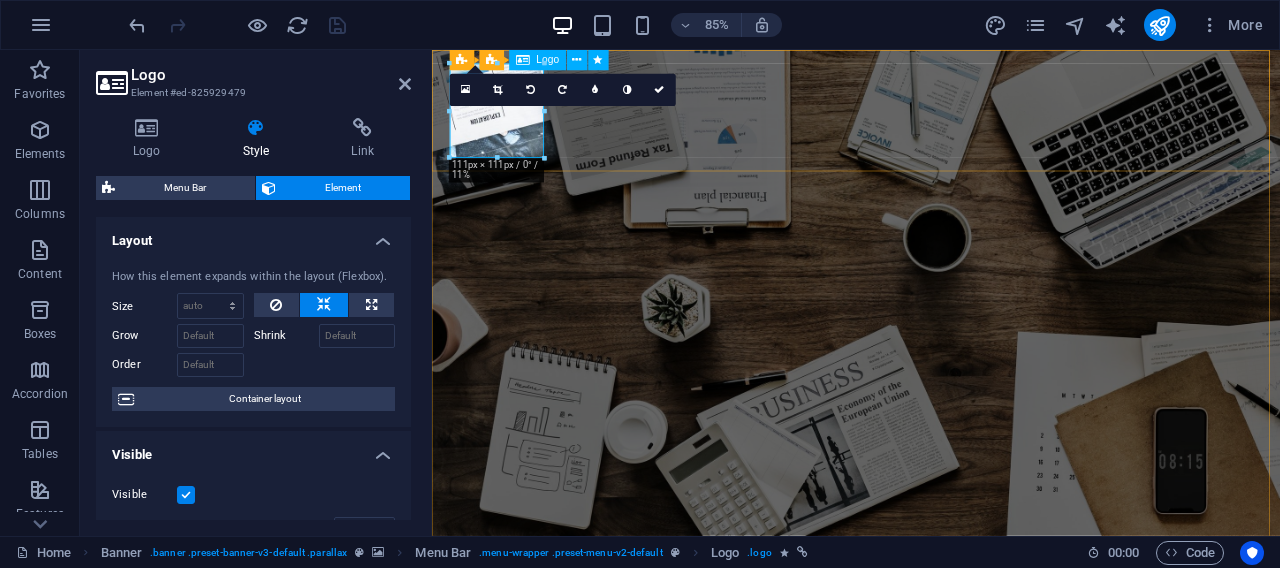 click at bounding box center [931, 699] 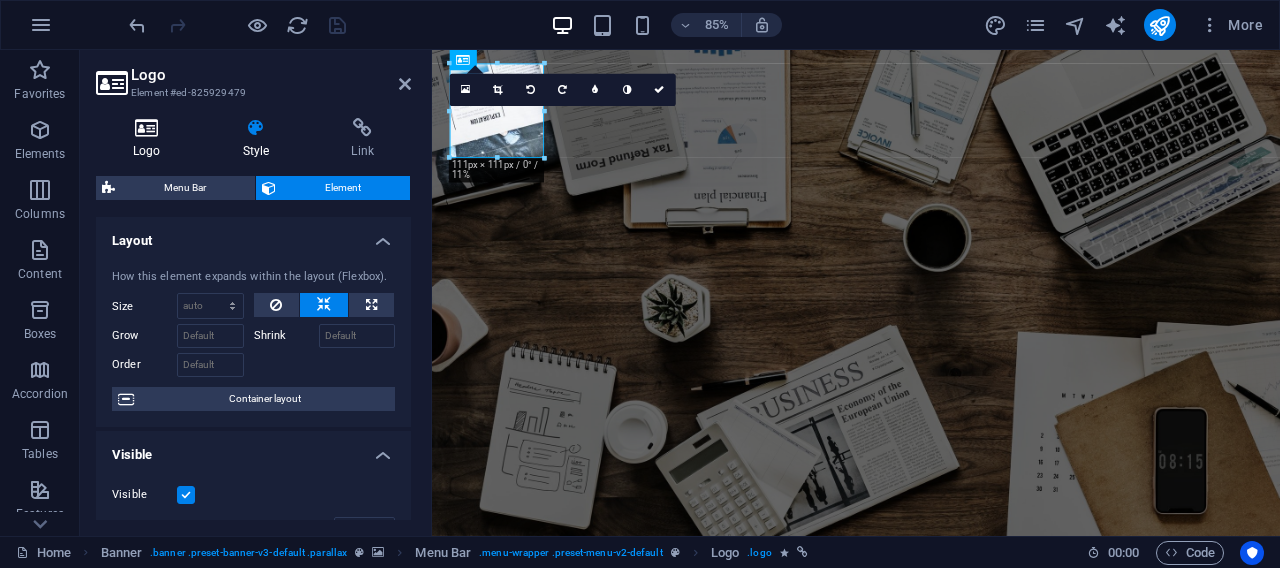 click at bounding box center (147, 128) 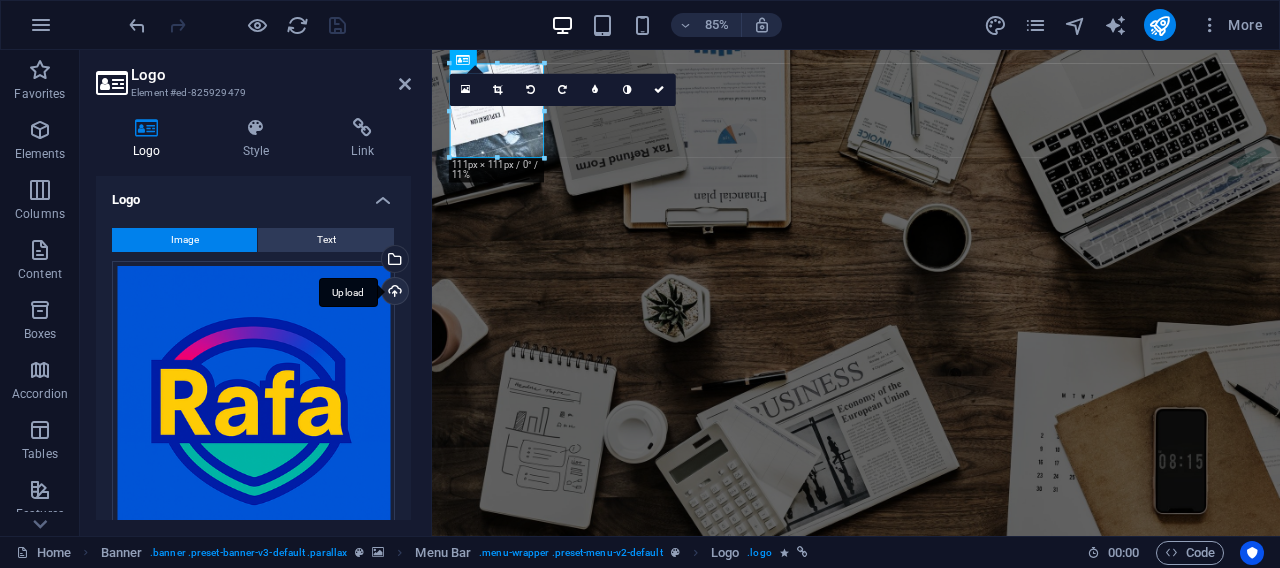 click on "Upload" at bounding box center [393, 293] 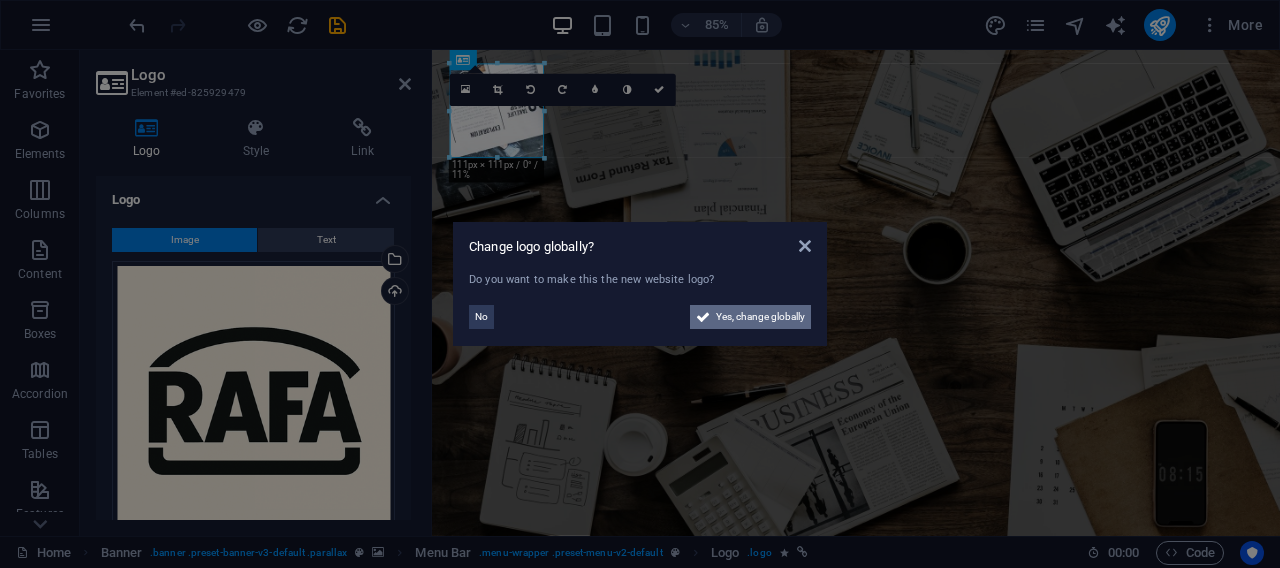click on "Yes, change globally" at bounding box center [760, 317] 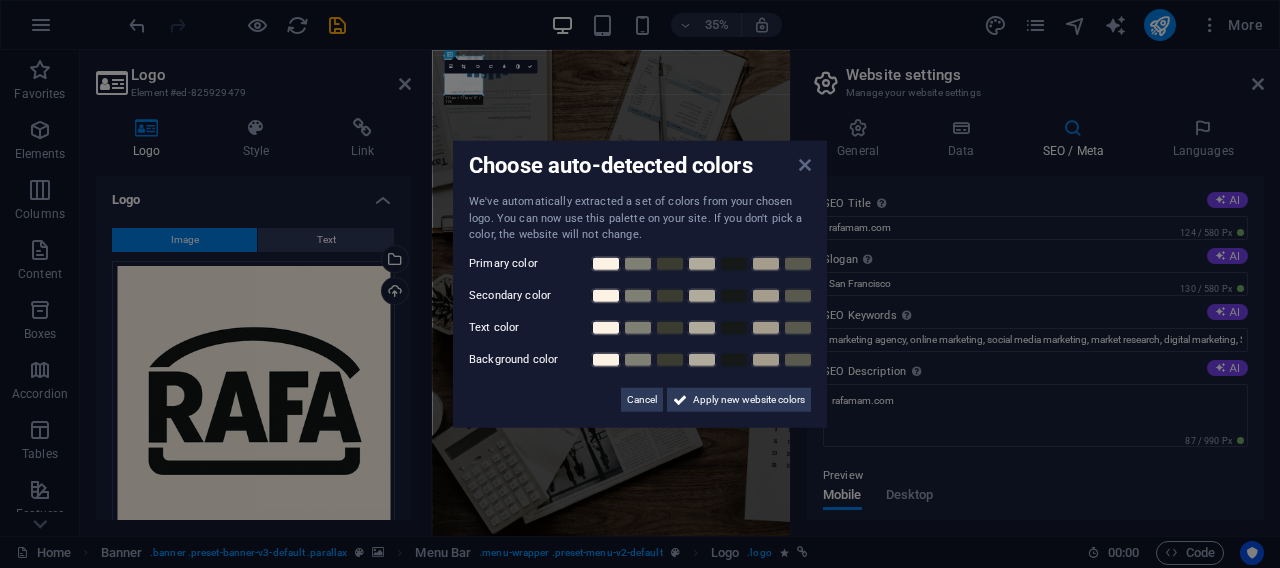 click at bounding box center (805, 165) 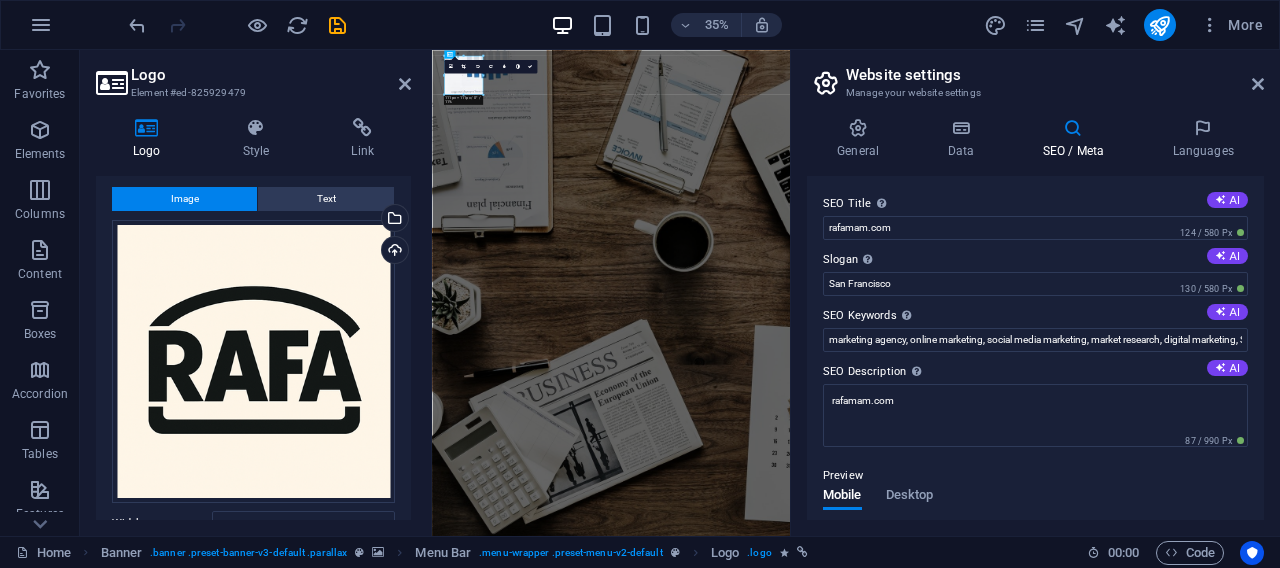 scroll, scrollTop: 0, scrollLeft: 0, axis: both 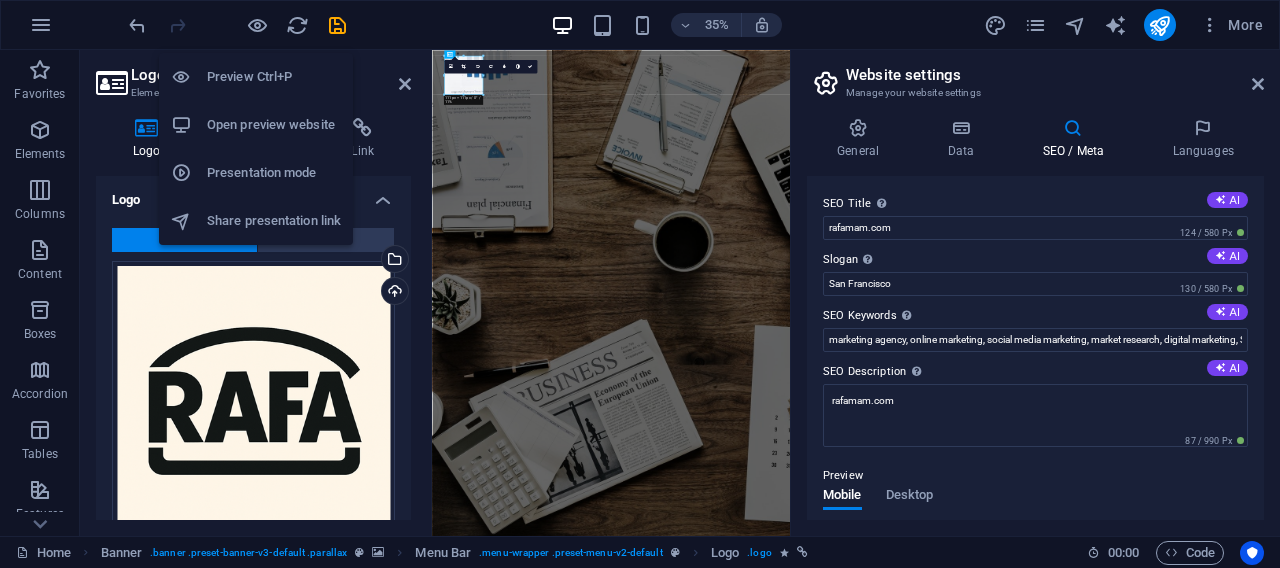 click on "Preview Ctrl+P" at bounding box center (274, 77) 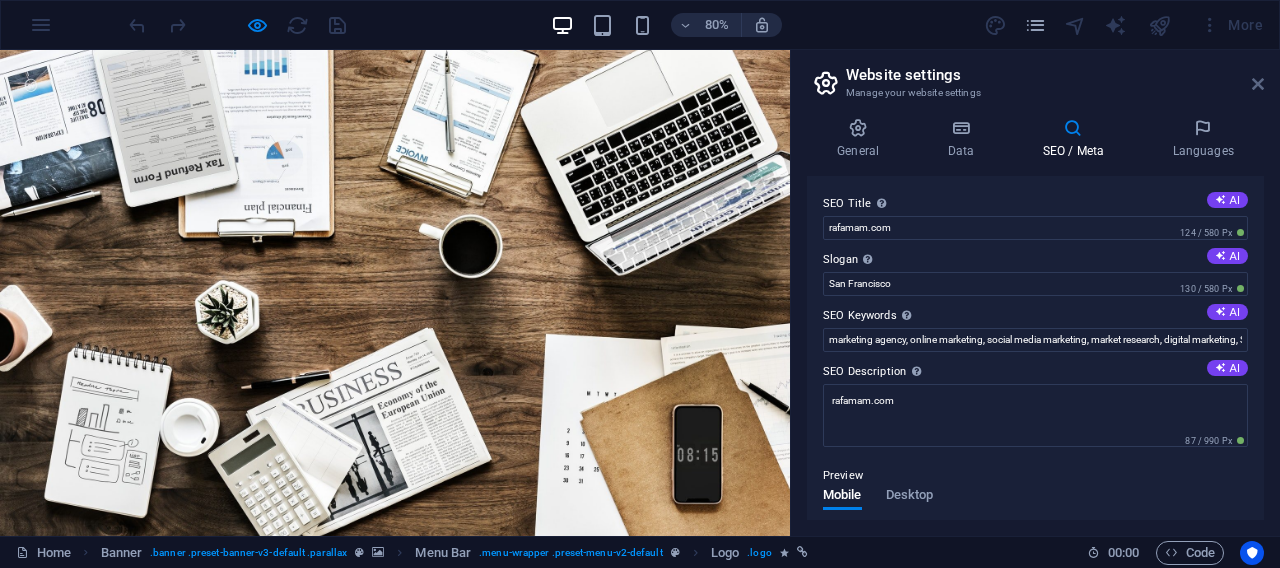 click at bounding box center [1258, 84] 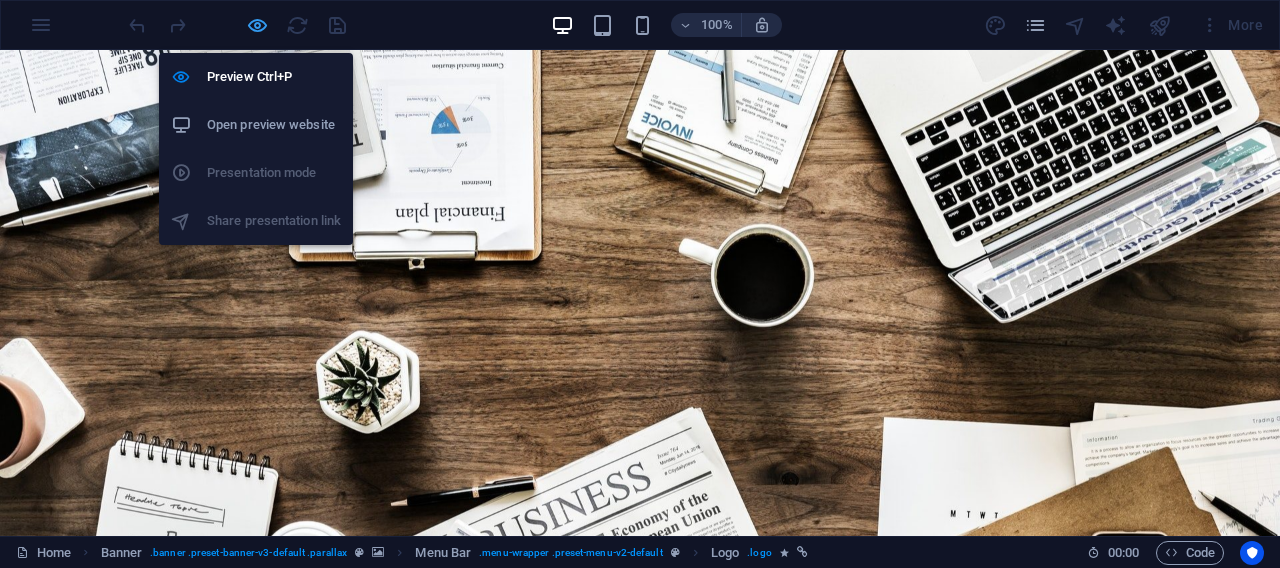 click at bounding box center [257, 25] 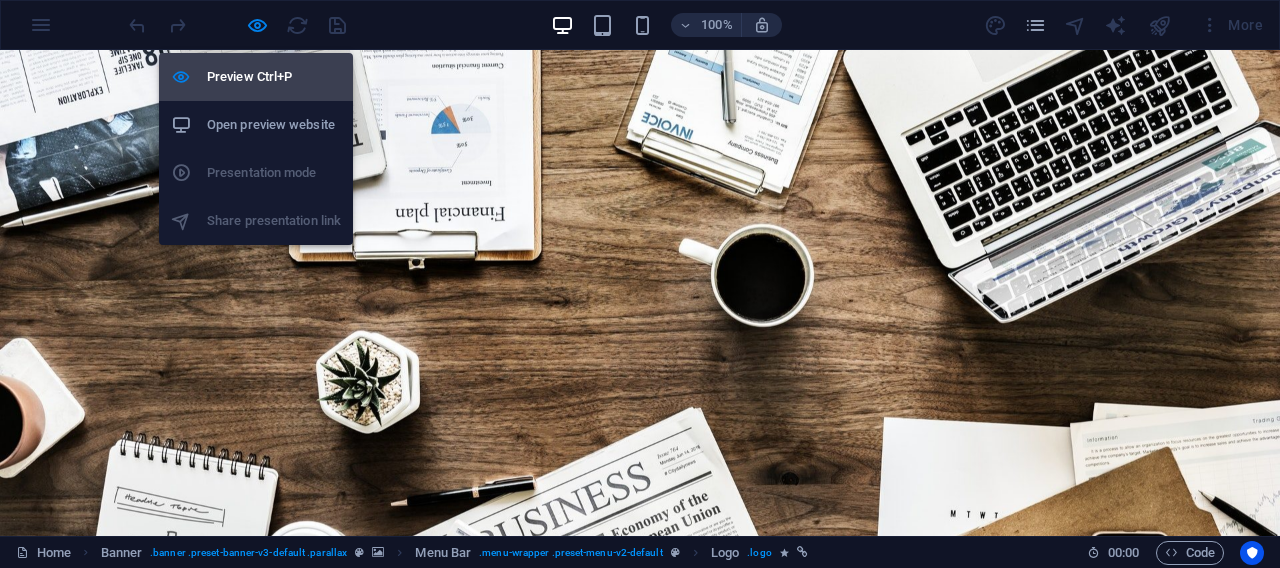 select on "px" 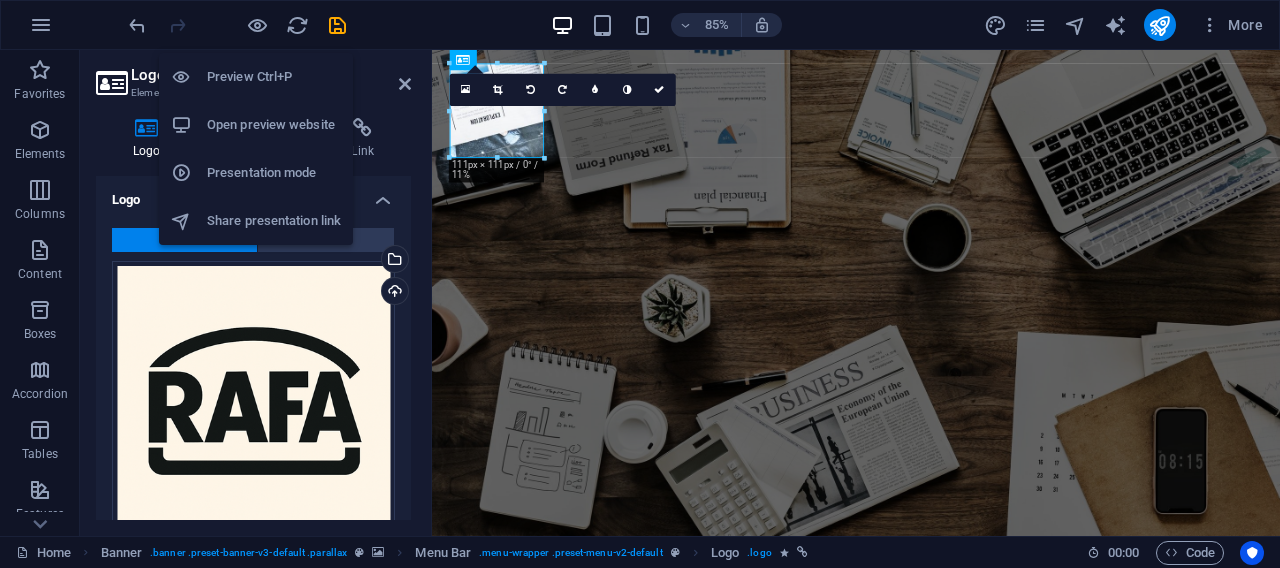 click on "Preview Ctrl+P" at bounding box center (274, 77) 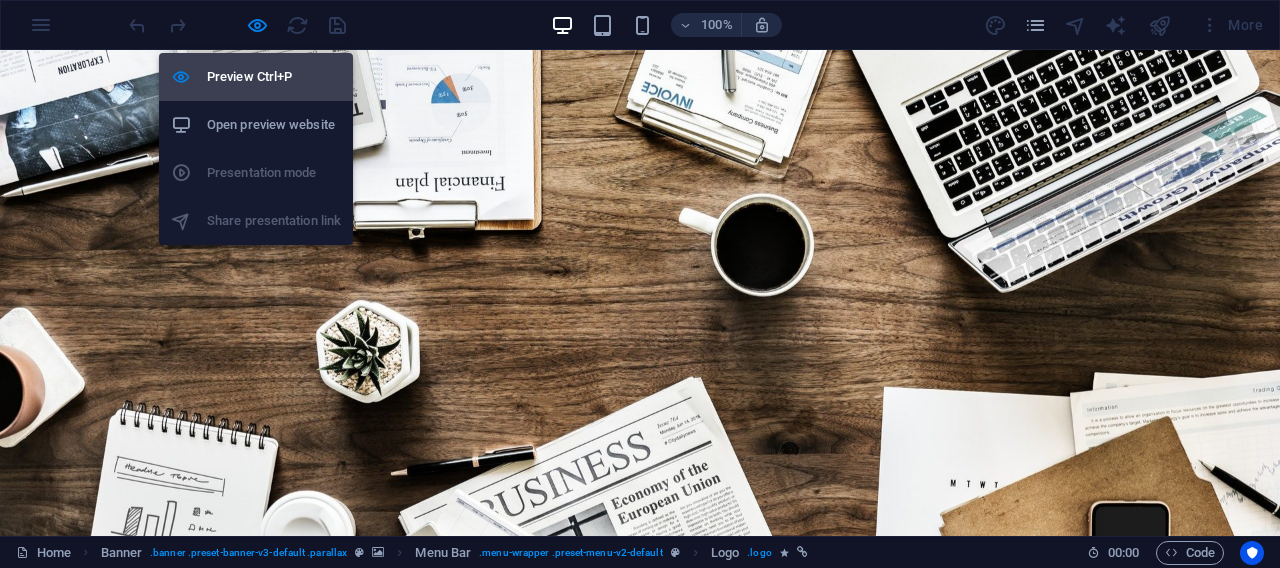 click on "Preview Ctrl+P" at bounding box center (274, 77) 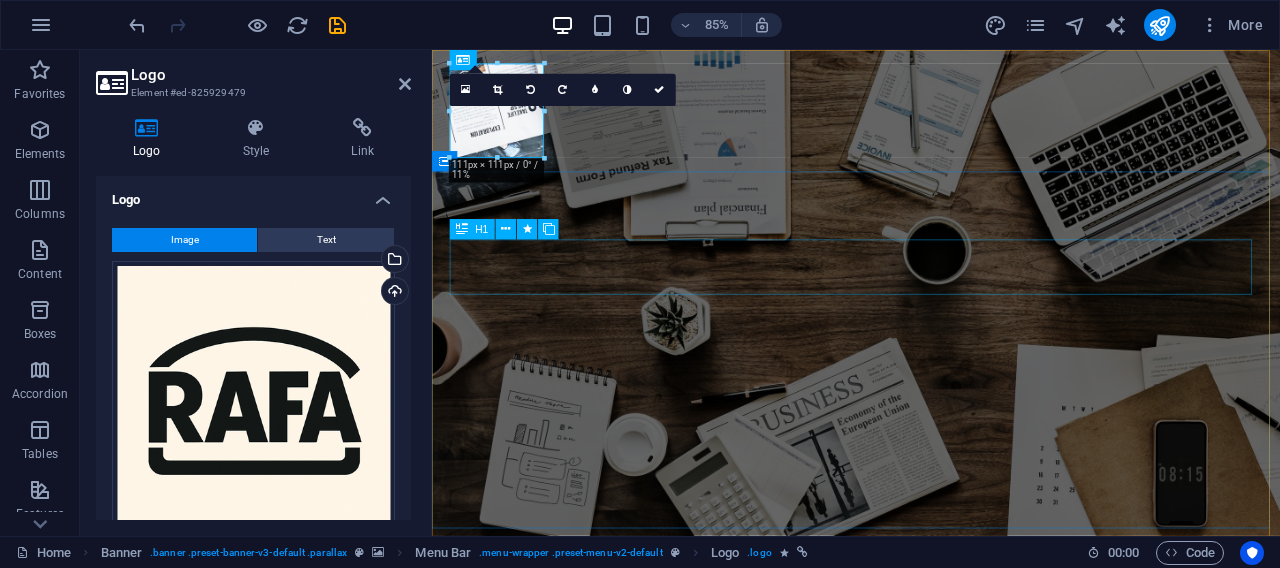 click on "O nline Marketing" at bounding box center [931, 945] 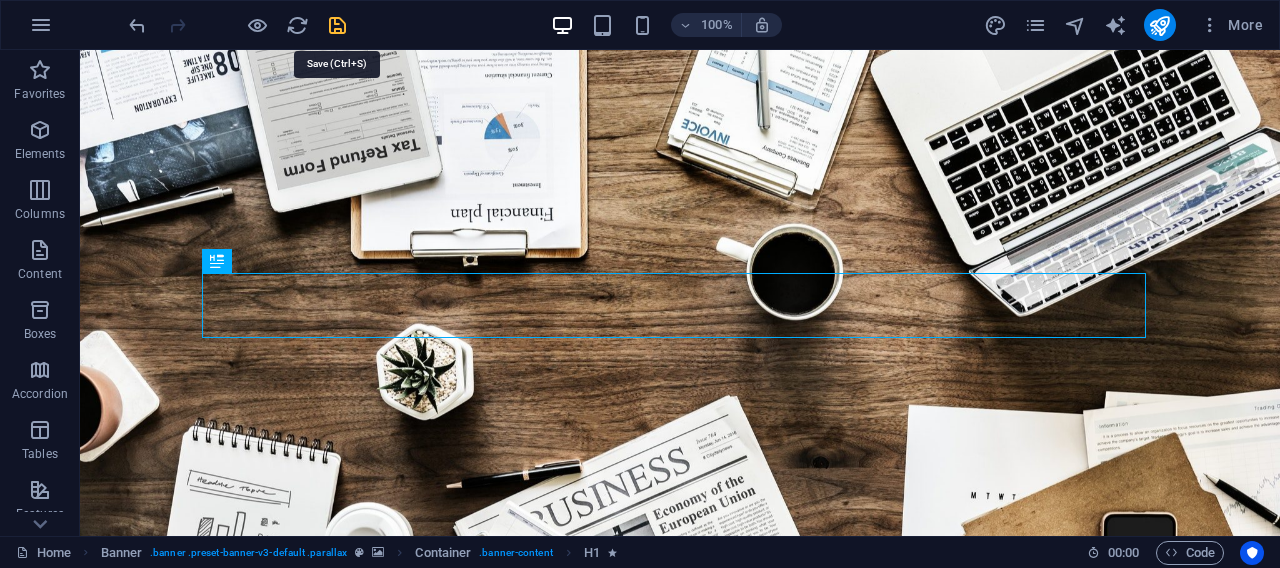 click at bounding box center [337, 25] 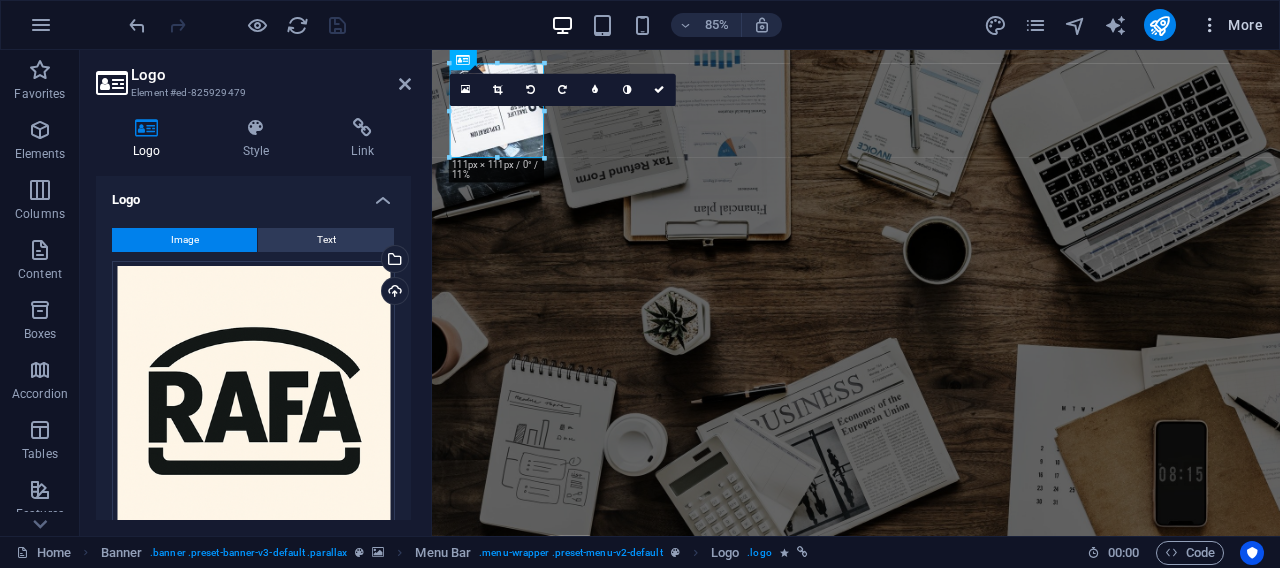 click at bounding box center [1210, 25] 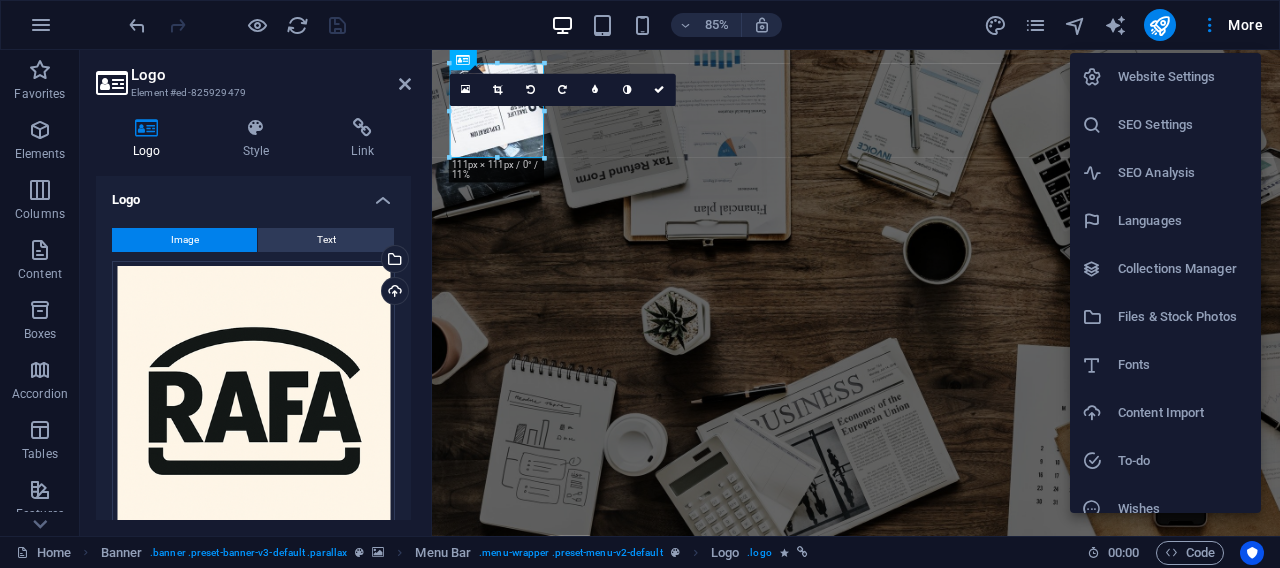 click at bounding box center [640, 284] 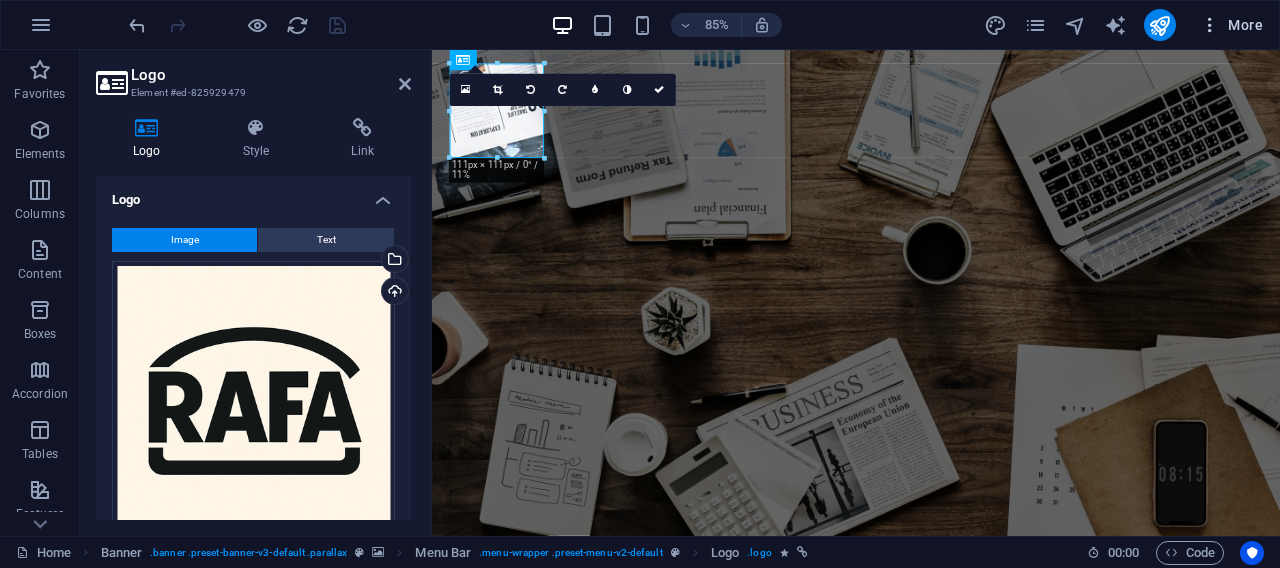 click on "More" at bounding box center [1231, 25] 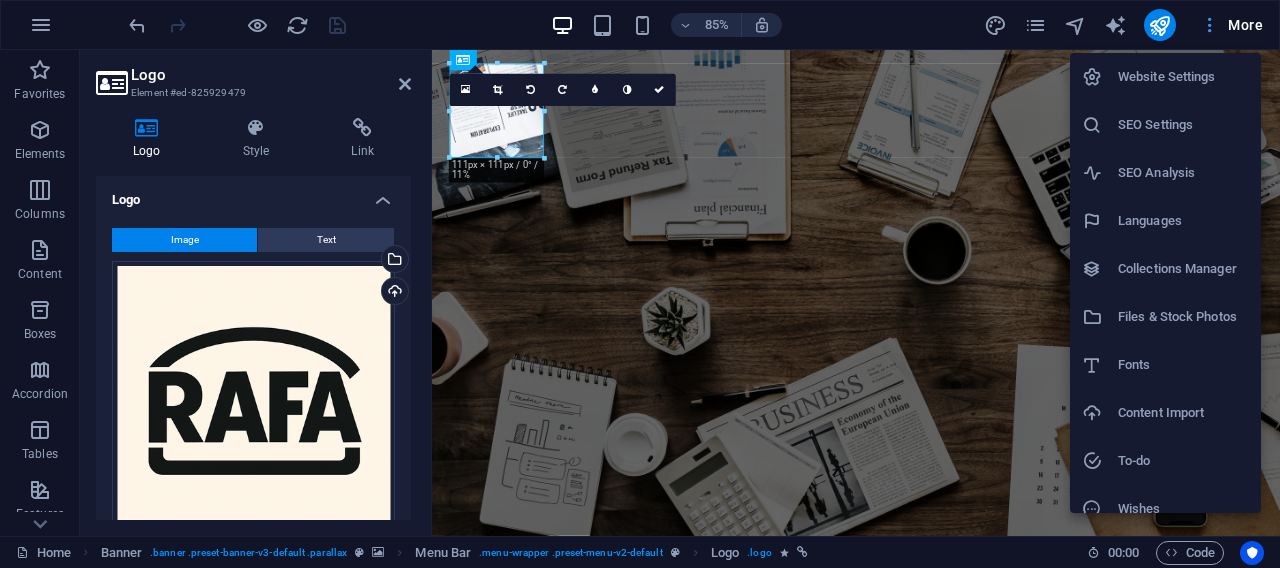 click at bounding box center (640, 284) 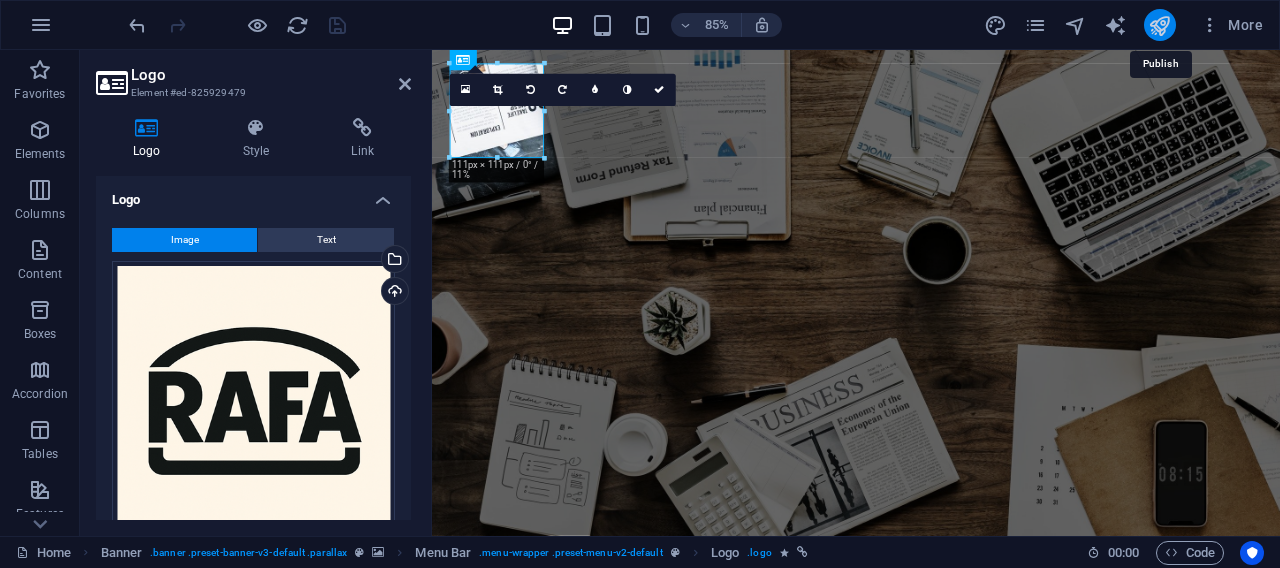 click at bounding box center [1159, 25] 